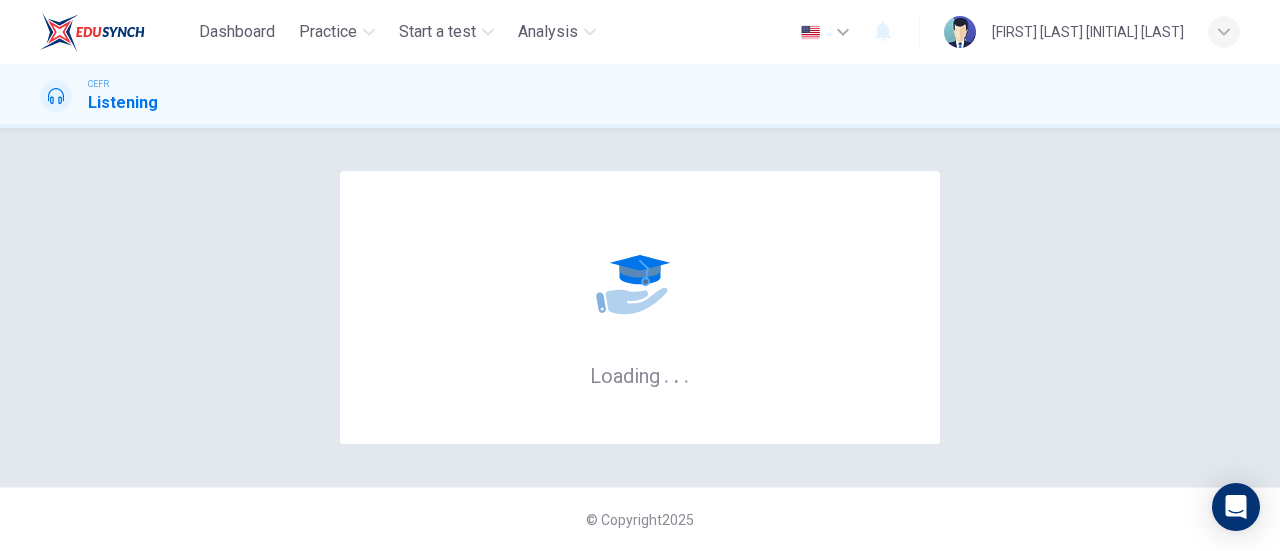 scroll, scrollTop: 0, scrollLeft: 0, axis: both 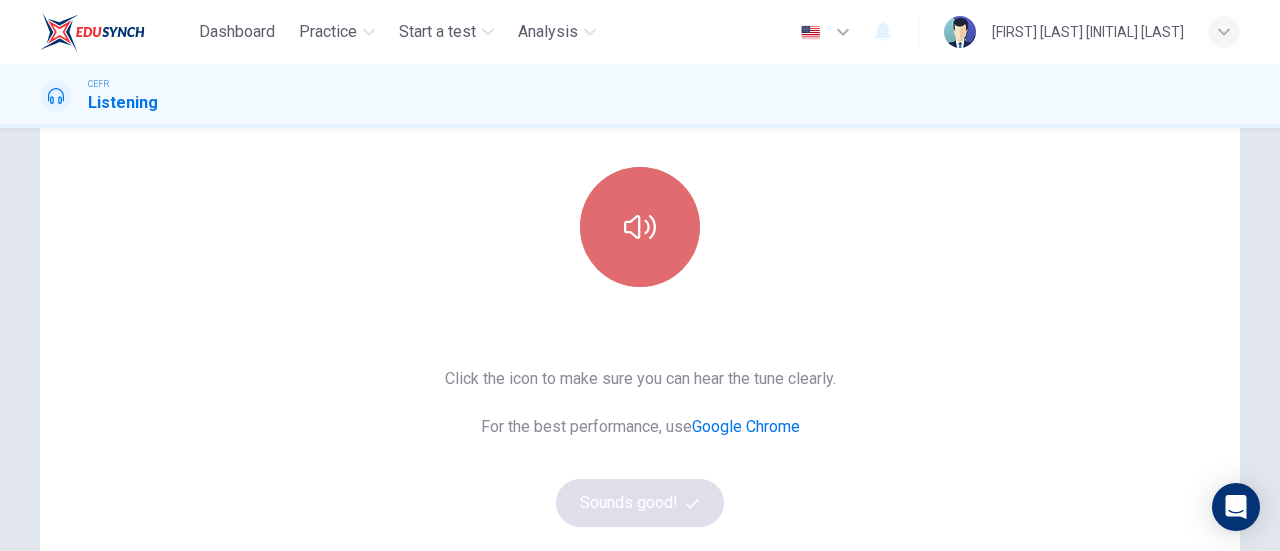 click at bounding box center (640, 227) 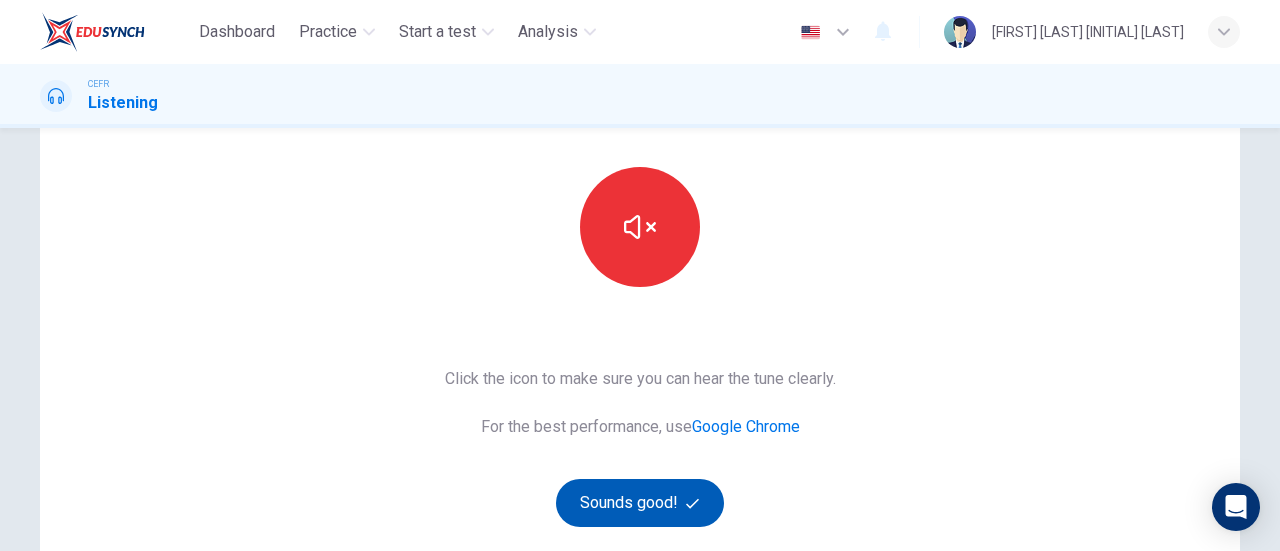 click on "Sounds good!" at bounding box center (640, 503) 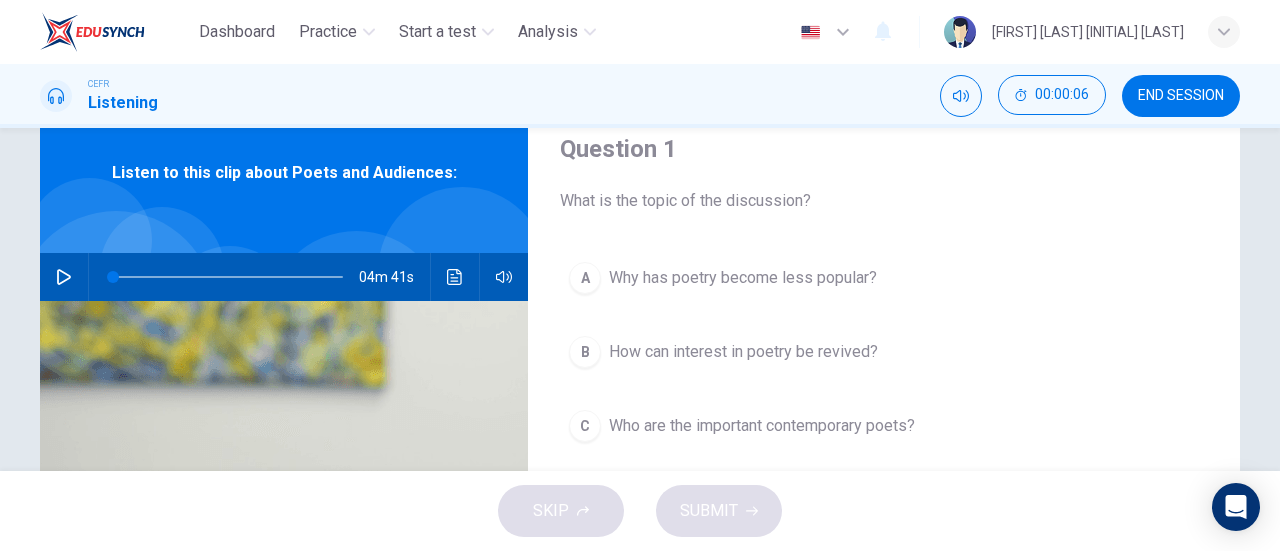 scroll, scrollTop: 0, scrollLeft: 0, axis: both 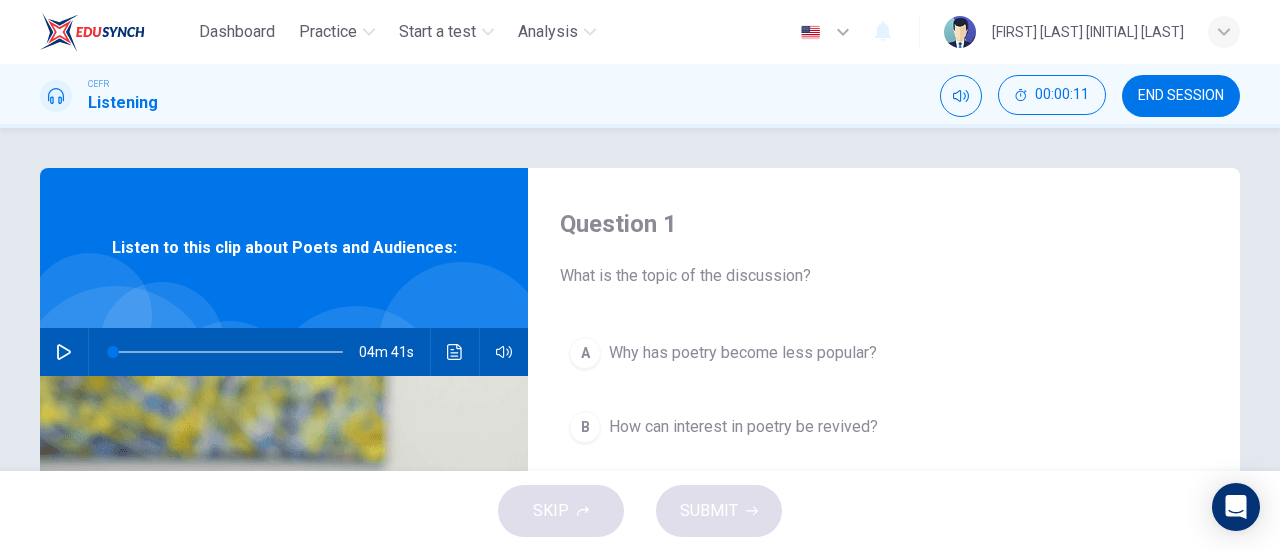 click at bounding box center (64, 352) 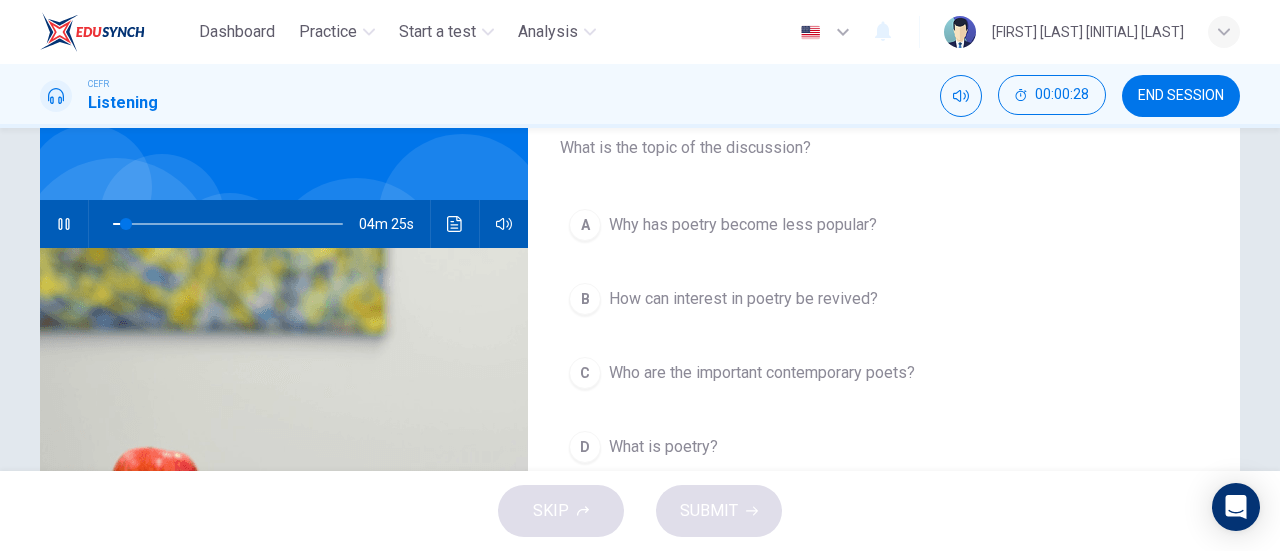 scroll, scrollTop: 124, scrollLeft: 0, axis: vertical 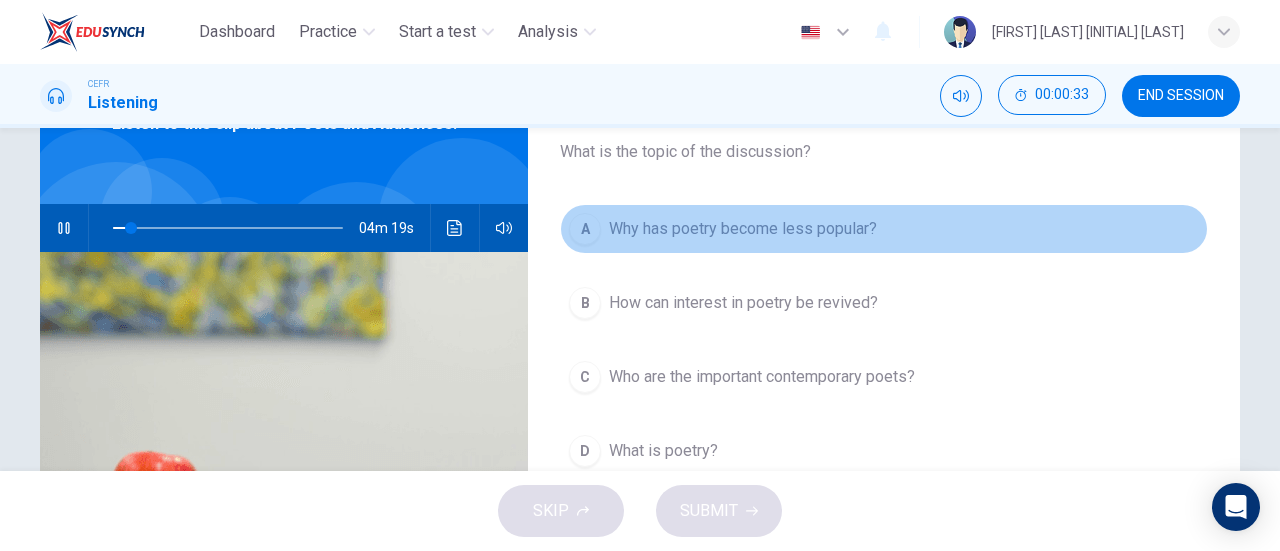 click on "A" at bounding box center [585, 229] 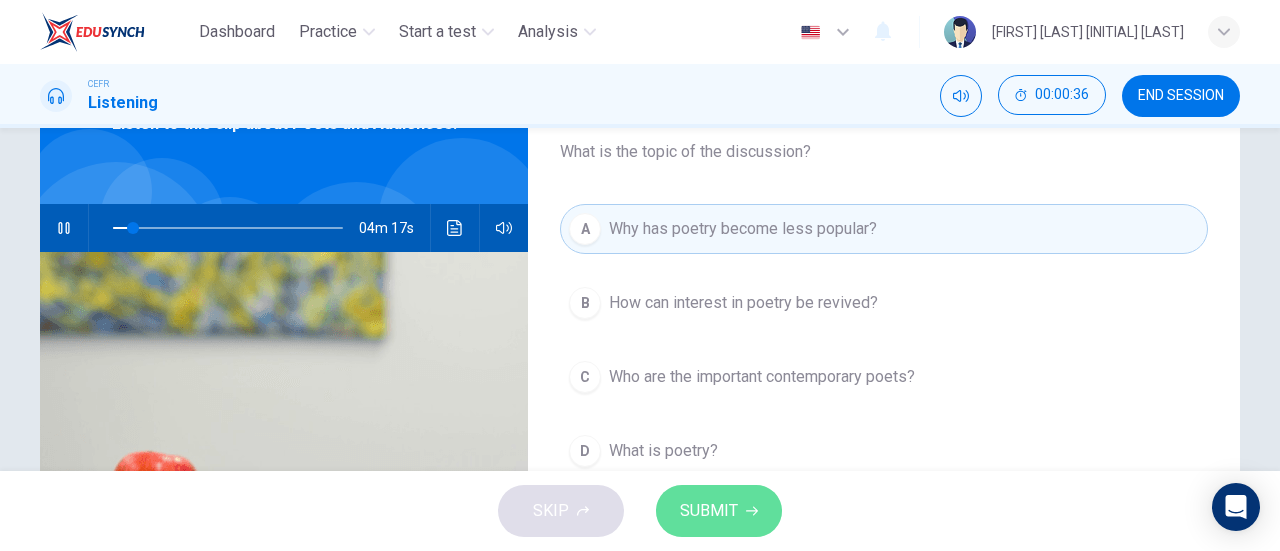 click on "SUBMIT" at bounding box center (709, 511) 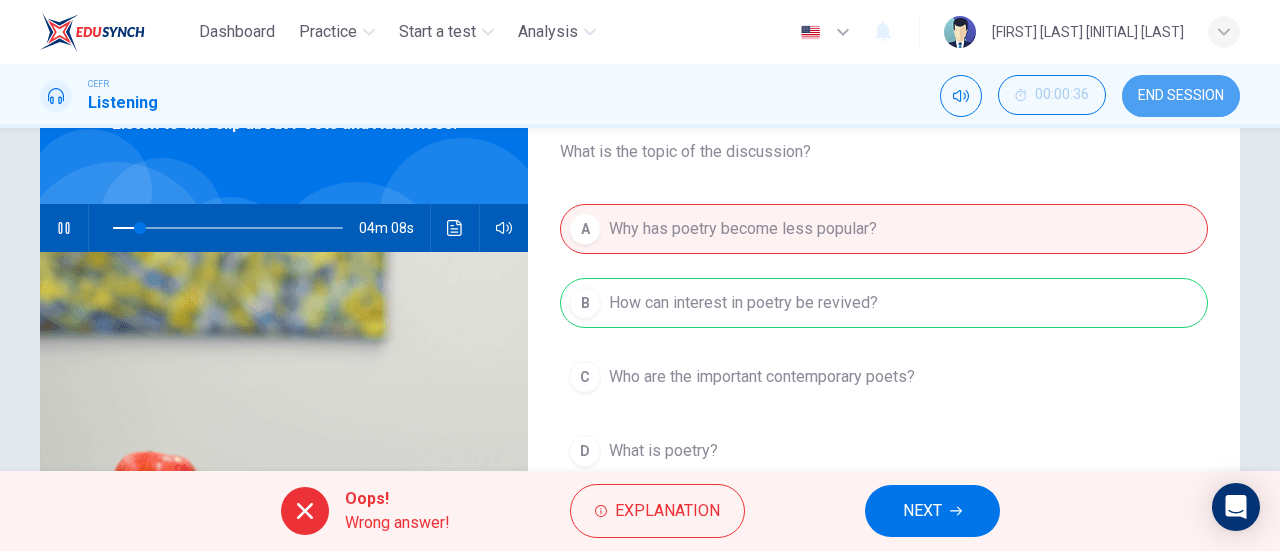 click on "END SESSION" at bounding box center [1181, 96] 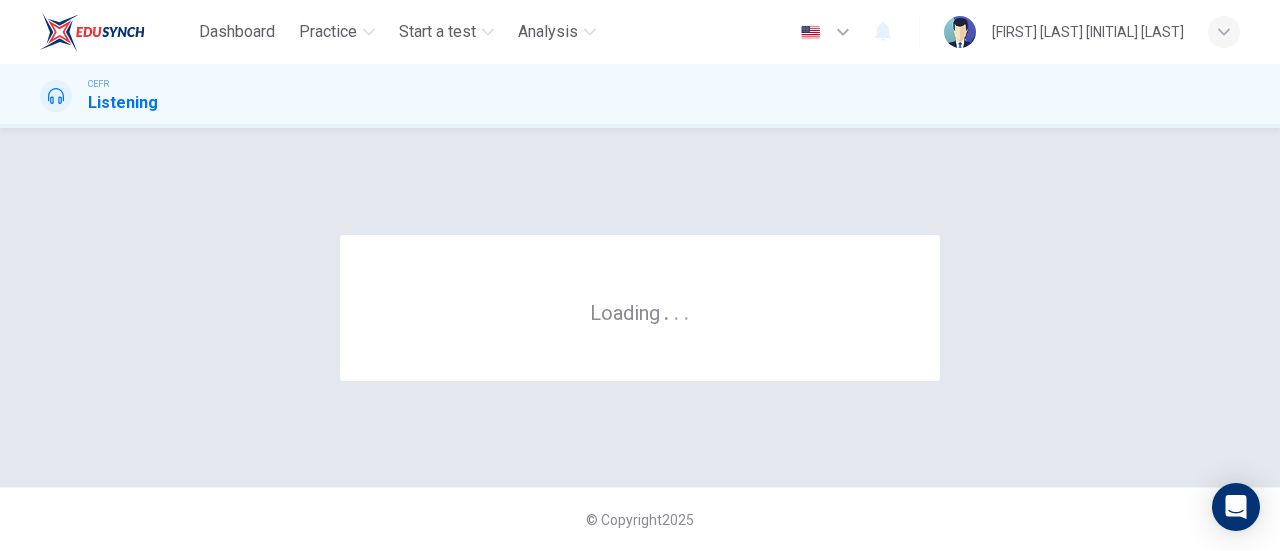 scroll, scrollTop: 0, scrollLeft: 0, axis: both 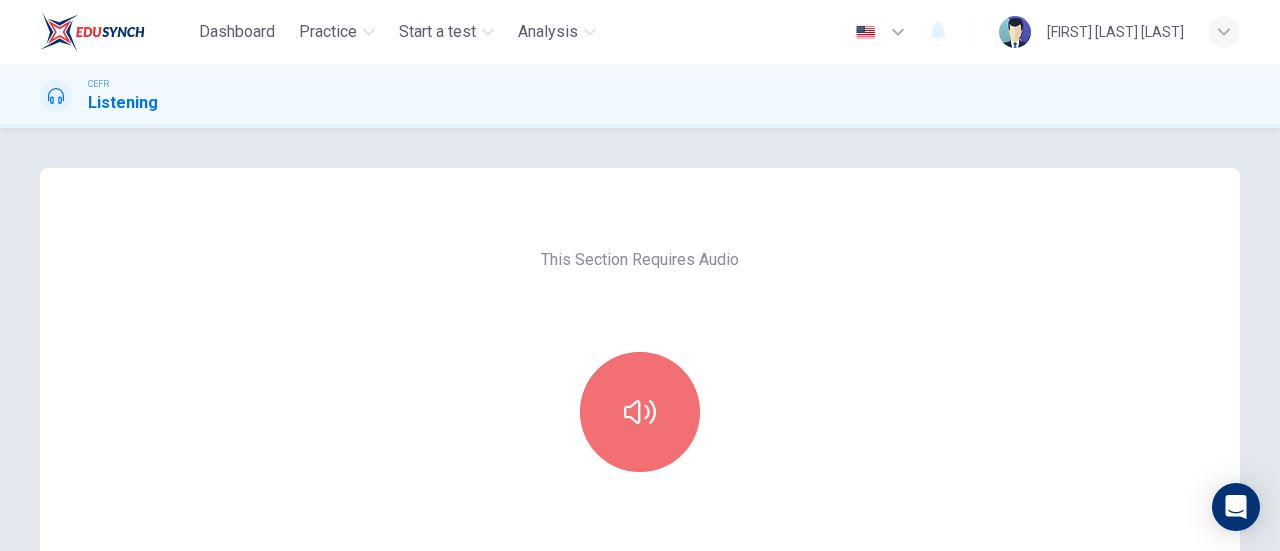 click at bounding box center [640, 412] 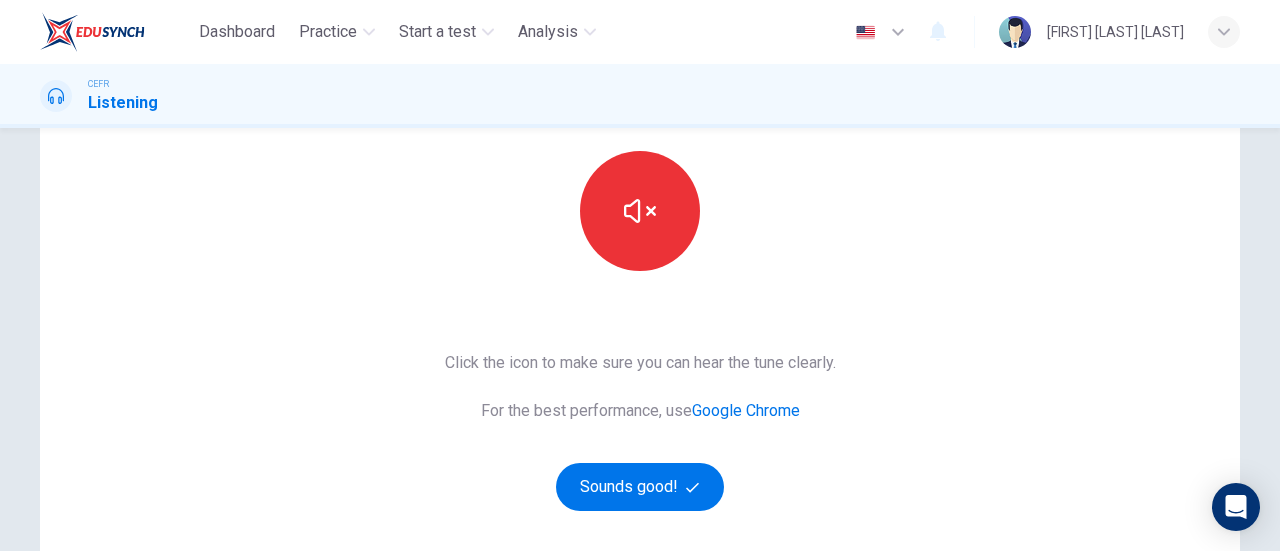 scroll, scrollTop: 210, scrollLeft: 0, axis: vertical 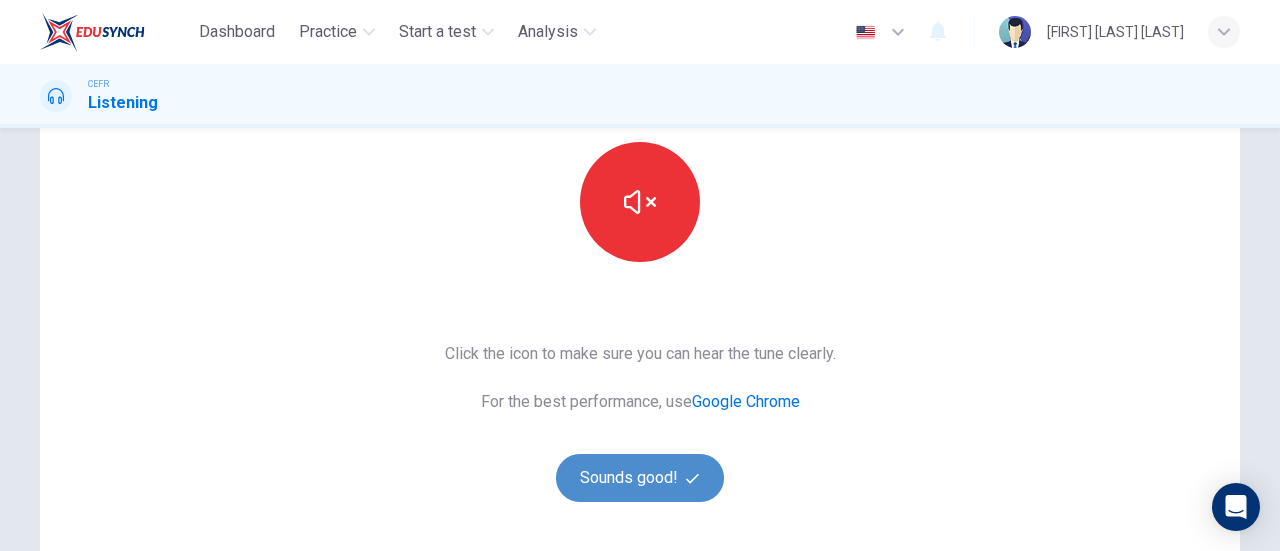 click on "Sounds good!" at bounding box center [640, 478] 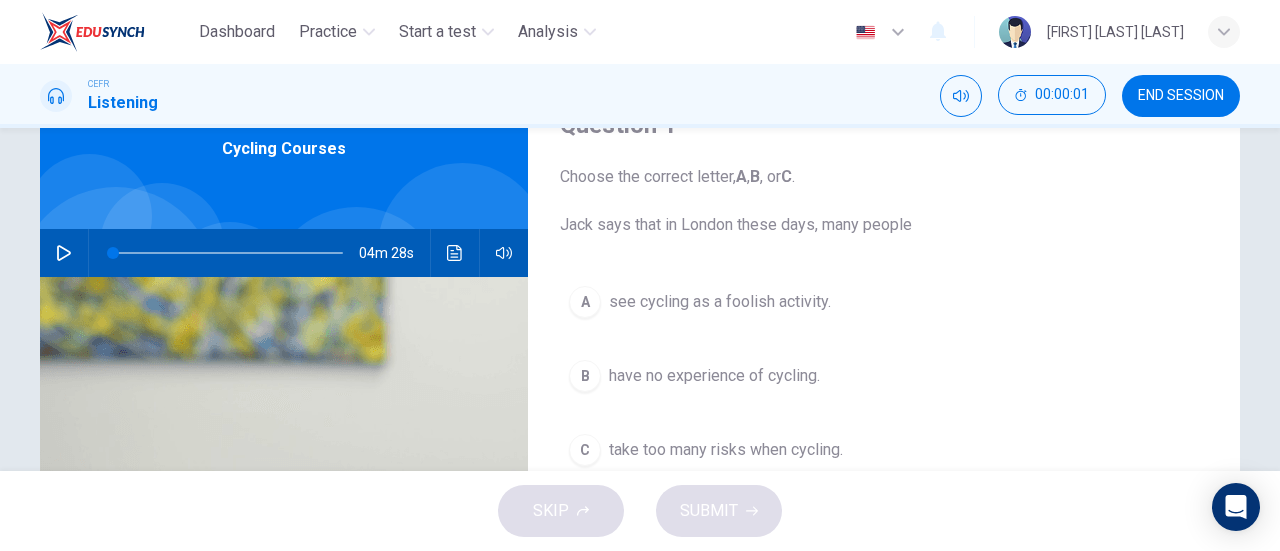 scroll, scrollTop: 98, scrollLeft: 0, axis: vertical 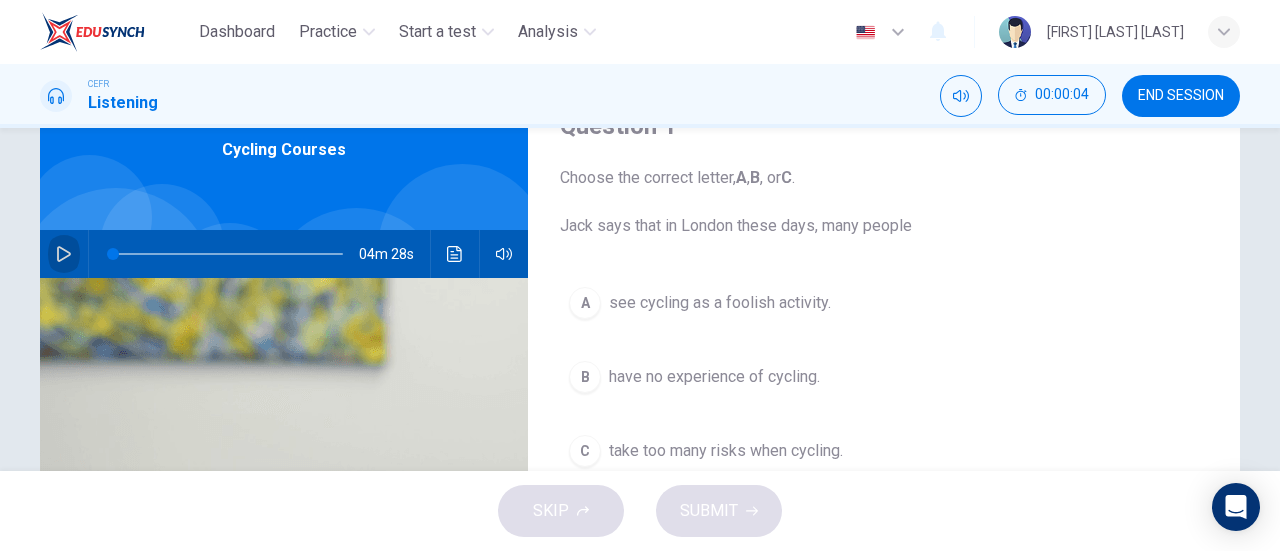 click at bounding box center [64, 254] 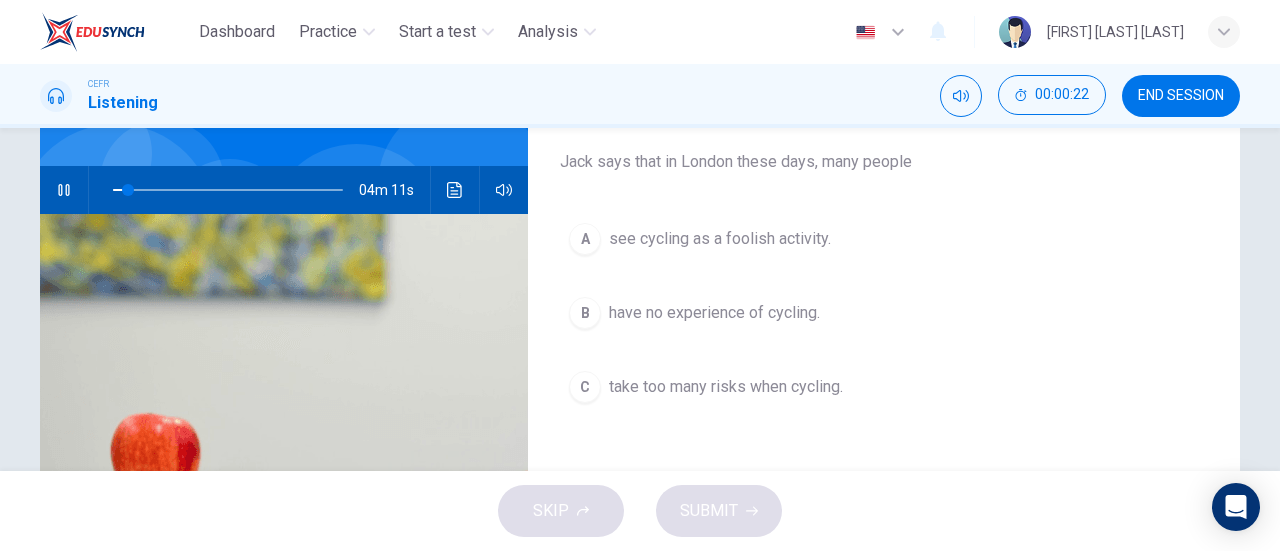 scroll, scrollTop: 163, scrollLeft: 0, axis: vertical 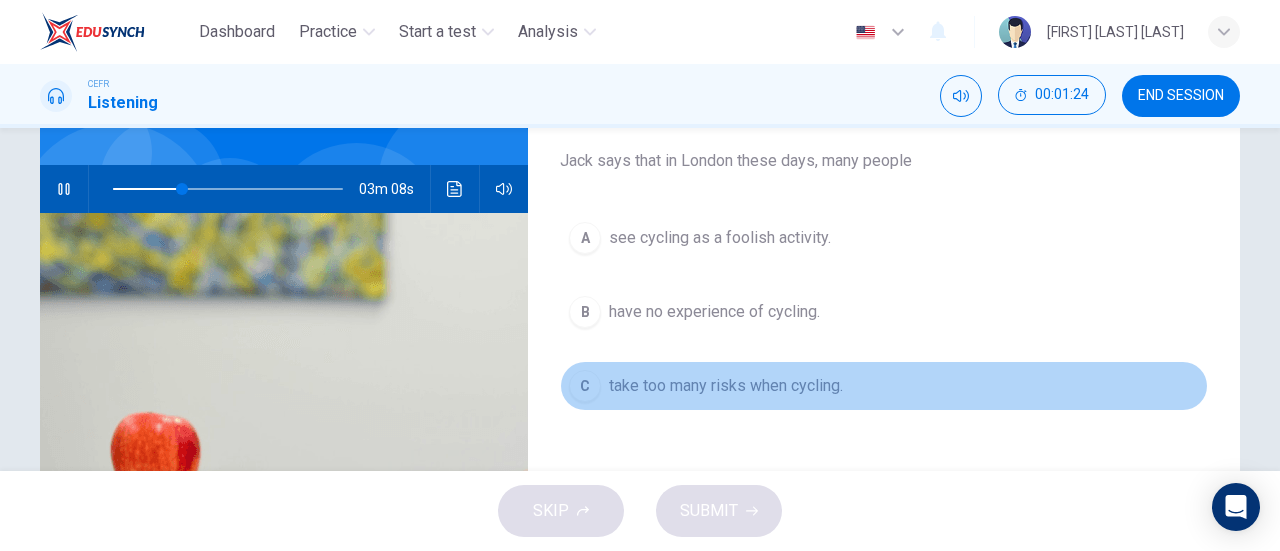click on "C" at bounding box center (585, 238) 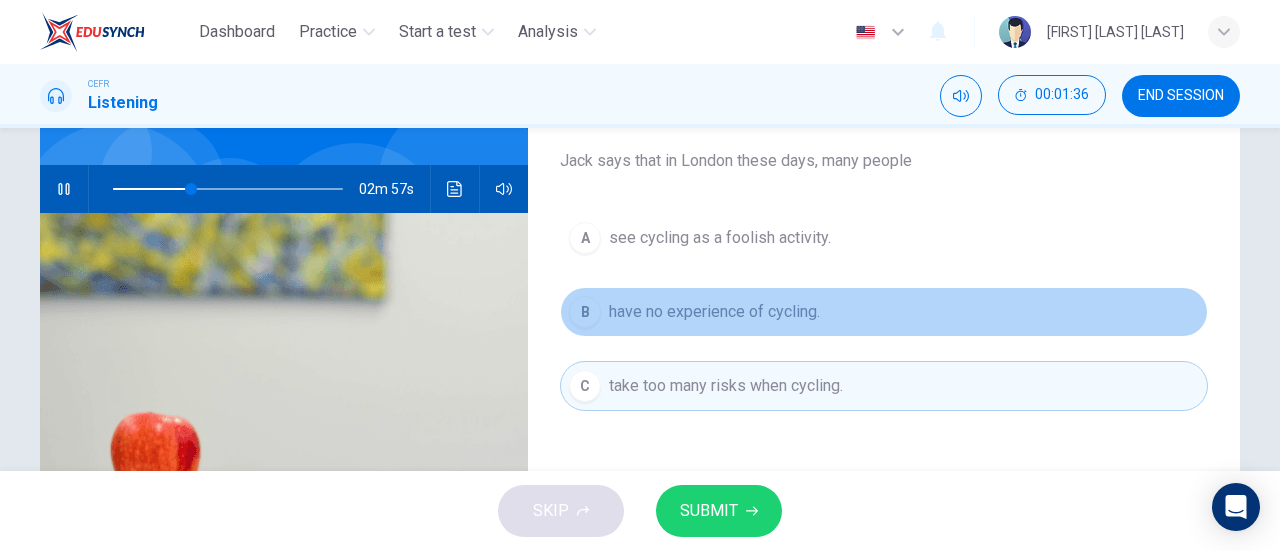click on "B" at bounding box center (585, 238) 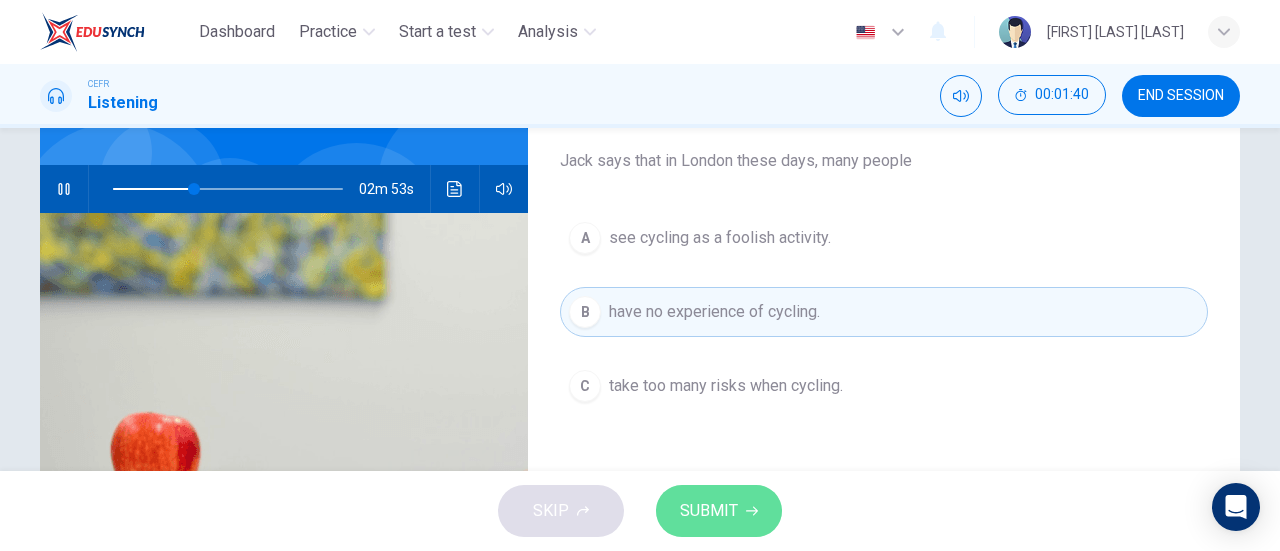 click on "SUBMIT" at bounding box center (709, 511) 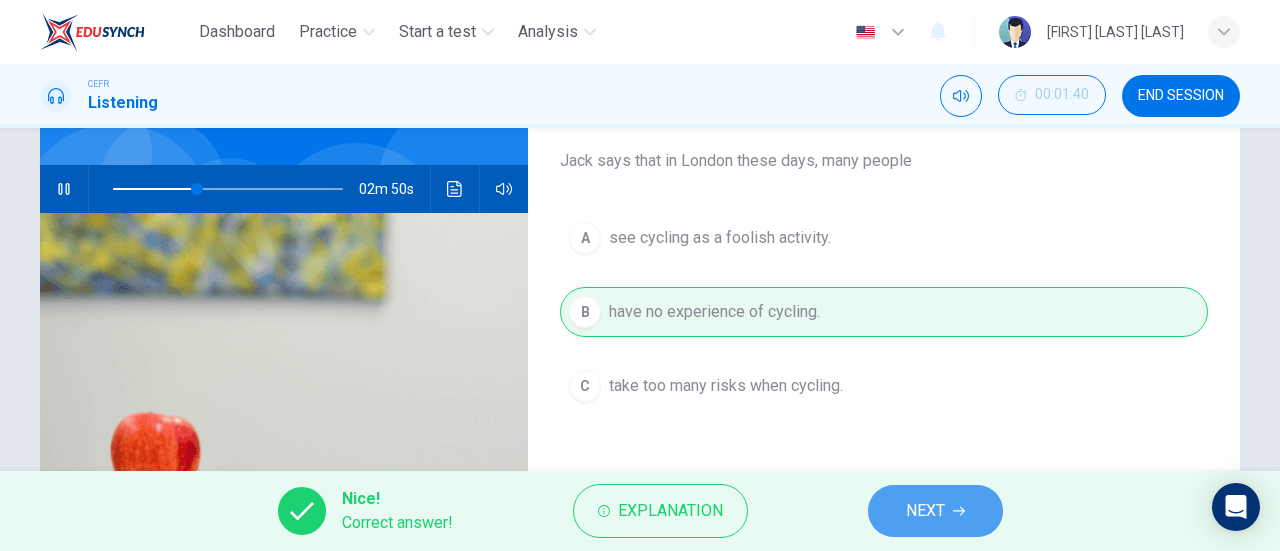 click on "NEXT" at bounding box center (935, 511) 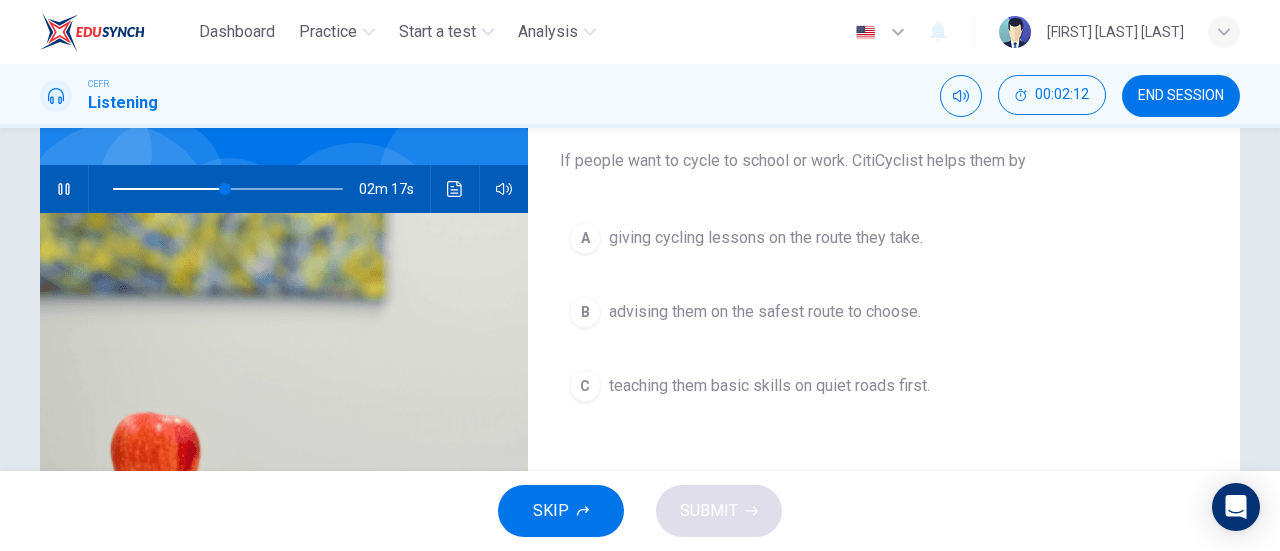 click at bounding box center [228, 189] 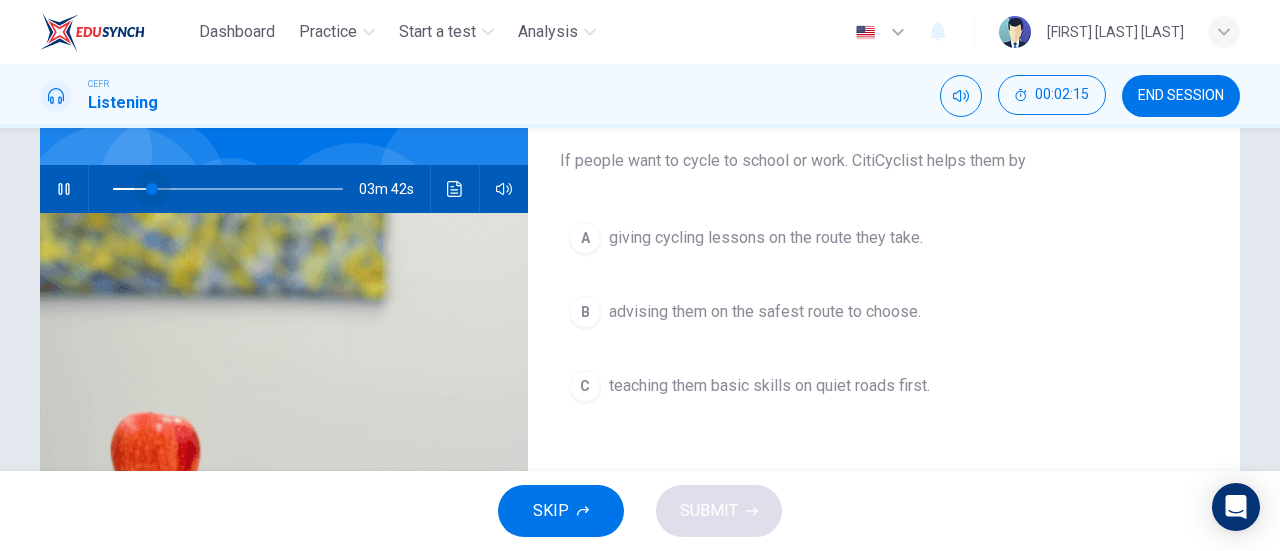 click at bounding box center [152, 189] 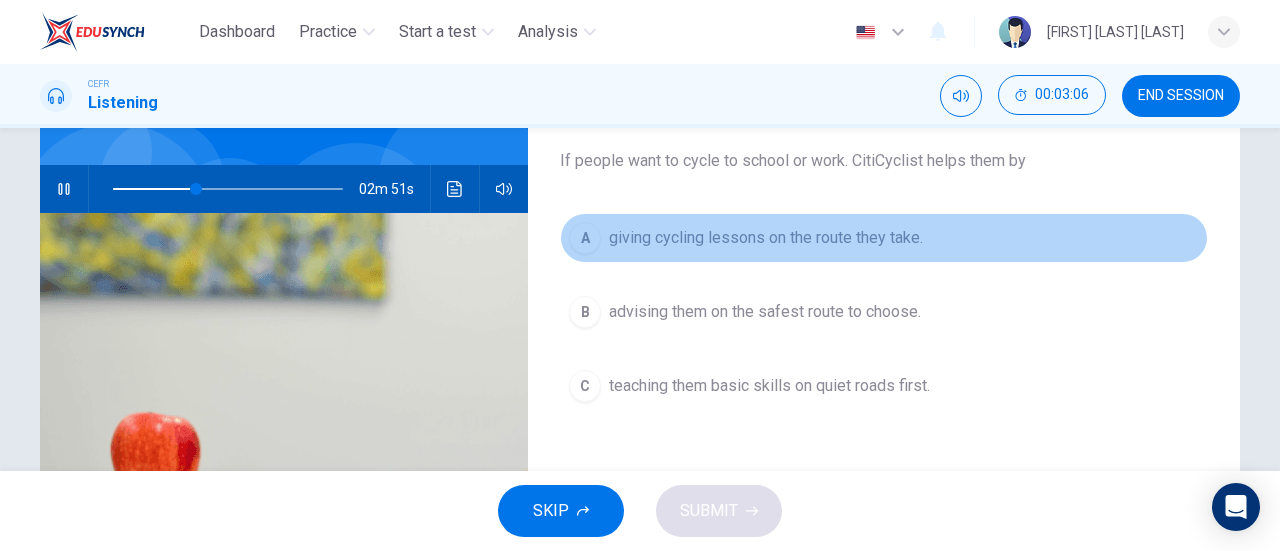 click on "A" at bounding box center [585, 238] 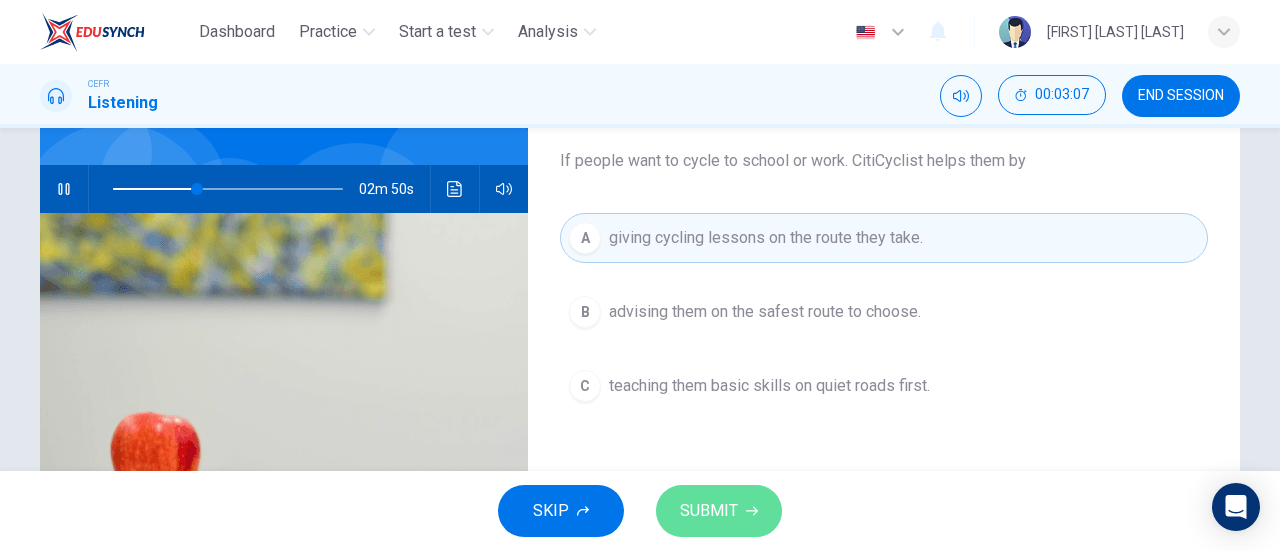 click on "SUBMIT" at bounding box center (709, 511) 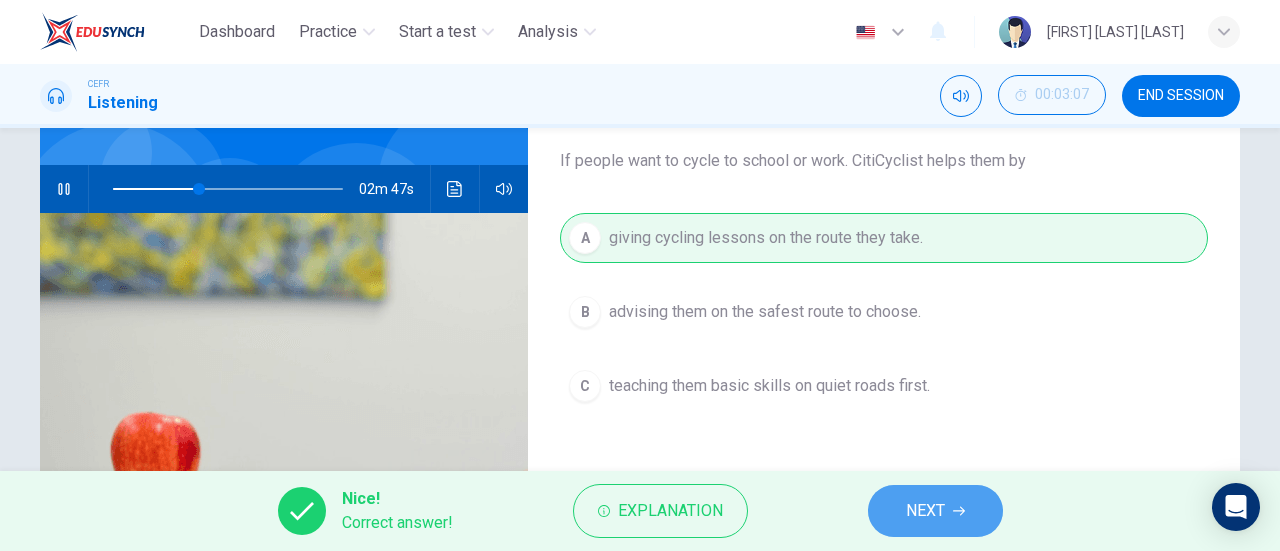 click on "NEXT" at bounding box center [925, 511] 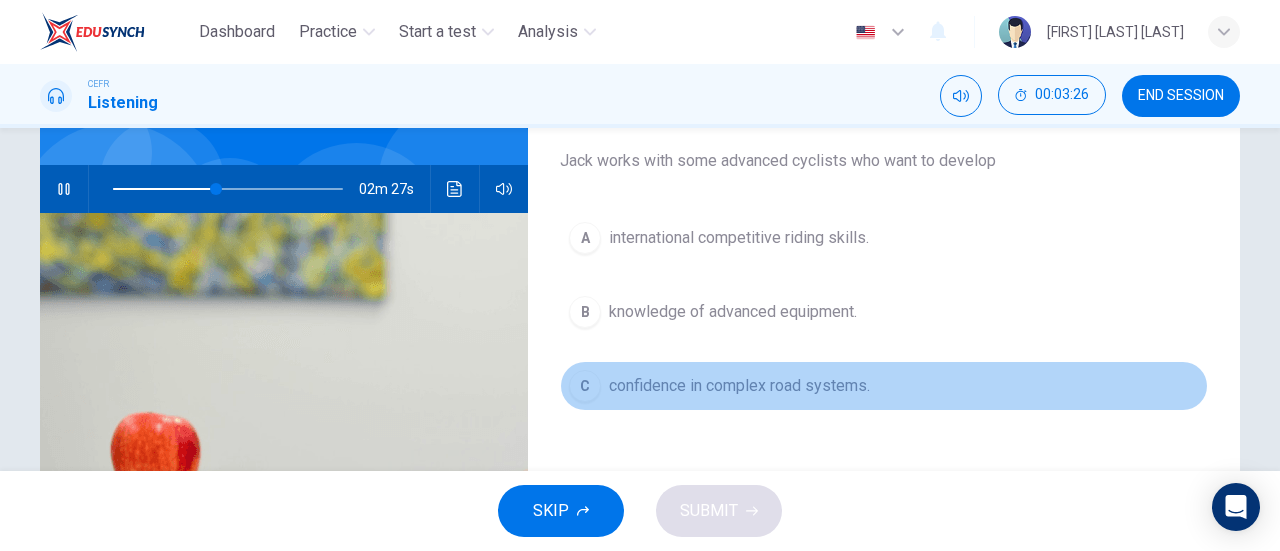 click on "C" at bounding box center (585, 238) 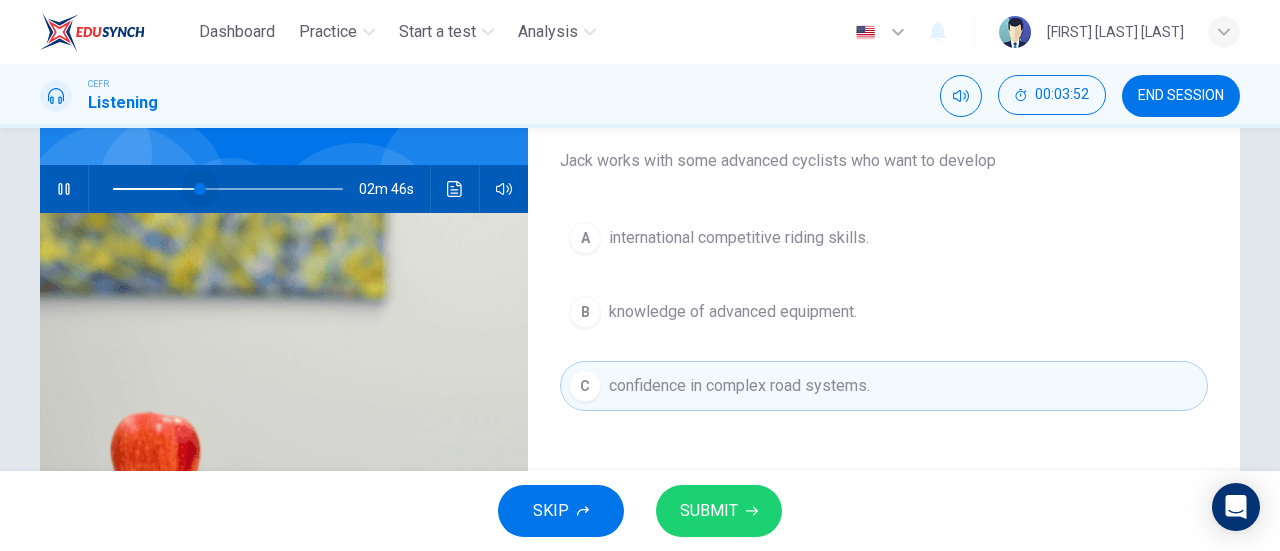 click at bounding box center [228, 189] 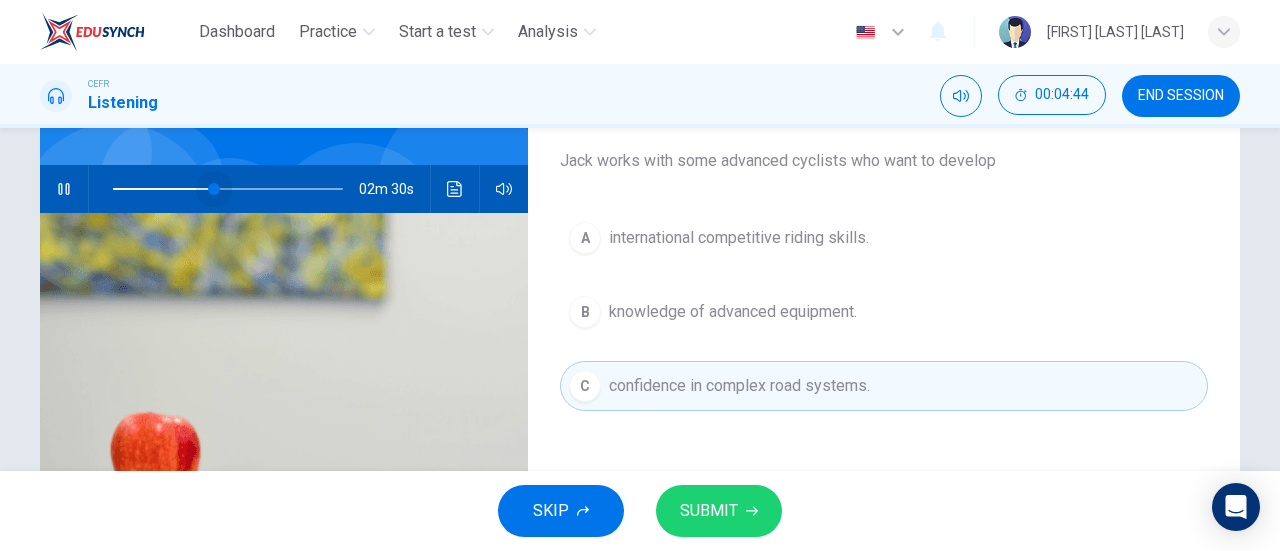 click at bounding box center (228, 189) 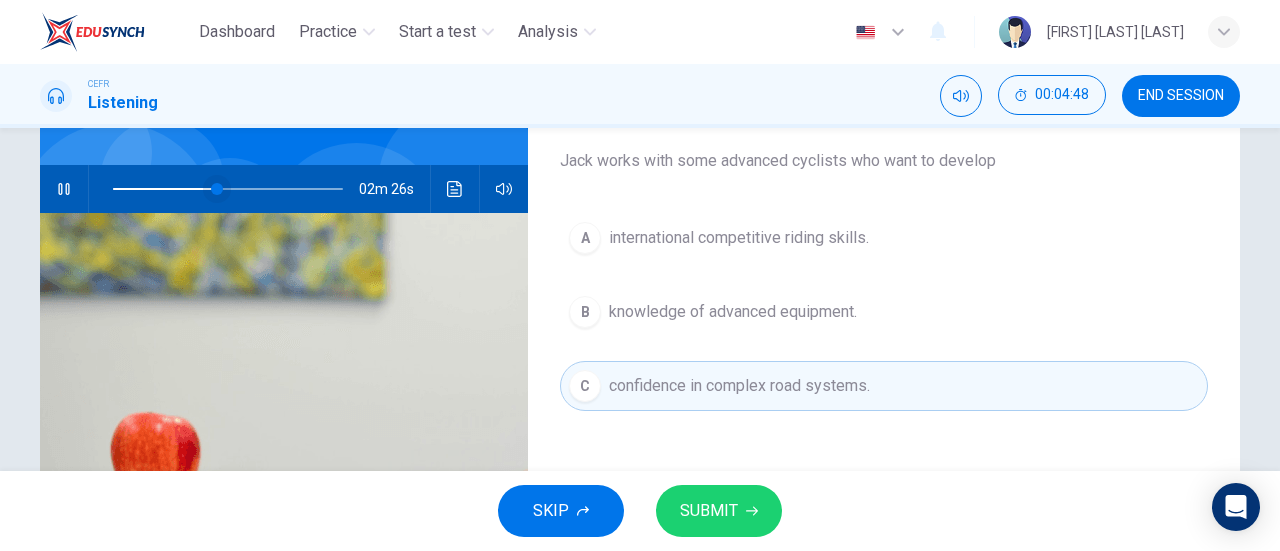 click at bounding box center [217, 189] 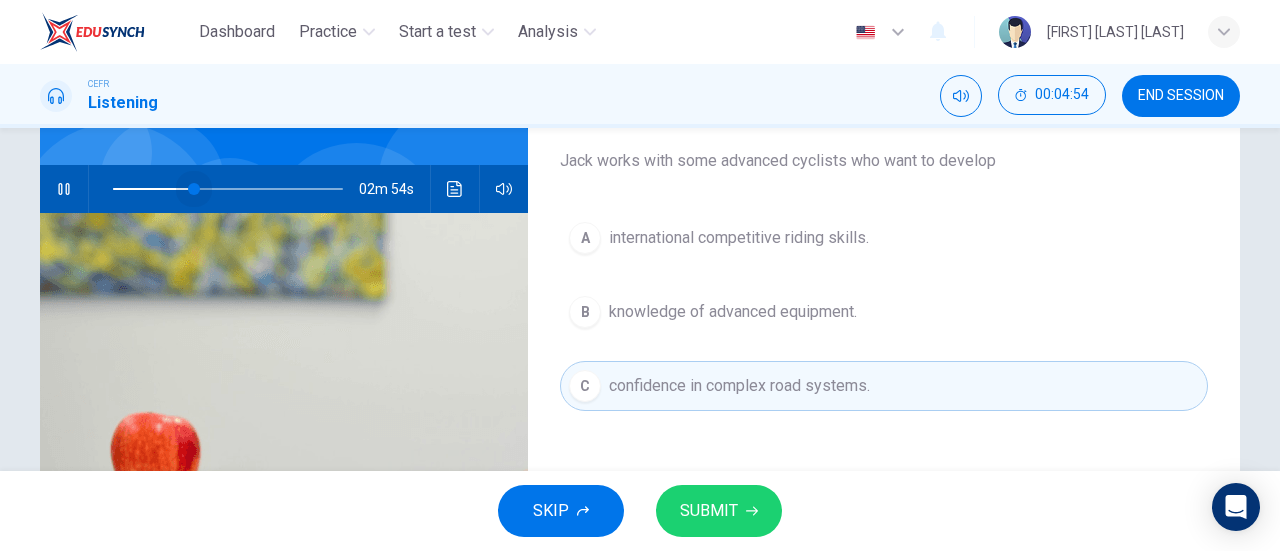 click at bounding box center (194, 189) 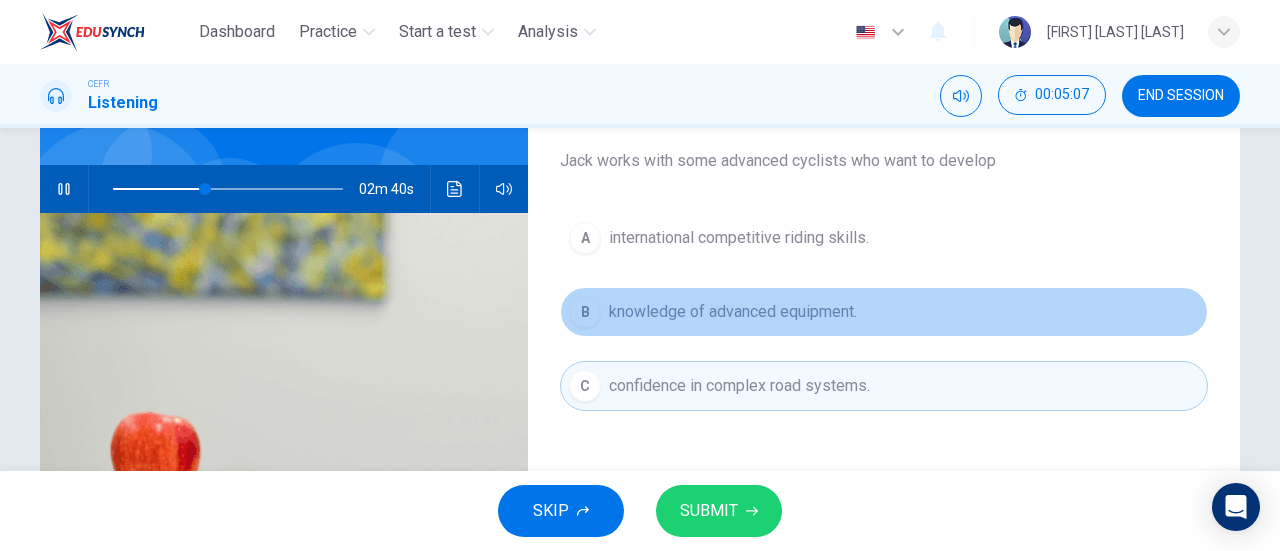 click on "B knowledge of advanced equipment." at bounding box center (884, 312) 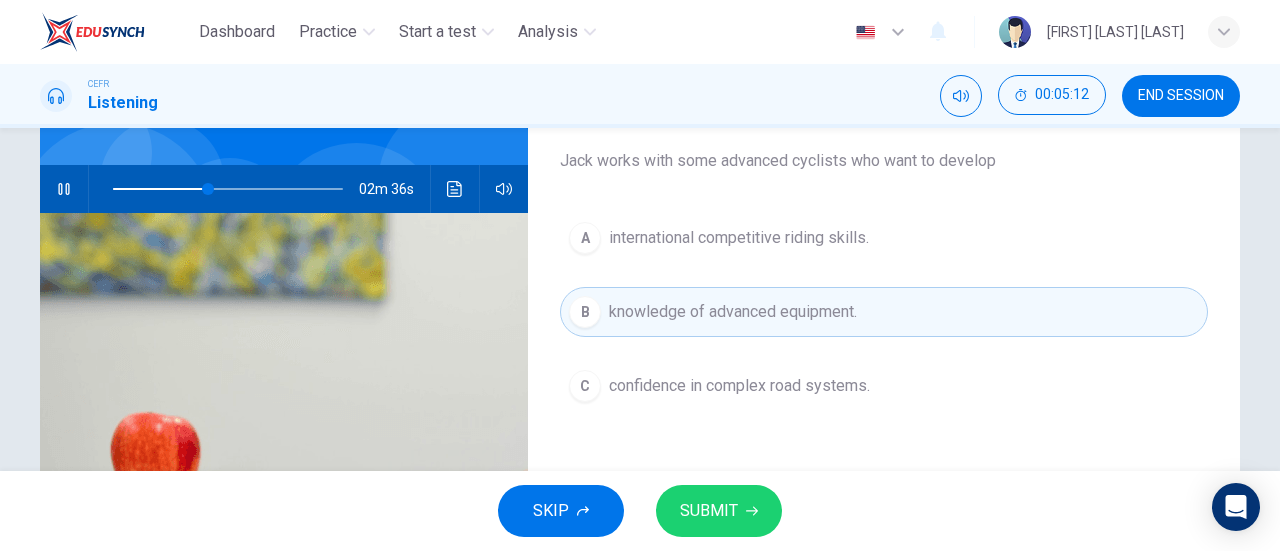 click on "confidence in complex road systems." at bounding box center [739, 238] 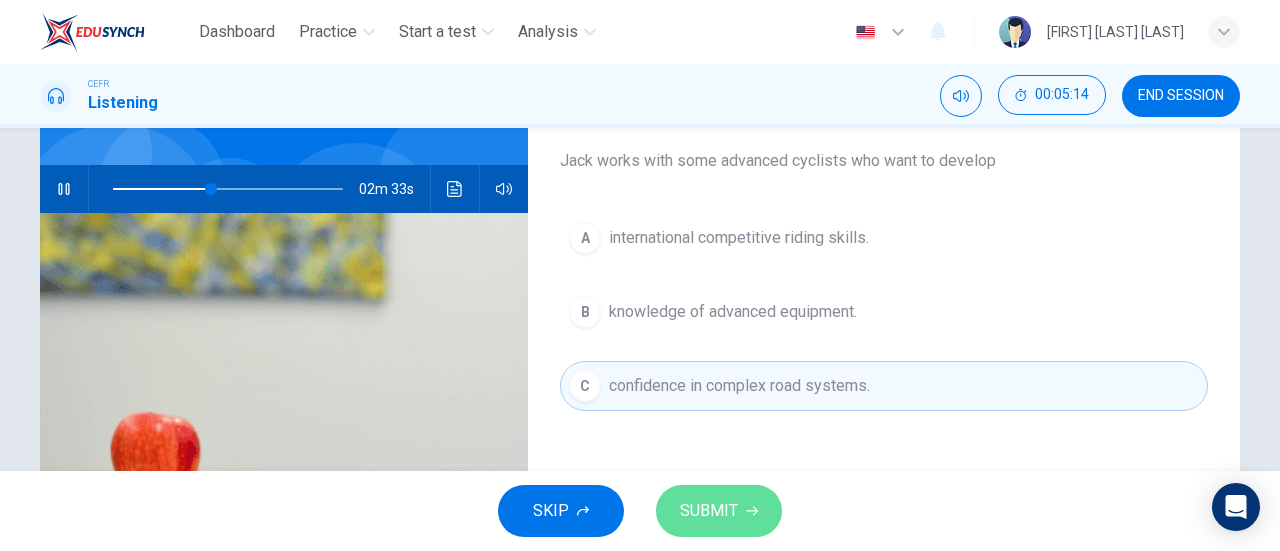 click on "SUBMIT" at bounding box center (709, 511) 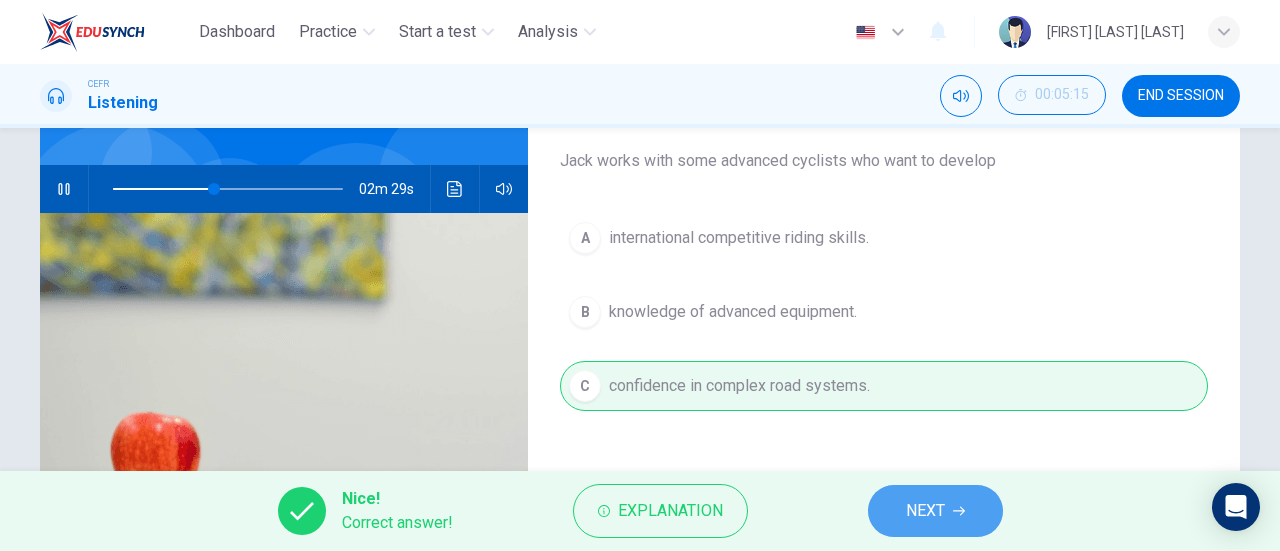 click on "NEXT" at bounding box center (925, 511) 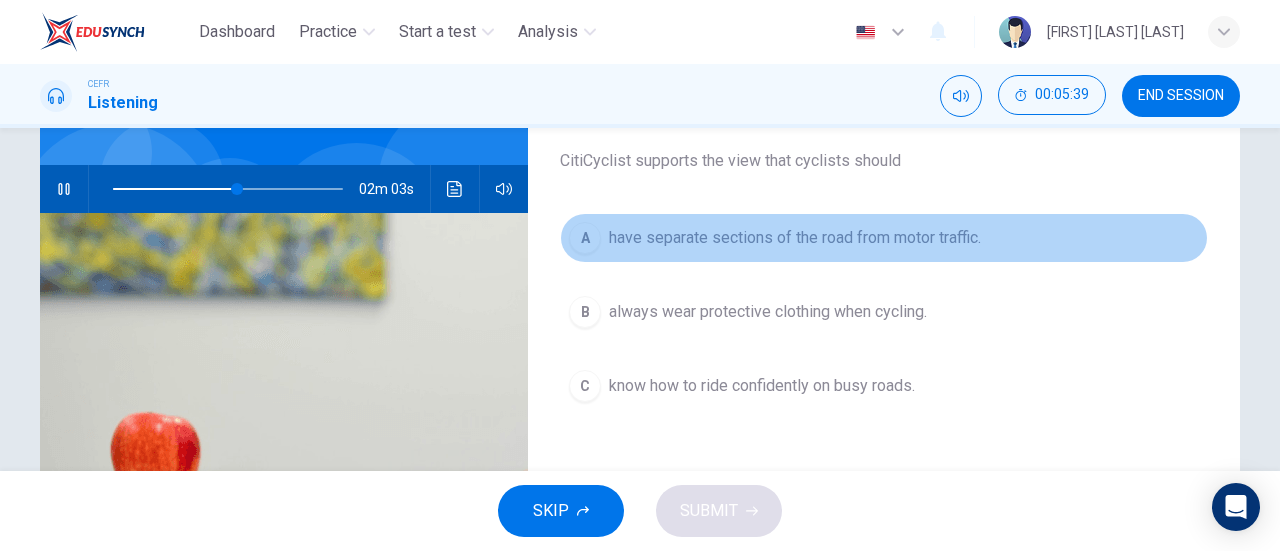 click on "have separate sections of the road from motor traffic." at bounding box center (795, 238) 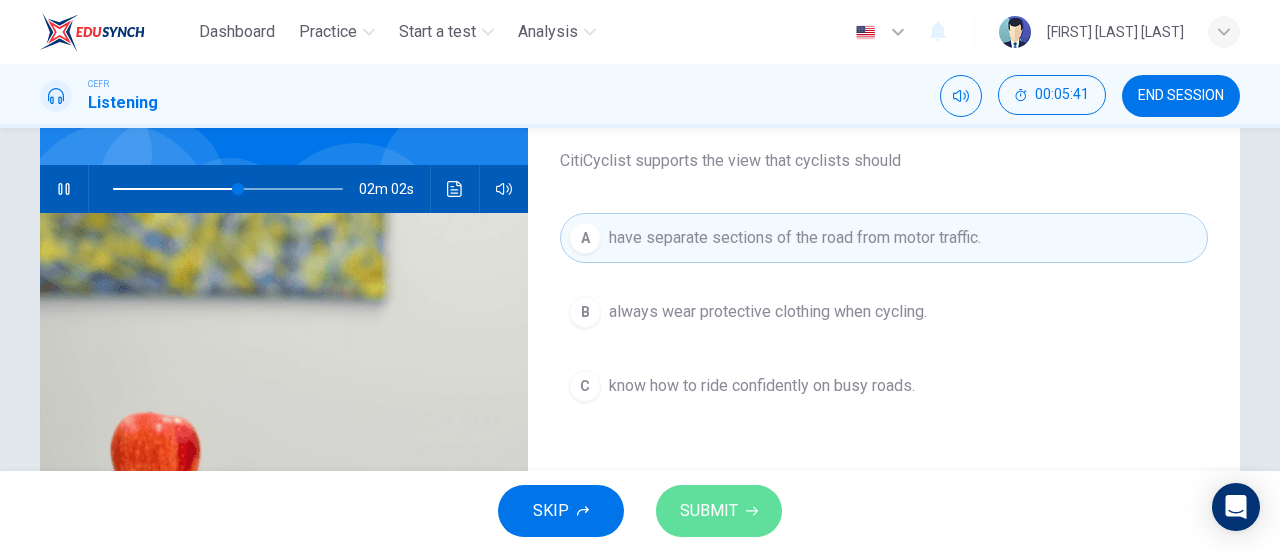 click on "SUBMIT" at bounding box center (719, 511) 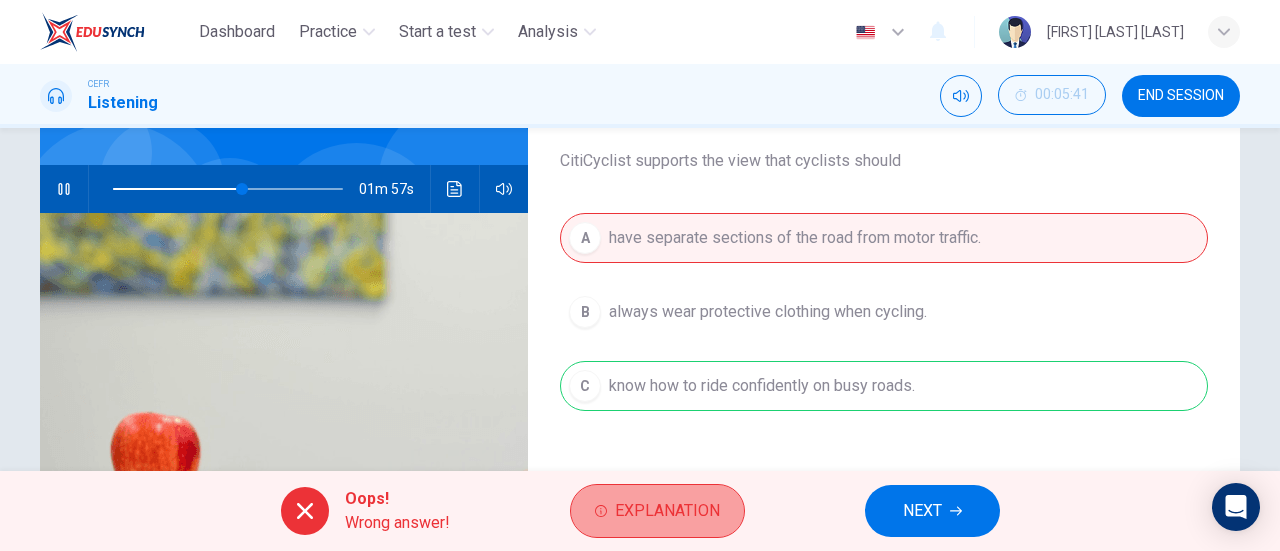 click on "Explanation" at bounding box center (667, 511) 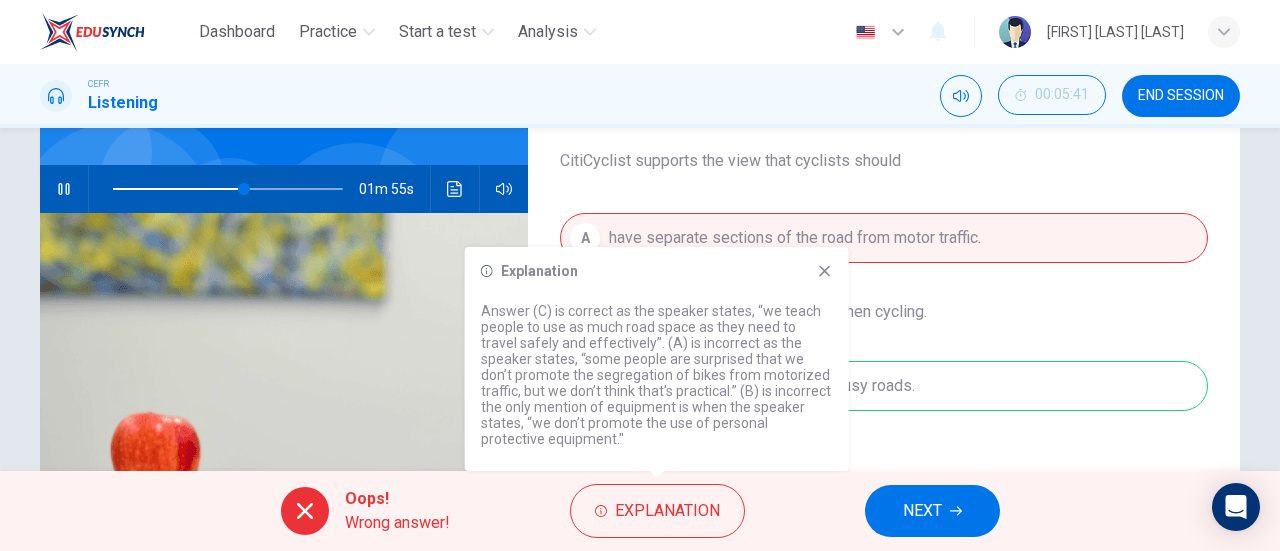 click at bounding box center (825, 271) 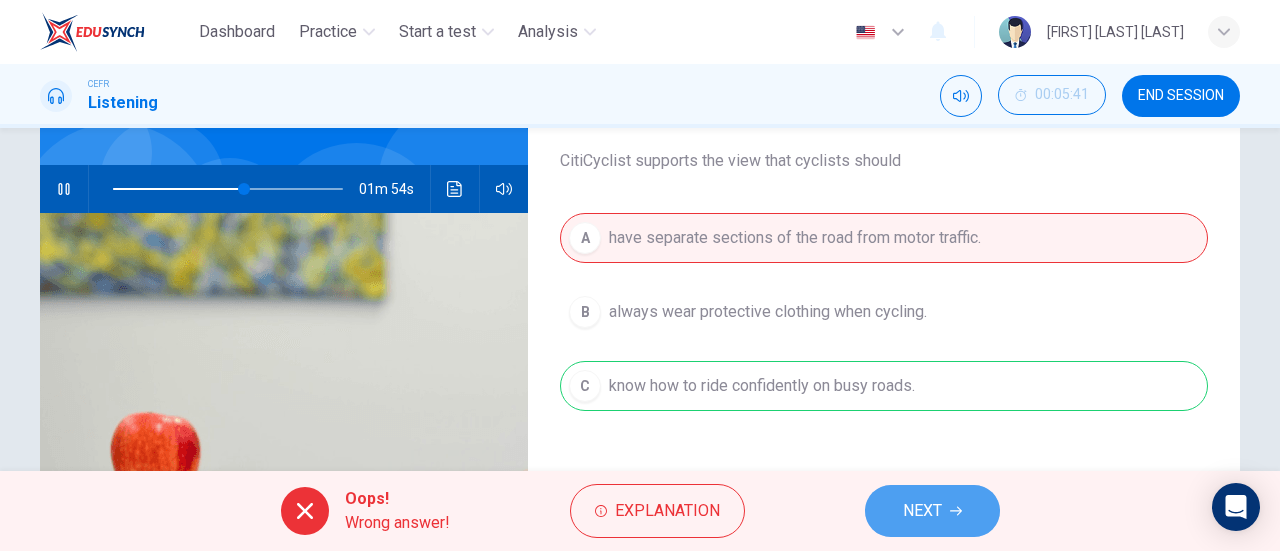 click on "NEXT" at bounding box center (922, 511) 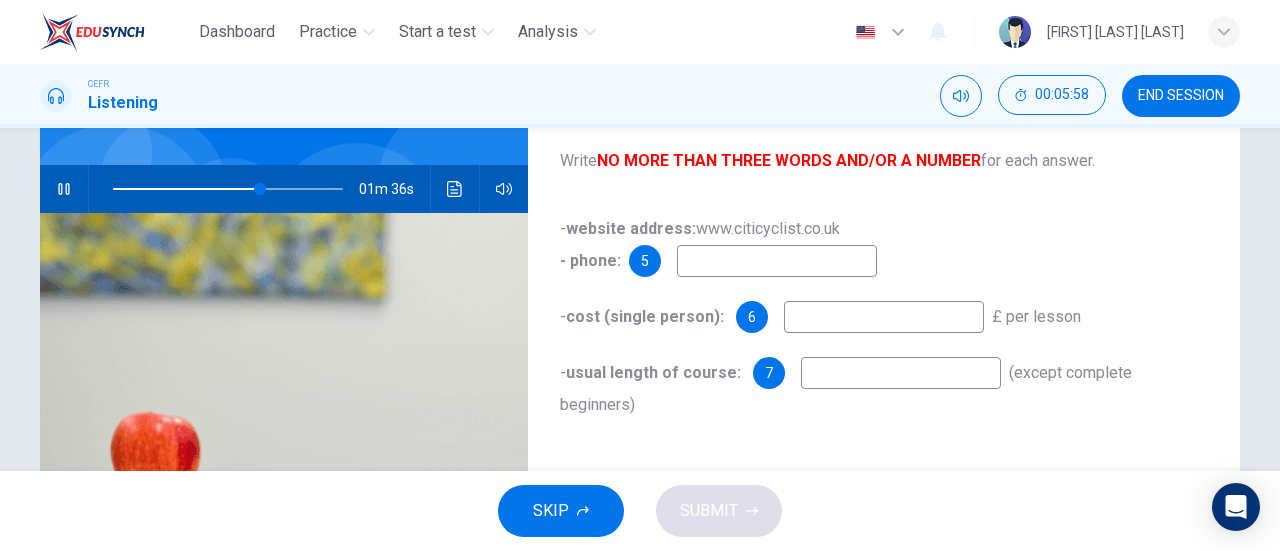 click at bounding box center [777, 261] 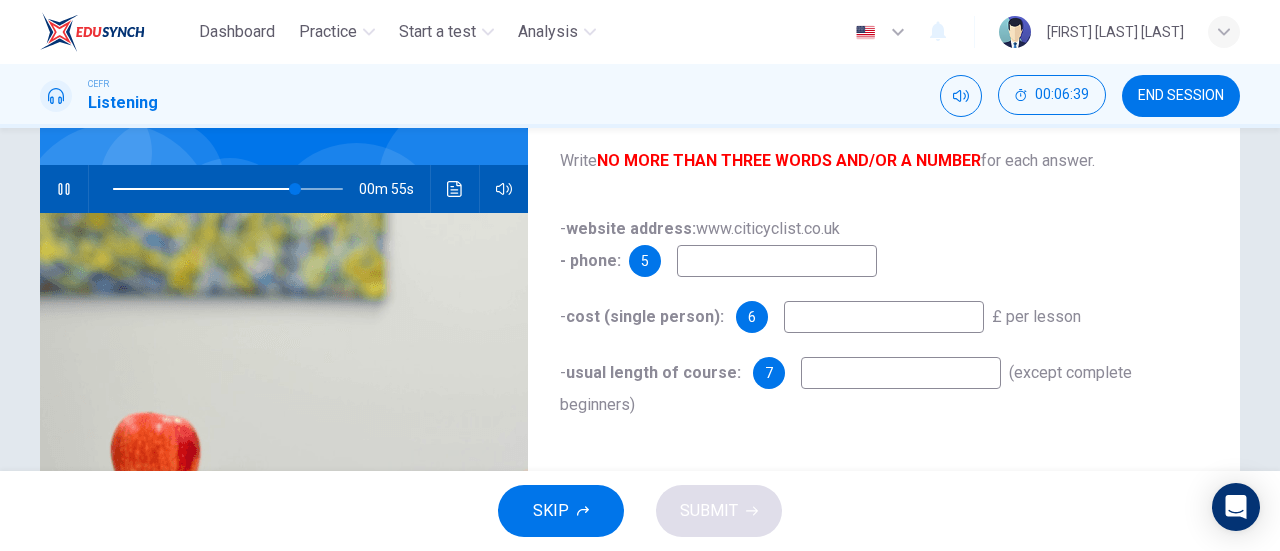 click at bounding box center (777, 261) 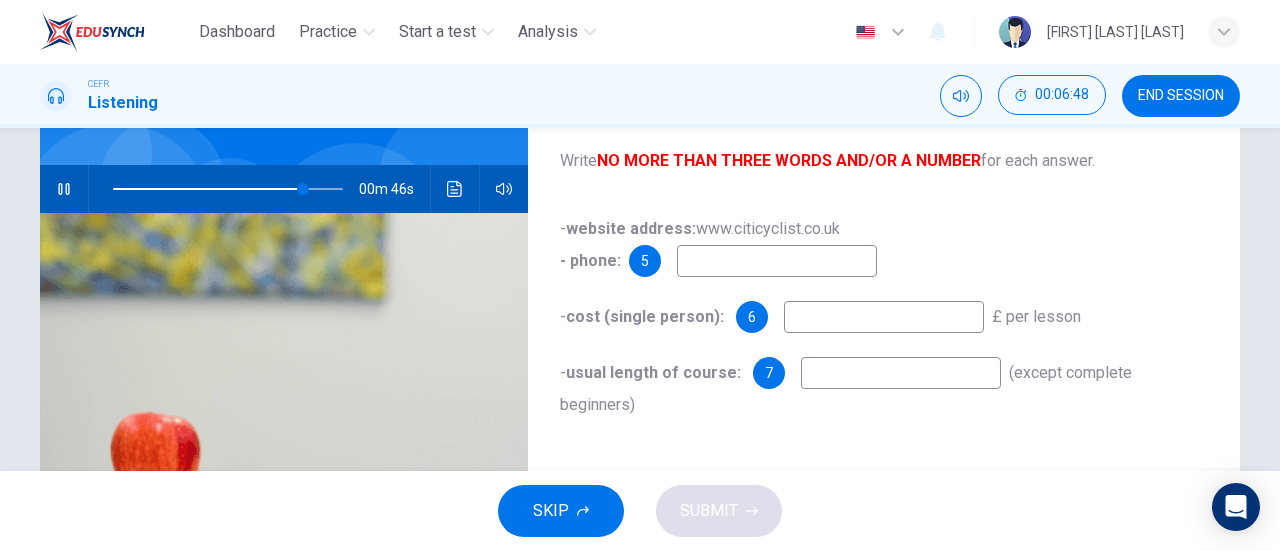 click at bounding box center (777, 261) 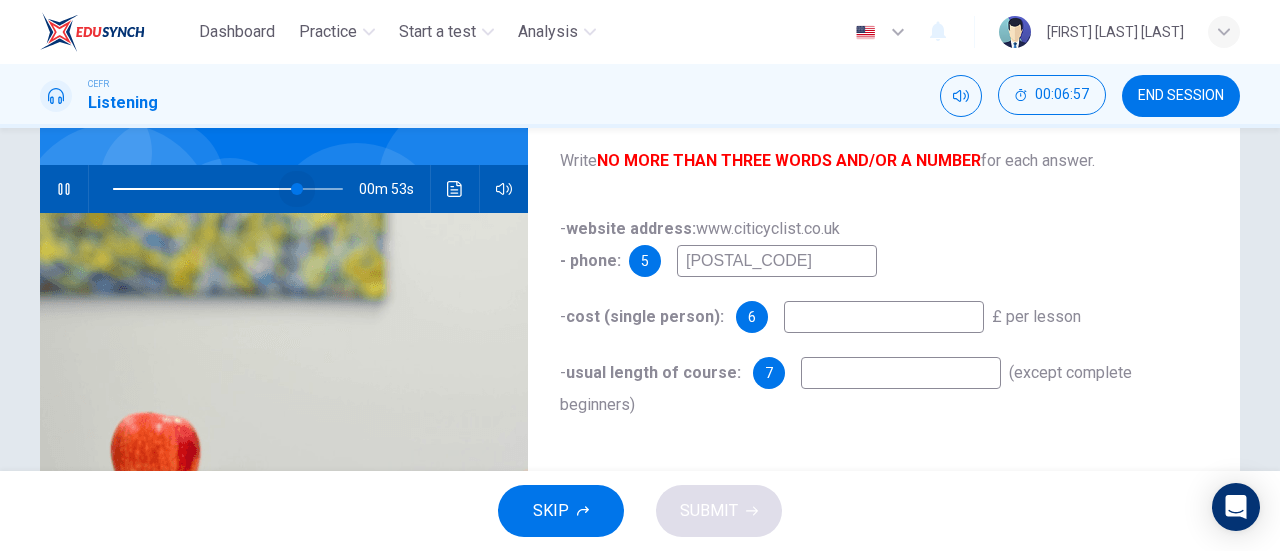 click at bounding box center (297, 189) 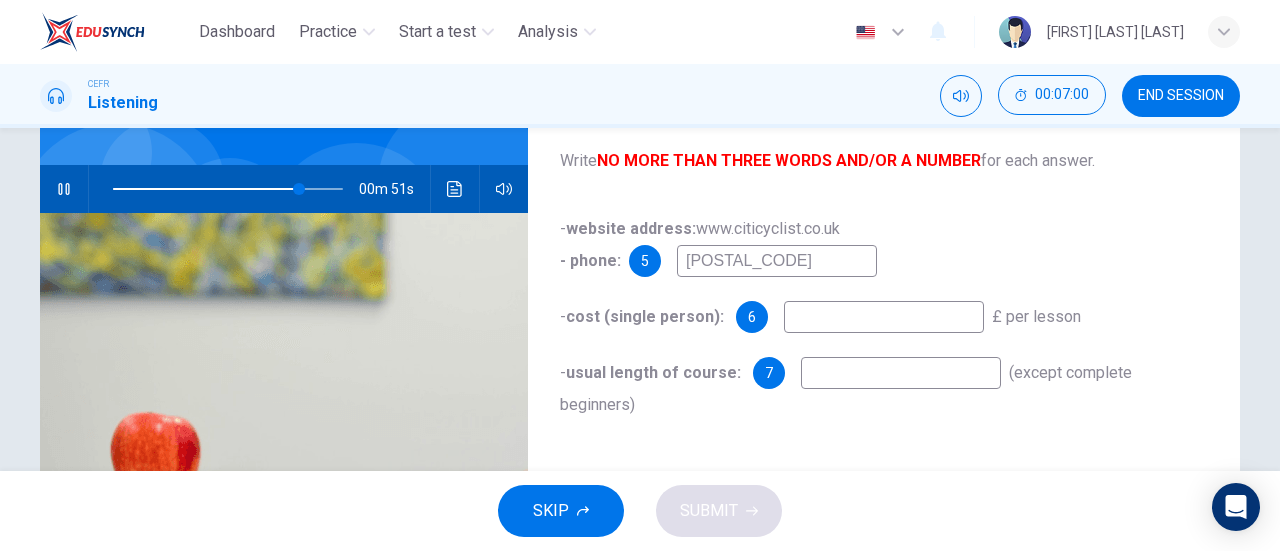 click on "0207562" at bounding box center (777, 261) 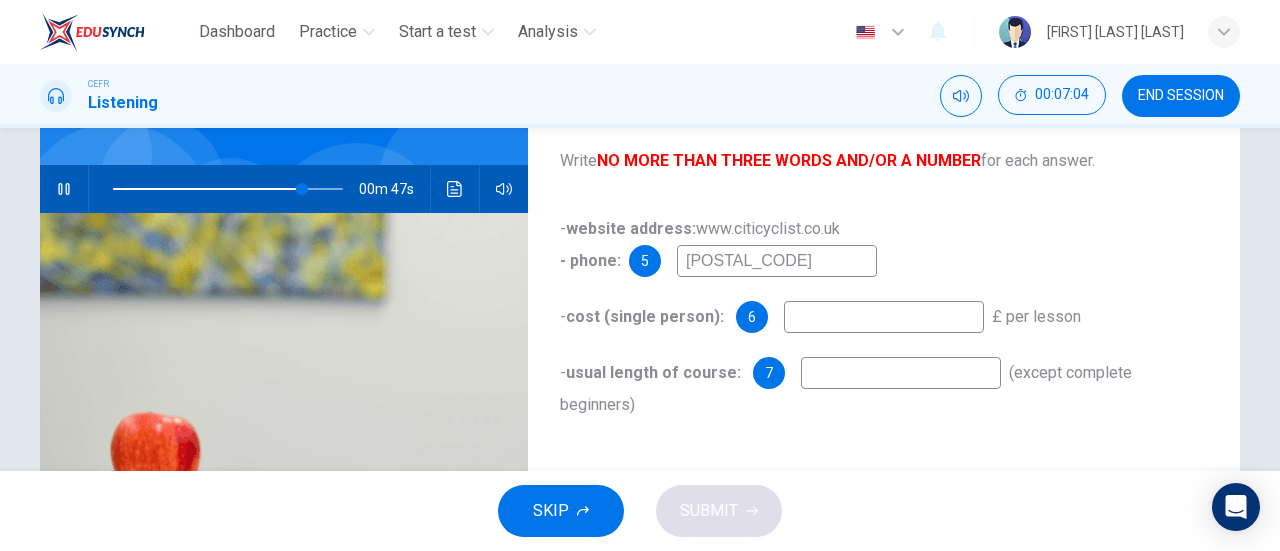 click on "0207562" at bounding box center [777, 261] 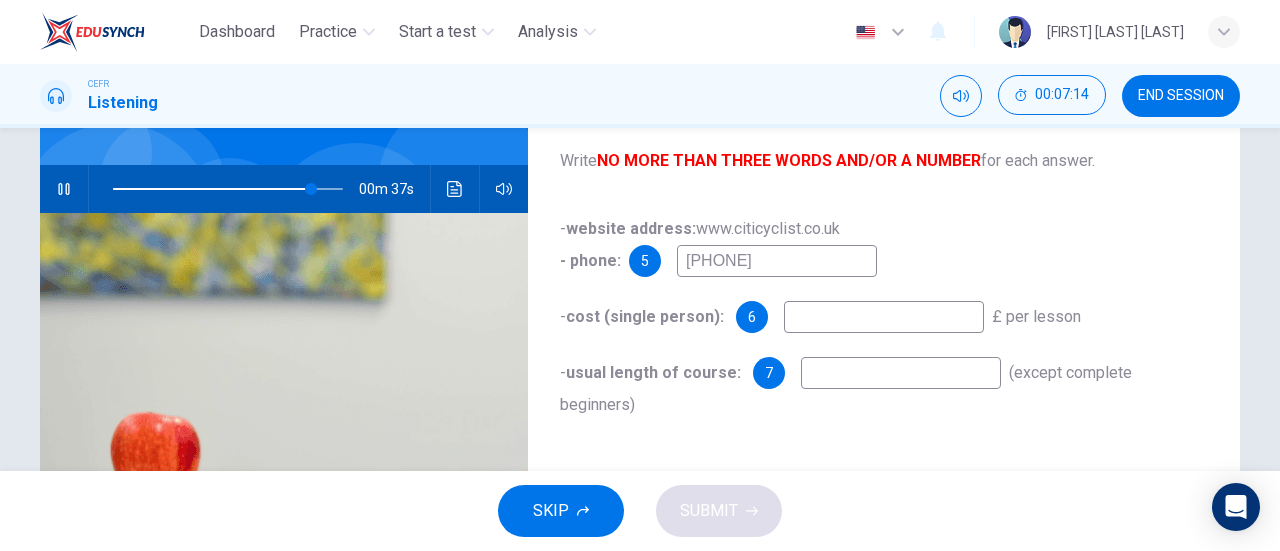 type on "02075624028" 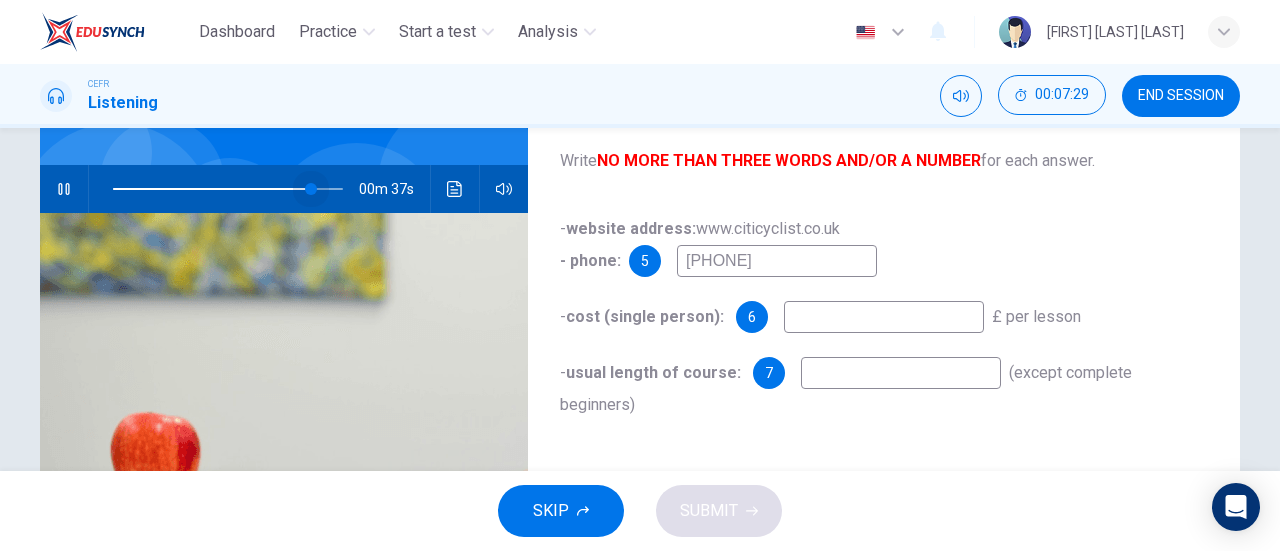 click at bounding box center (311, 189) 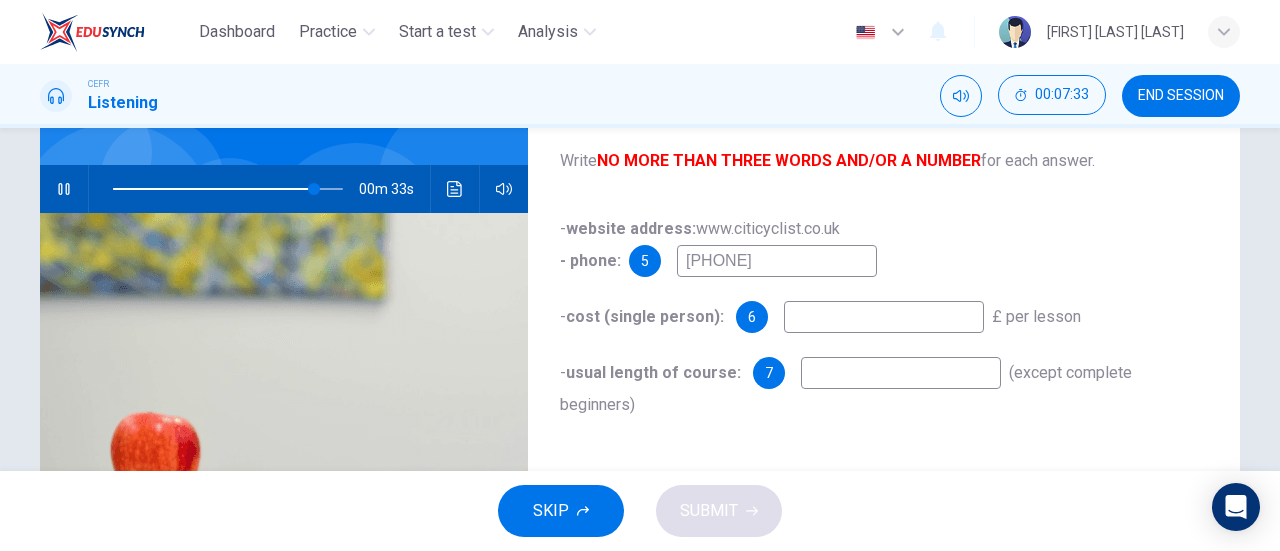 click at bounding box center [777, 261] 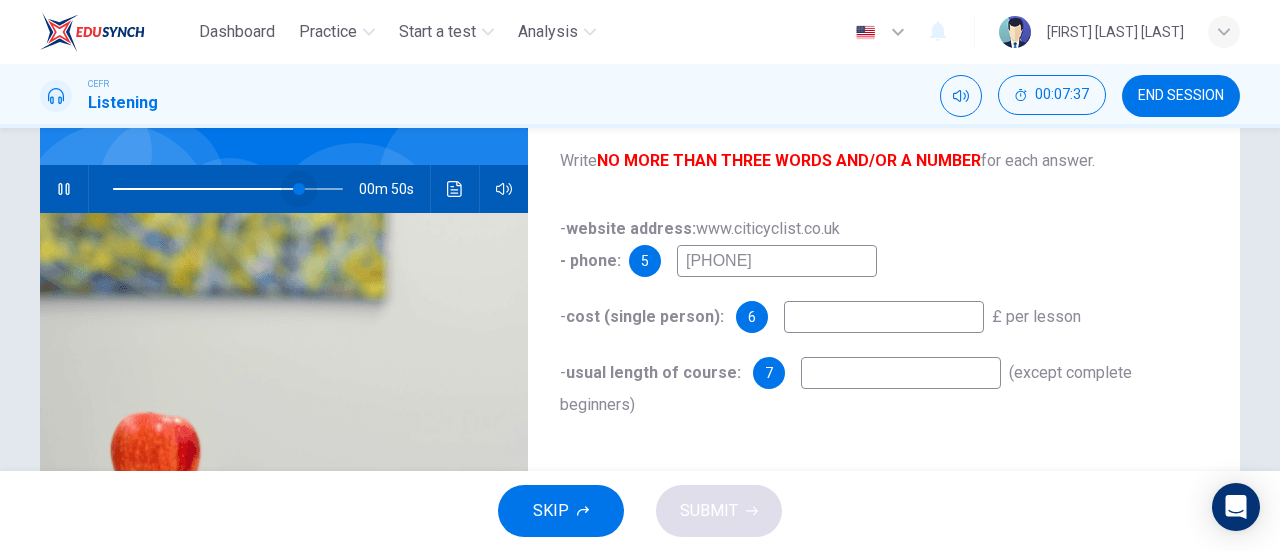 click at bounding box center (299, 189) 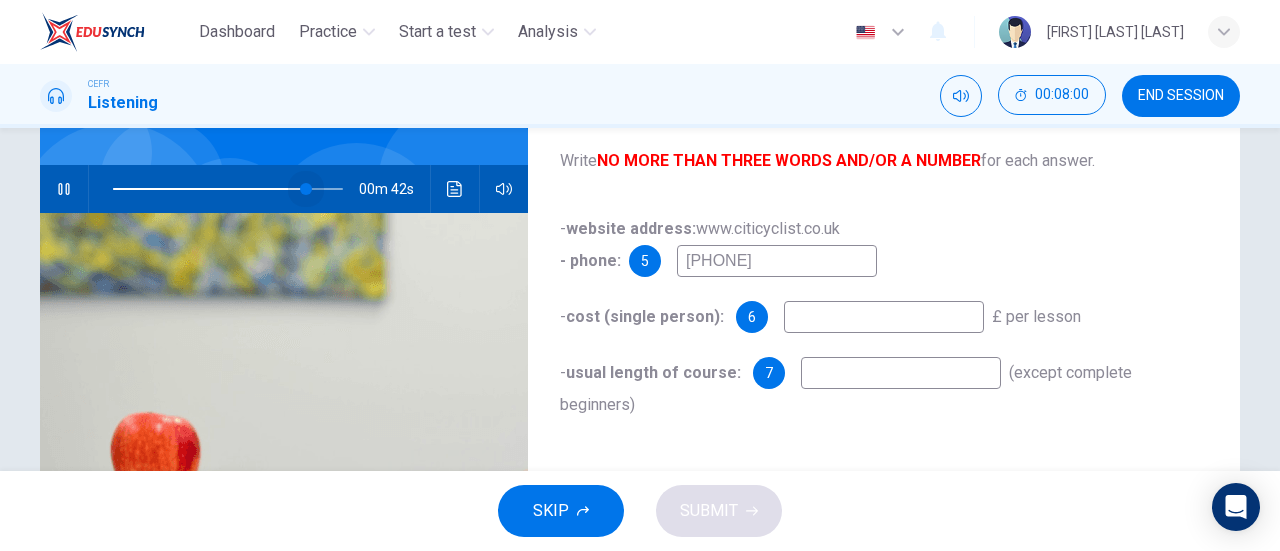click at bounding box center [306, 189] 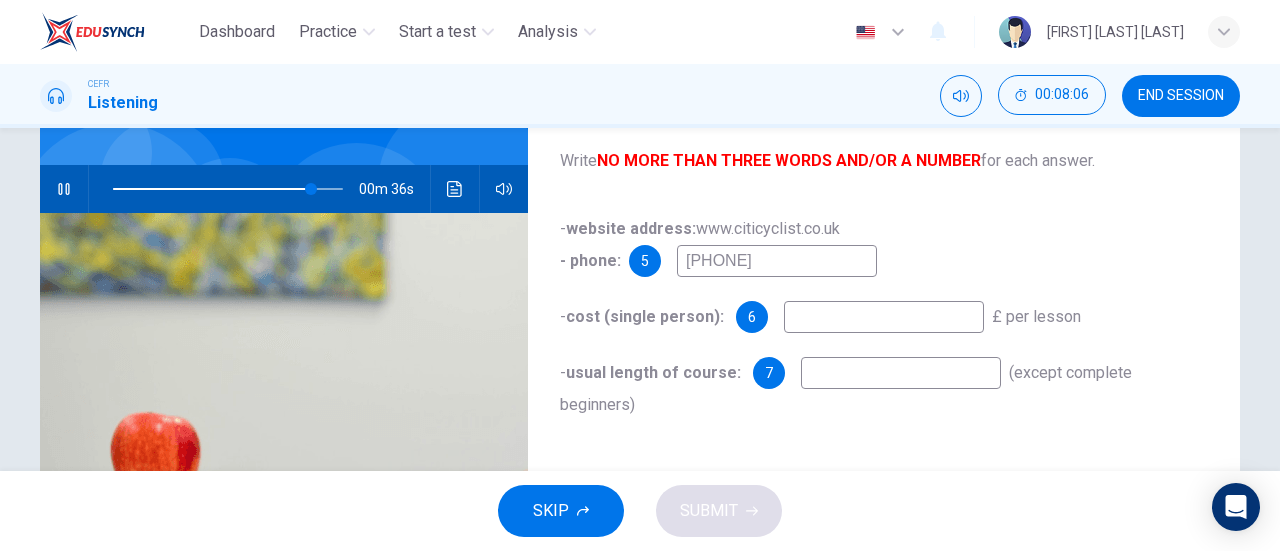 click at bounding box center [777, 261] 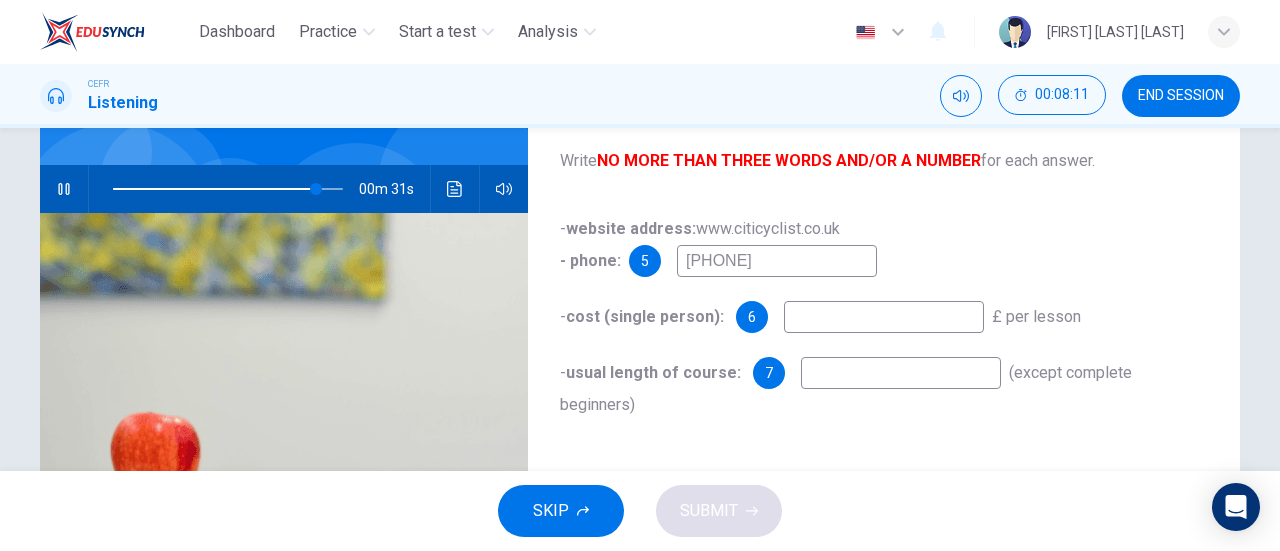 click at bounding box center [777, 261] 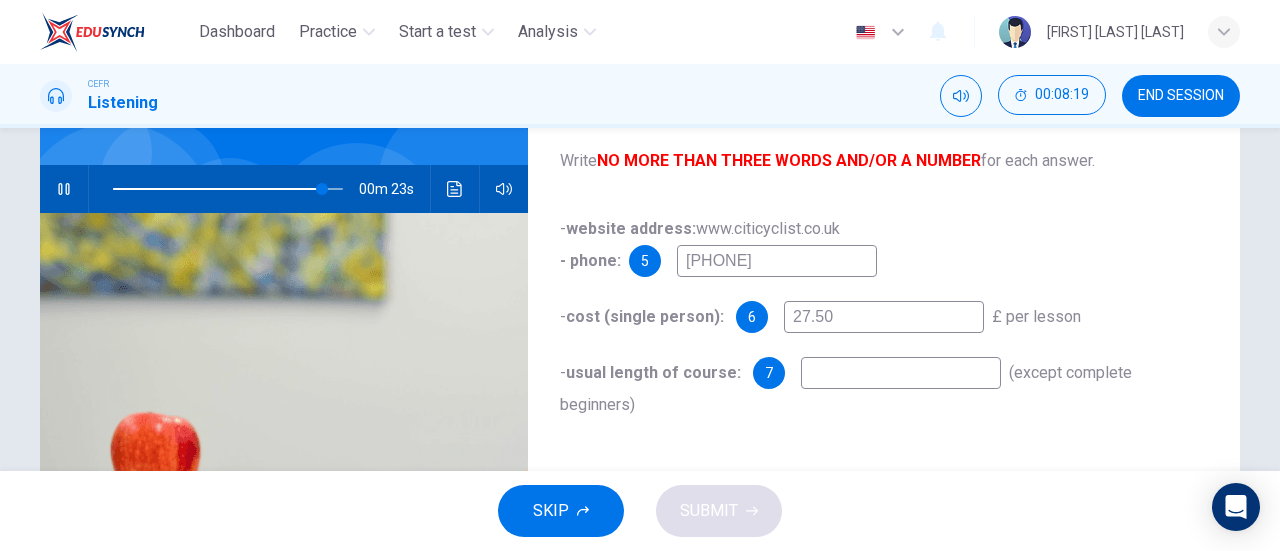 type on "27.50" 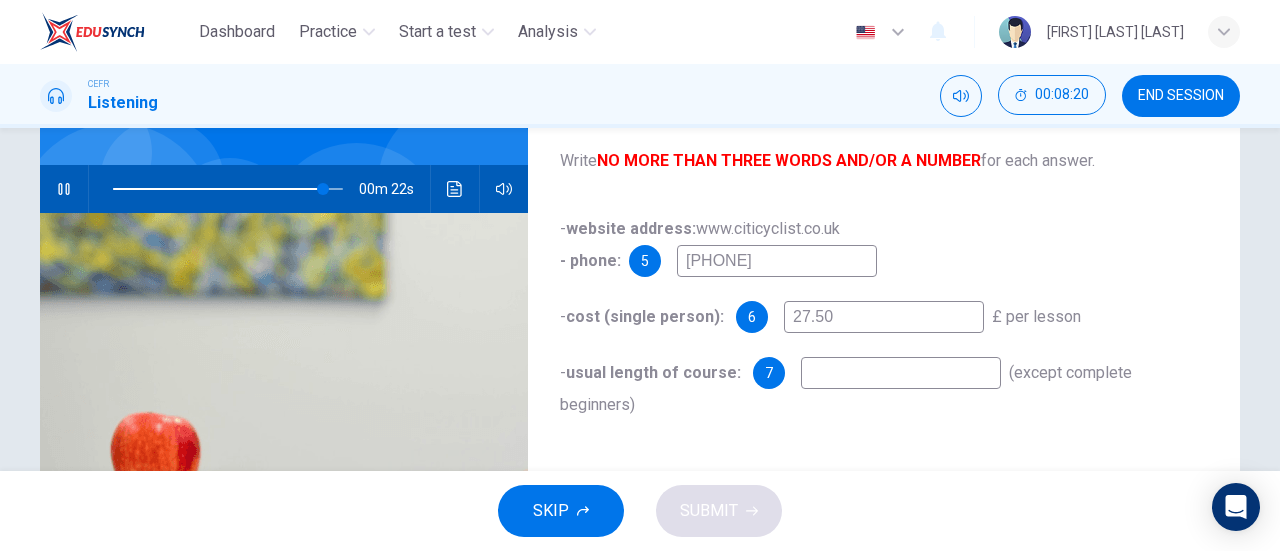 click at bounding box center (777, 261) 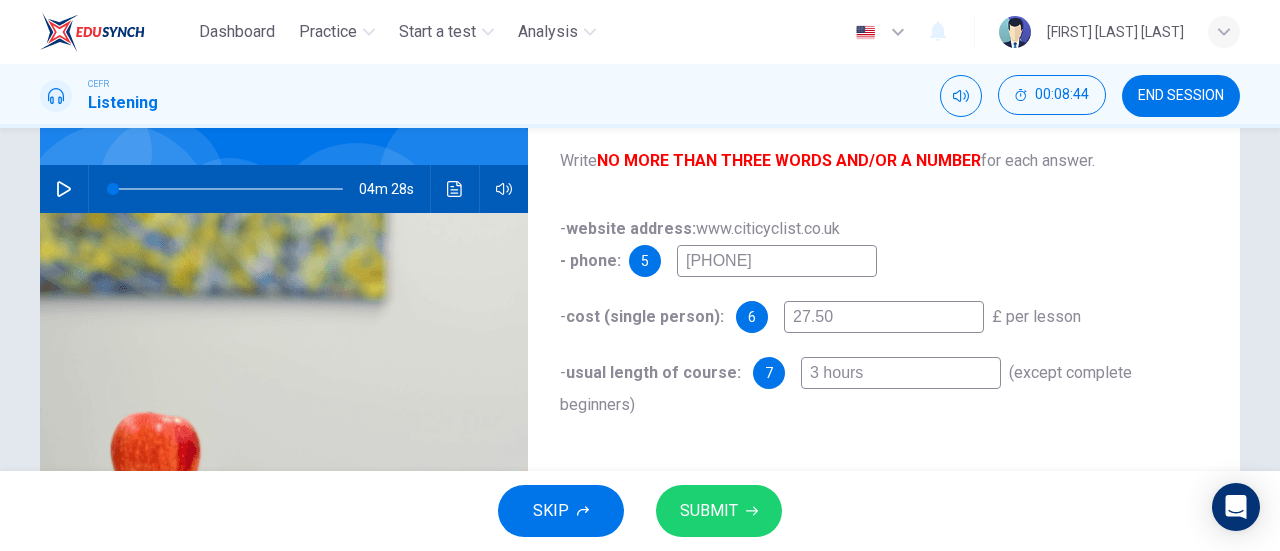type on "3 hours" 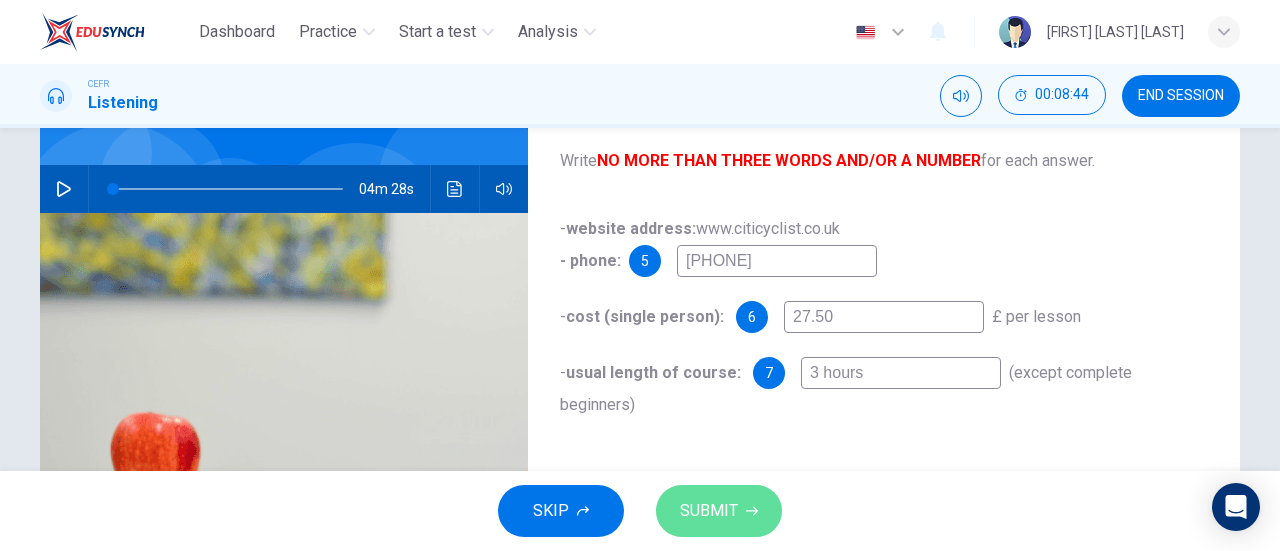 click on "SUBMIT" at bounding box center (709, 511) 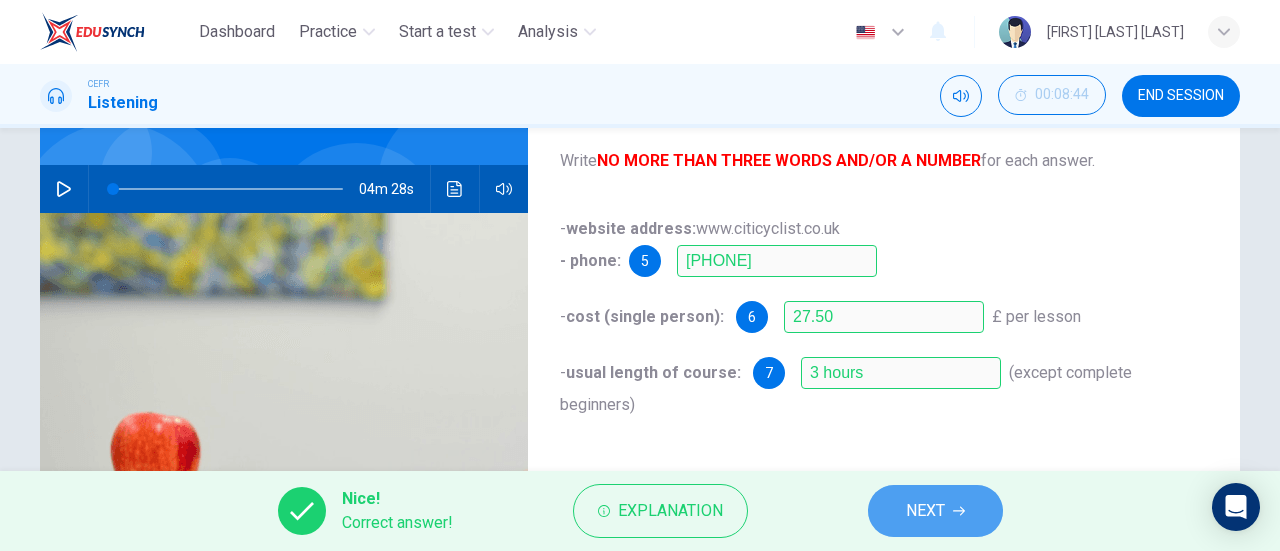 click on "NEXT" at bounding box center [925, 511] 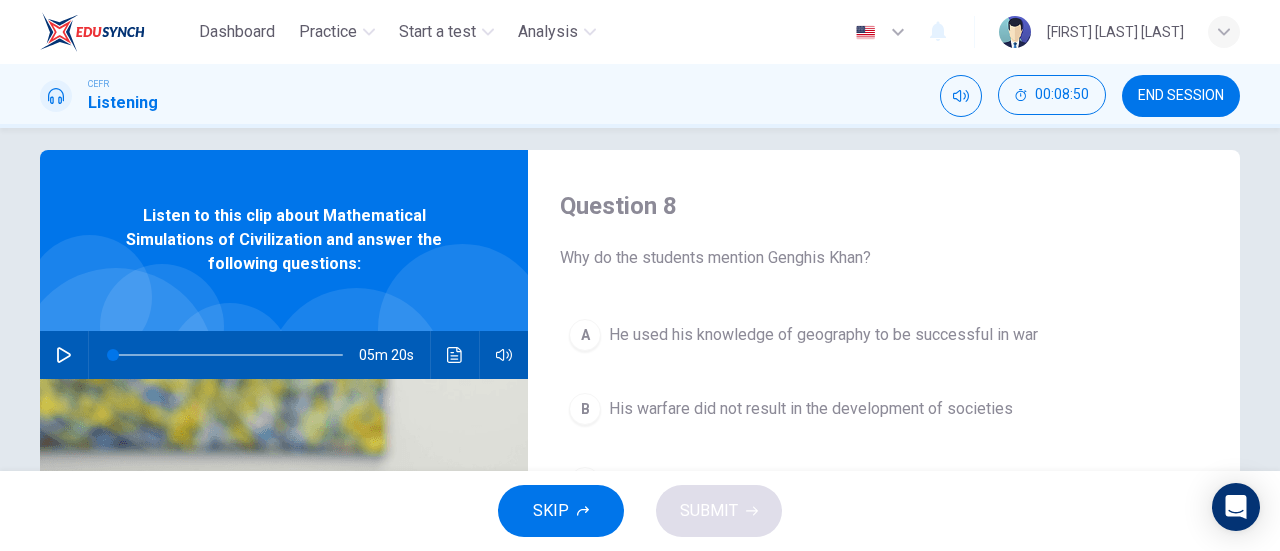 scroll, scrollTop: 42, scrollLeft: 0, axis: vertical 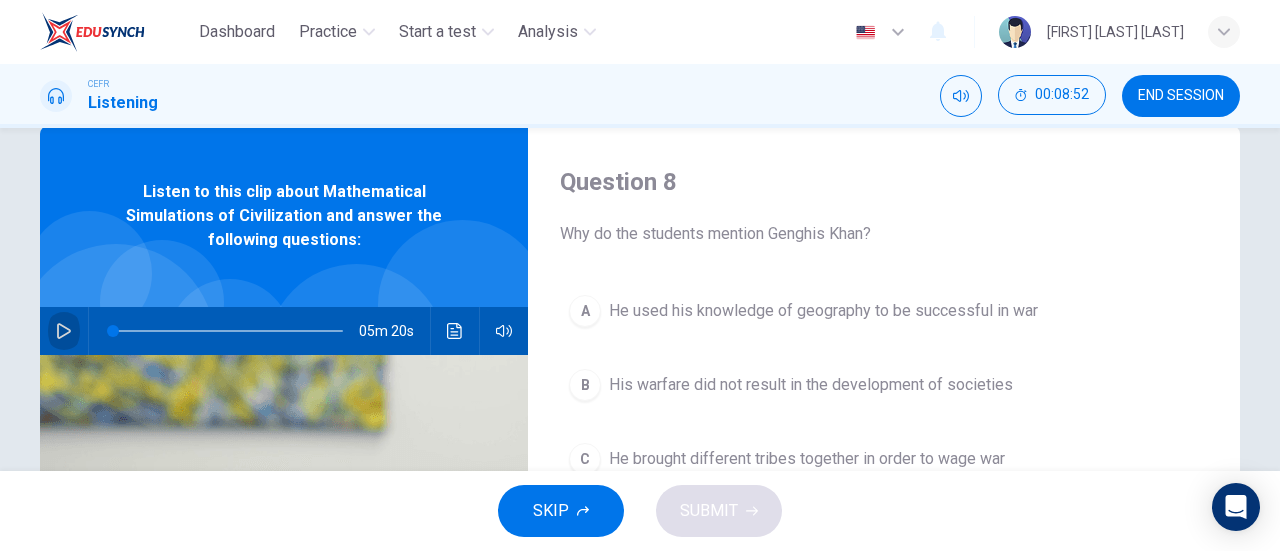 click at bounding box center (64, 331) 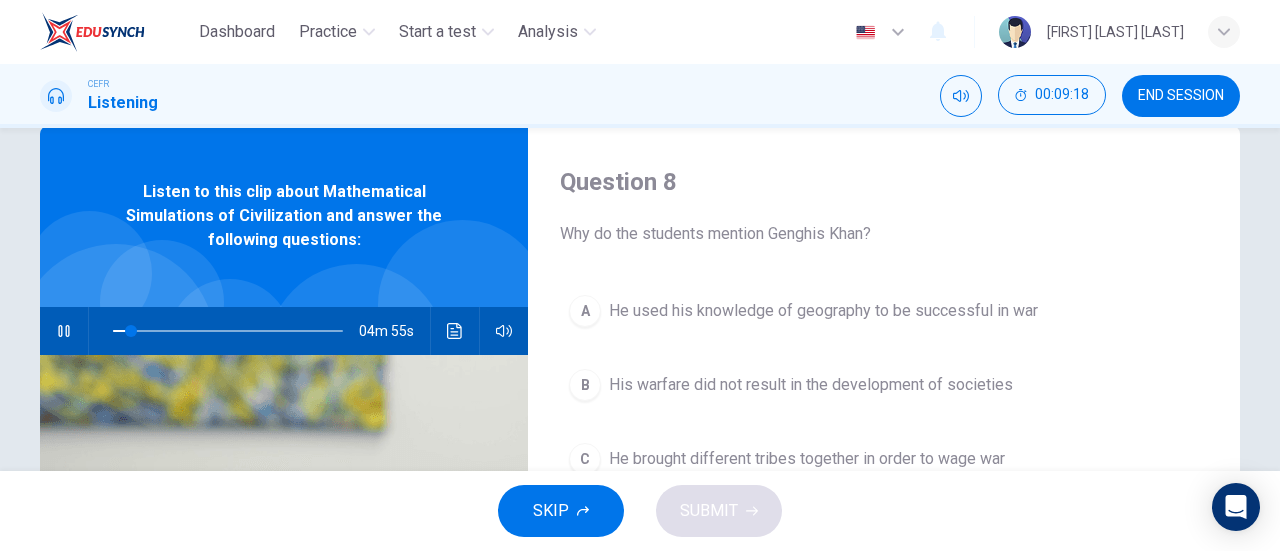 type 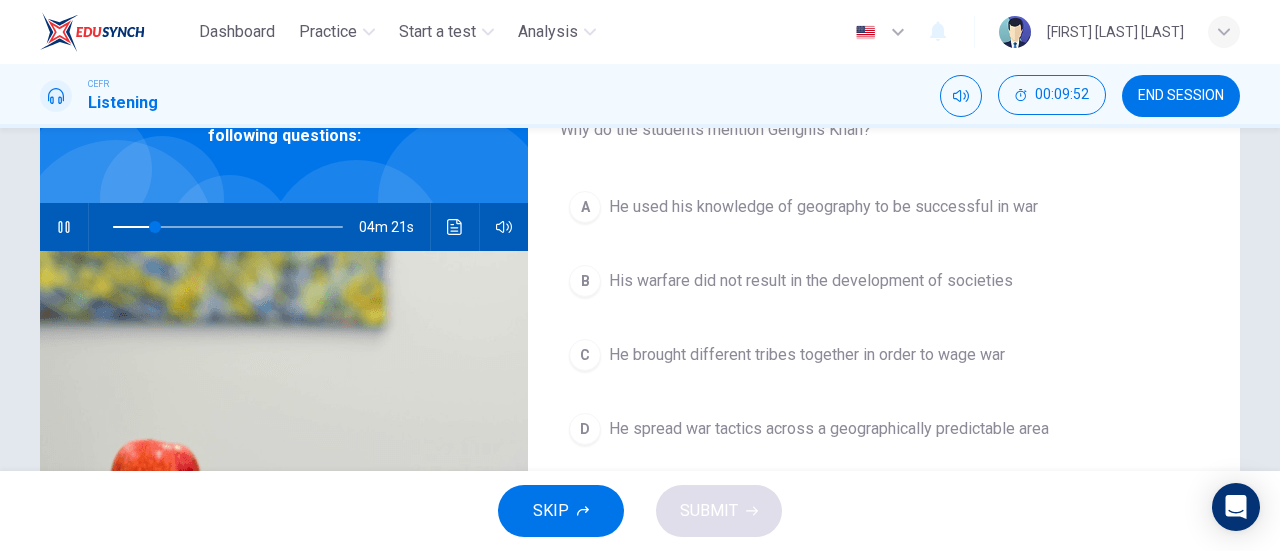 scroll, scrollTop: 147, scrollLeft: 0, axis: vertical 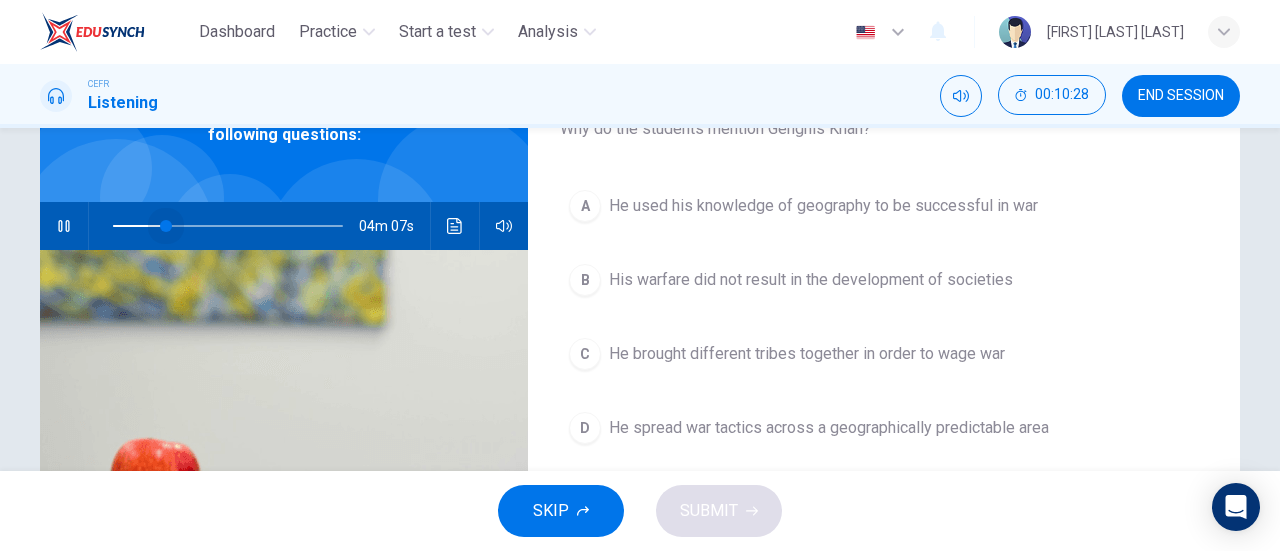 click at bounding box center (166, 226) 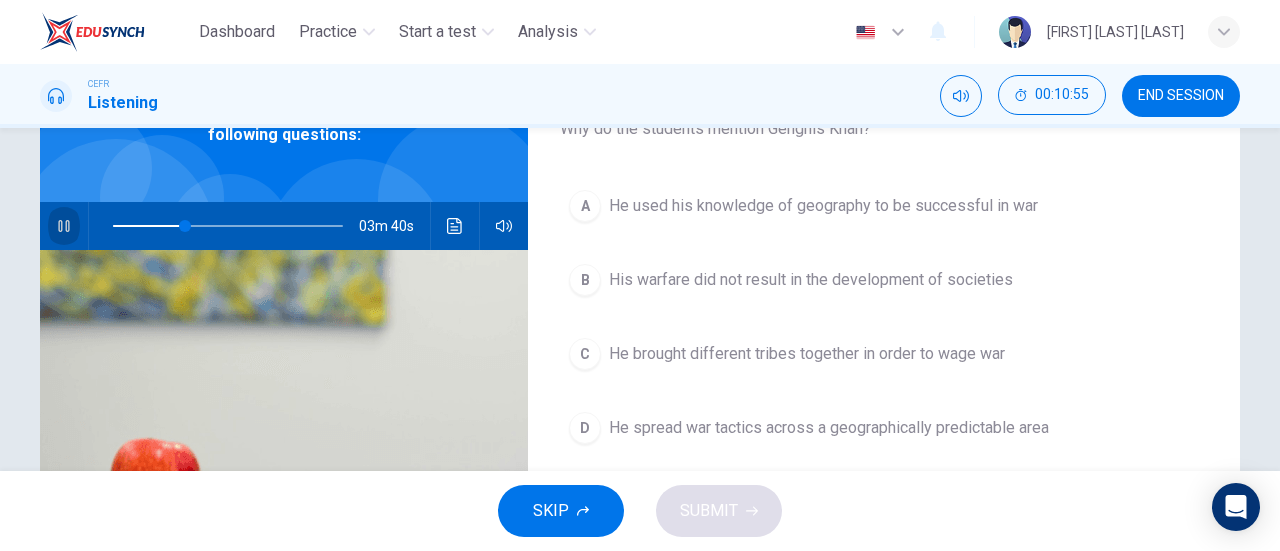 click at bounding box center (64, 226) 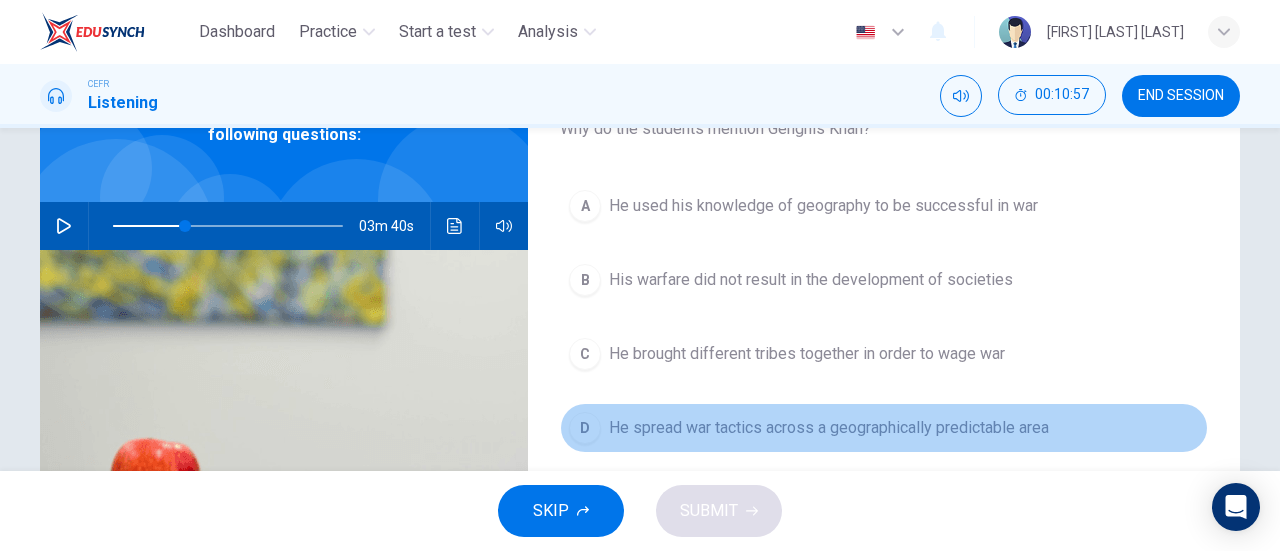 click on "D" at bounding box center [585, 206] 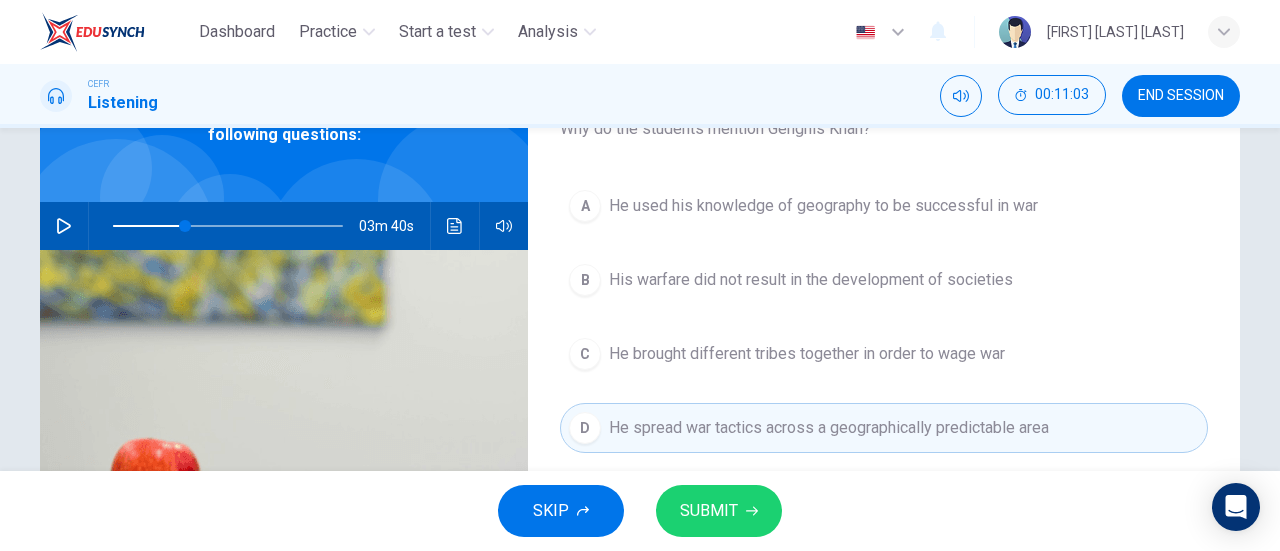 click on "SUBMIT" at bounding box center [709, 511] 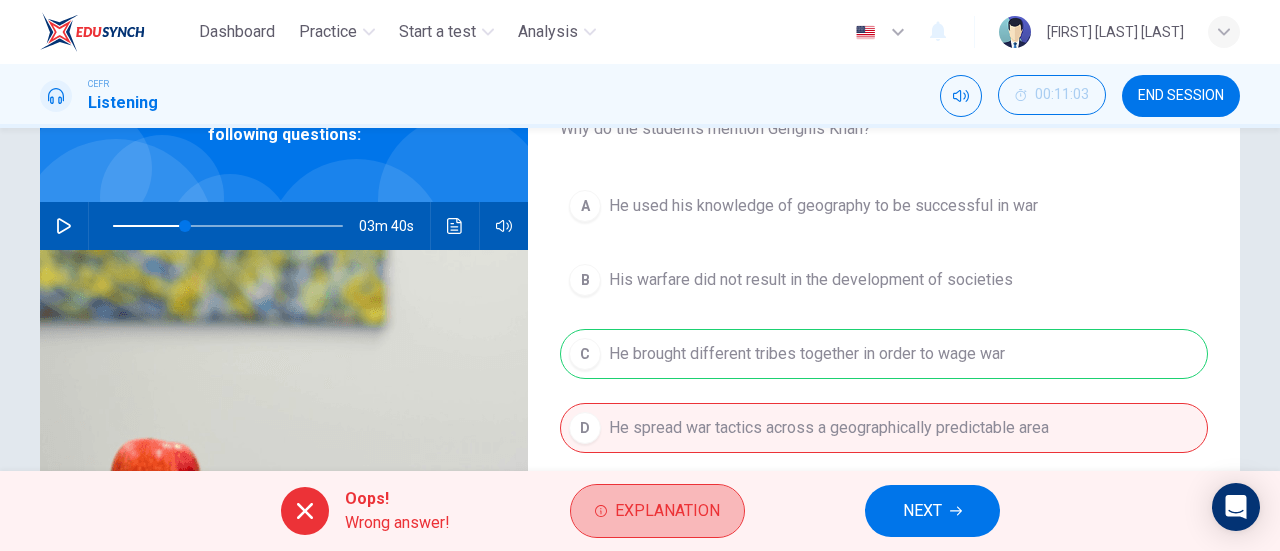 click on "Explanation" at bounding box center [657, 511] 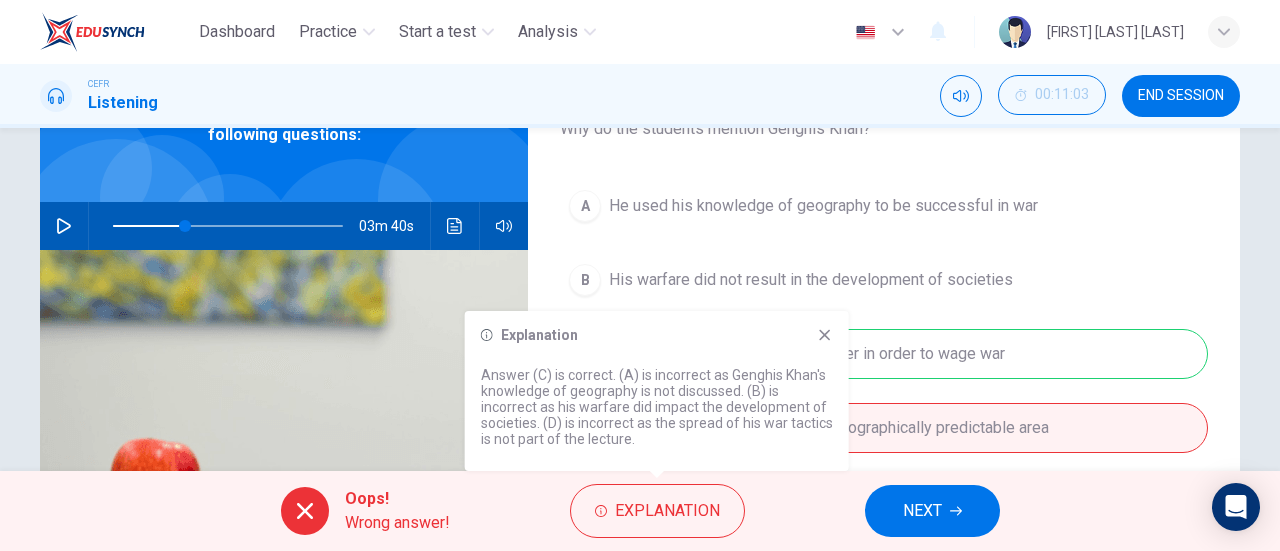 click at bounding box center (825, 335) 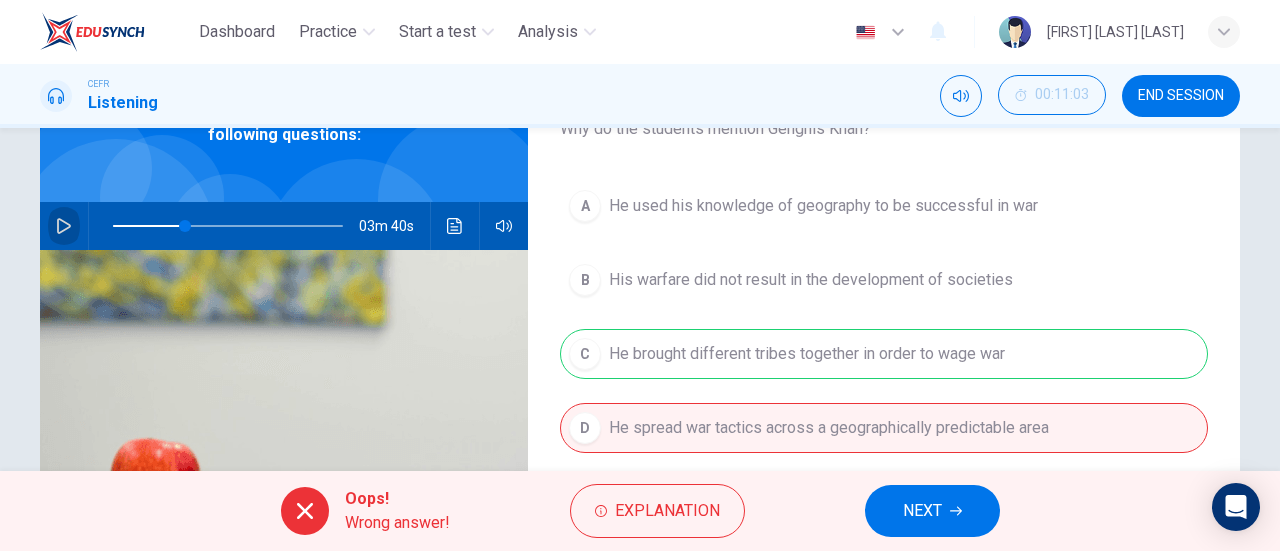 click at bounding box center [64, 226] 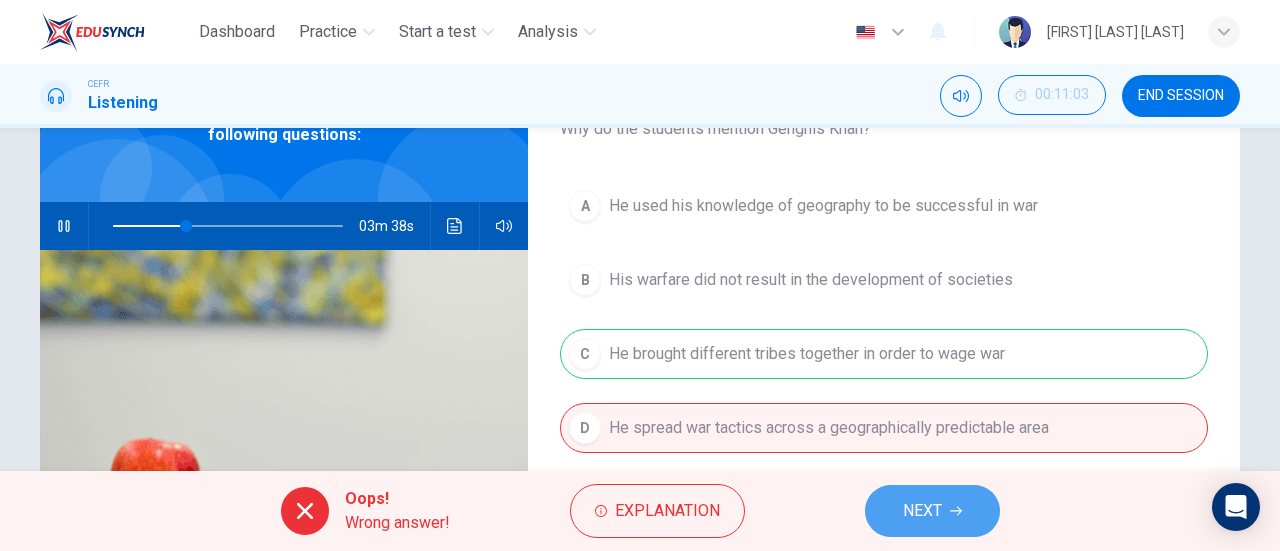 click on "NEXT" at bounding box center (922, 511) 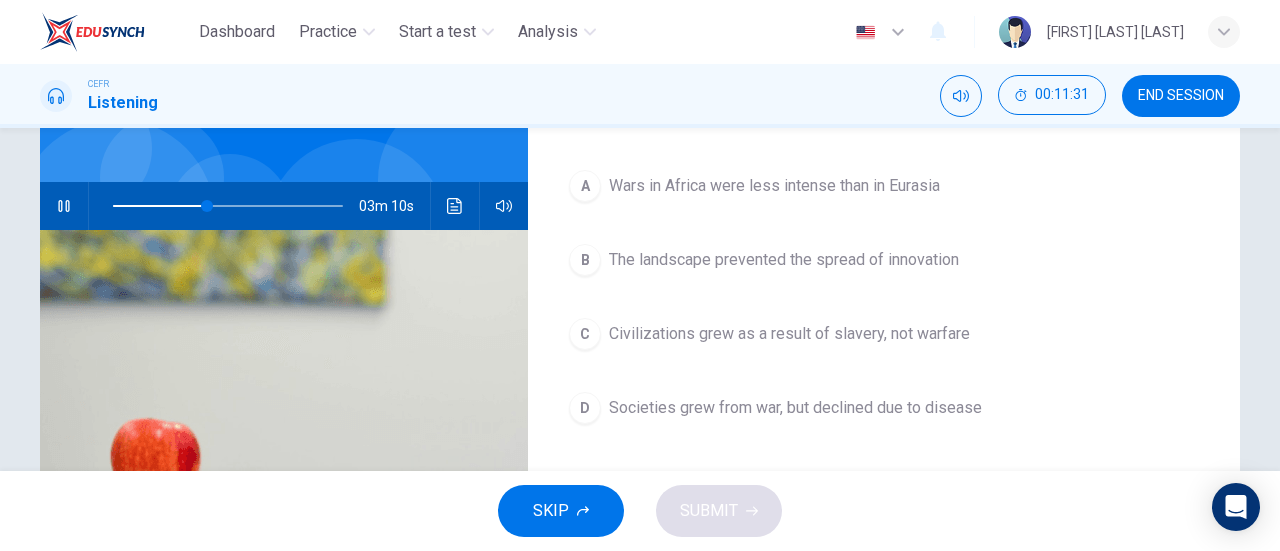 scroll, scrollTop: 170, scrollLeft: 0, axis: vertical 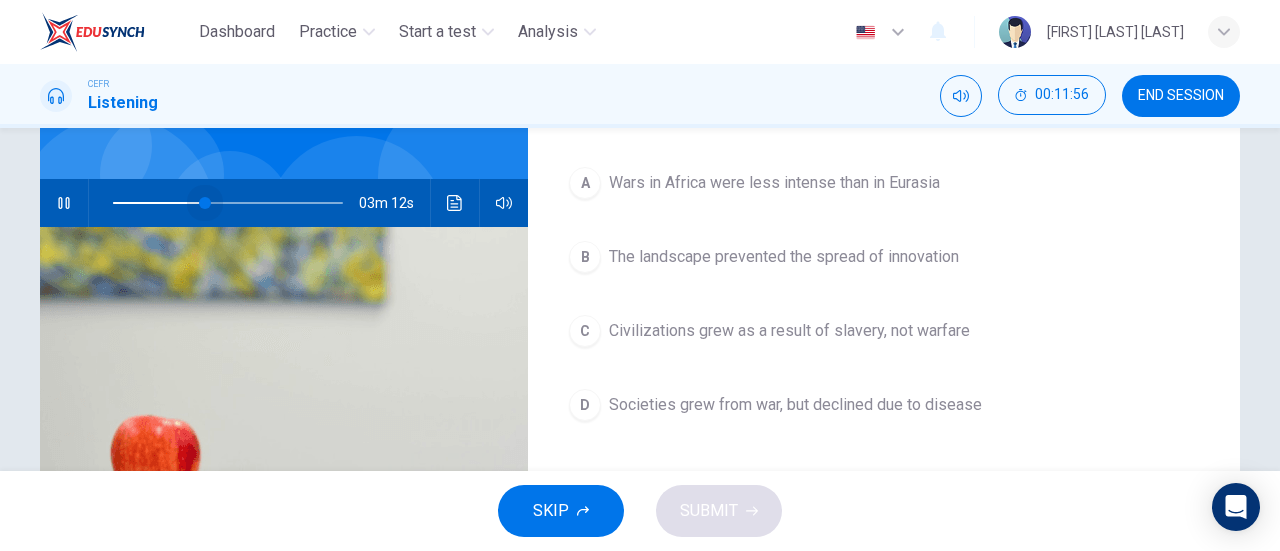 click at bounding box center (205, 203) 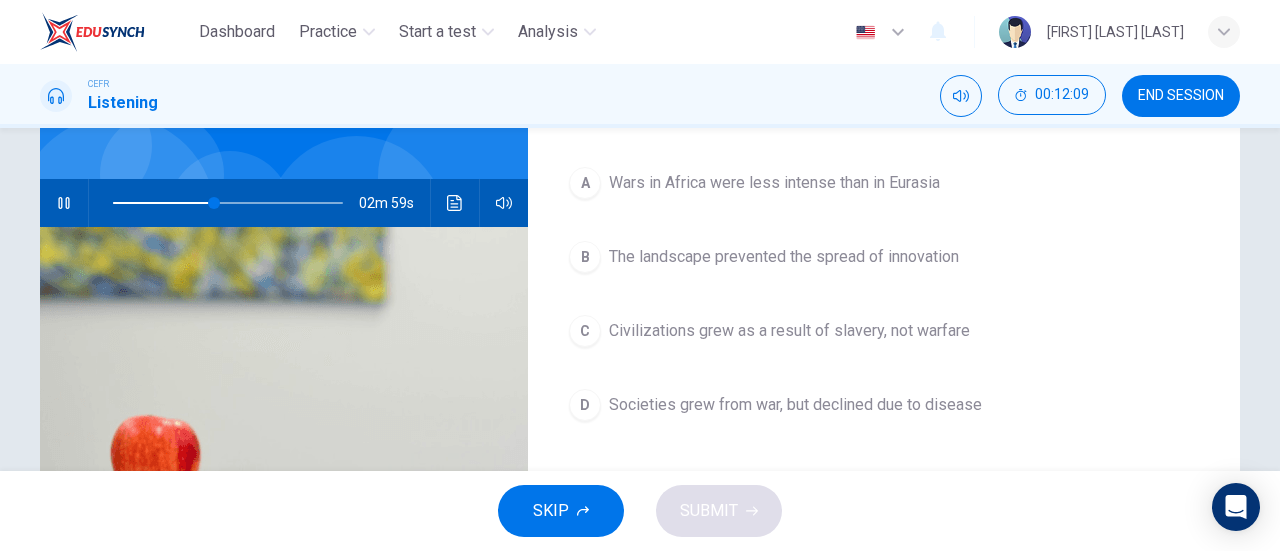 click at bounding box center [284, 460] 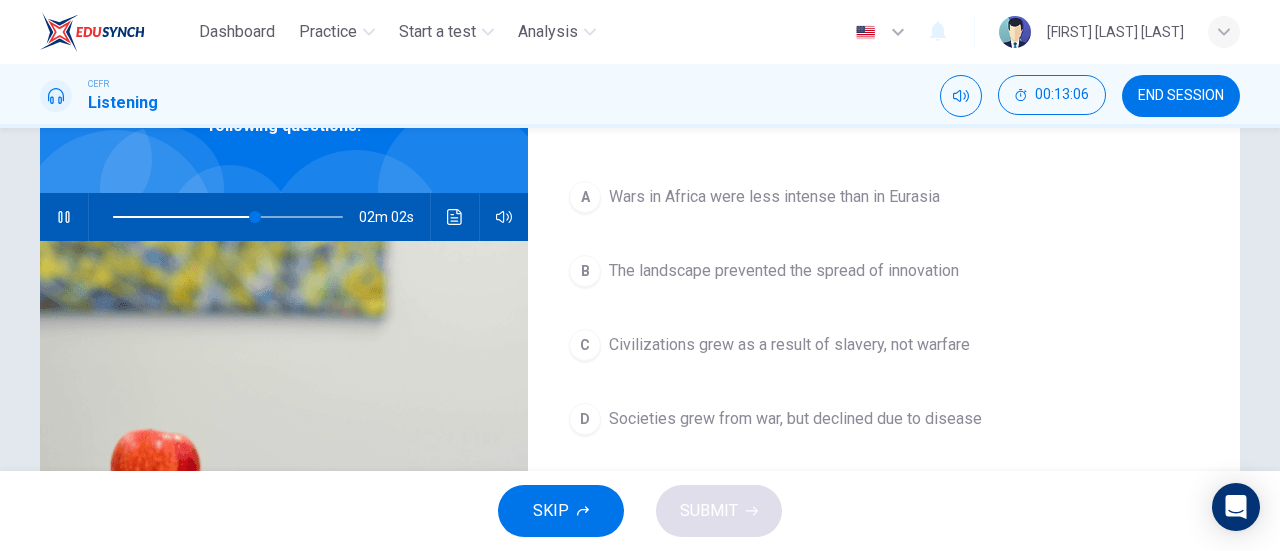 scroll, scrollTop: 155, scrollLeft: 0, axis: vertical 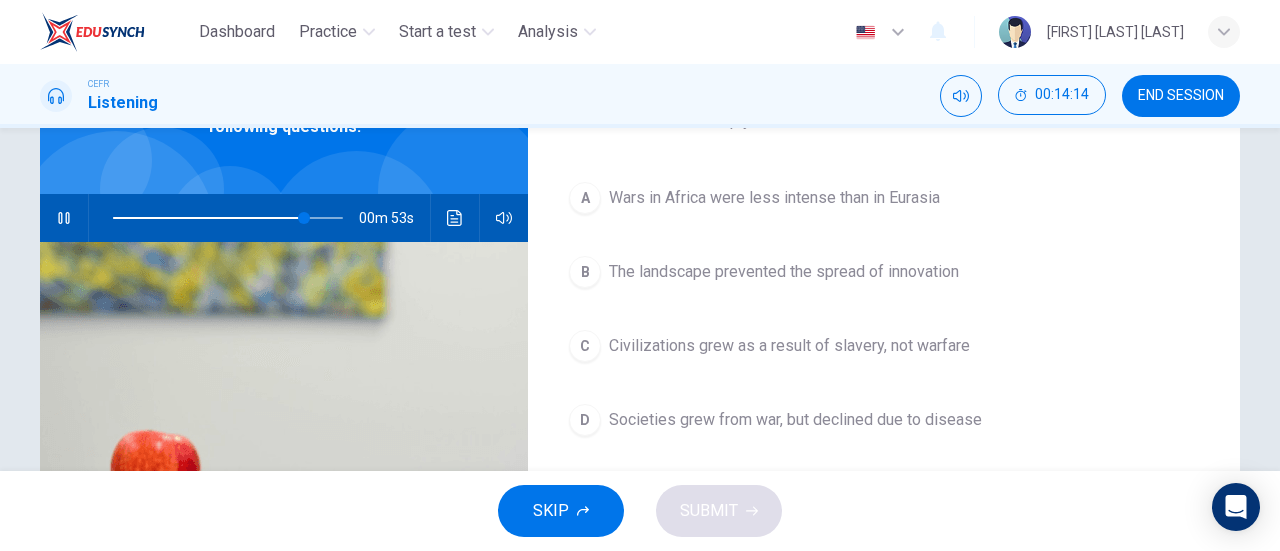 click at bounding box center [228, 218] 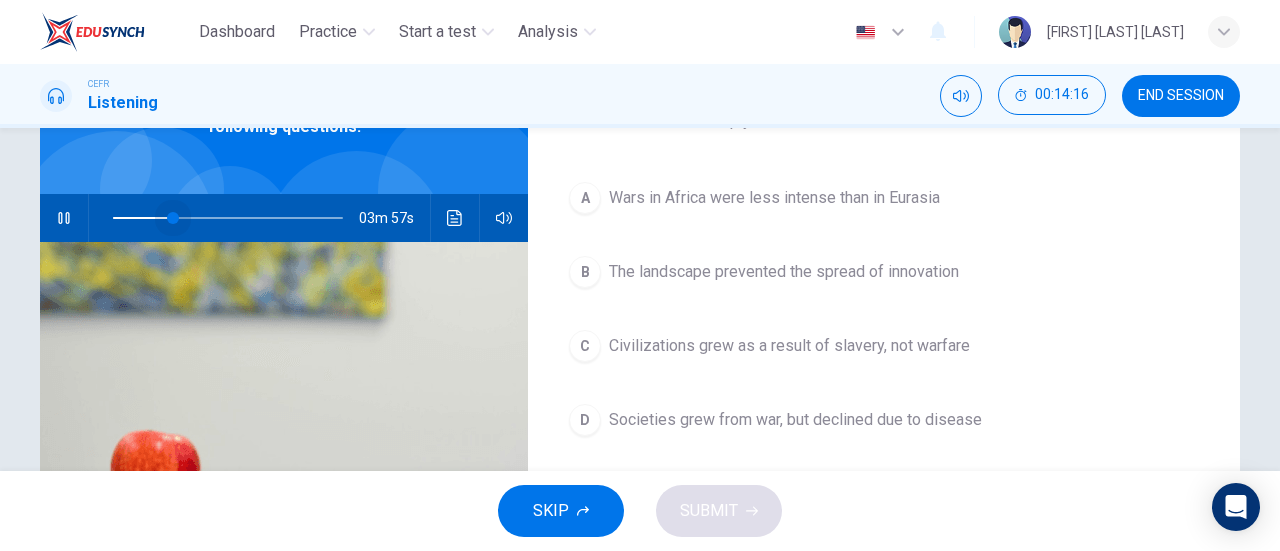 click at bounding box center [228, 218] 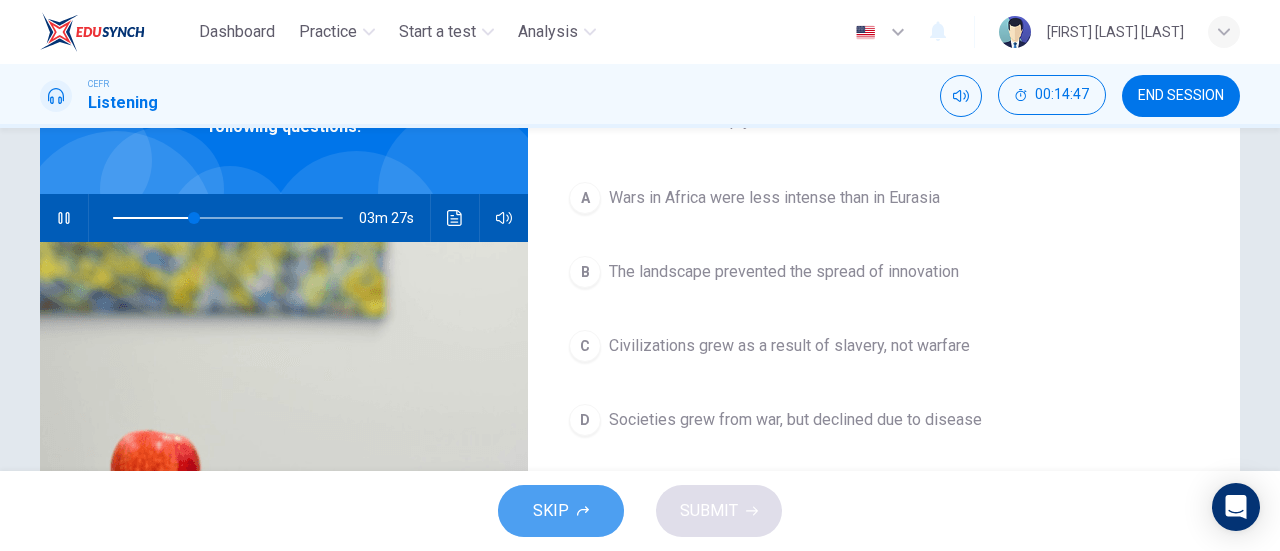 click on "SKIP" at bounding box center [561, 511] 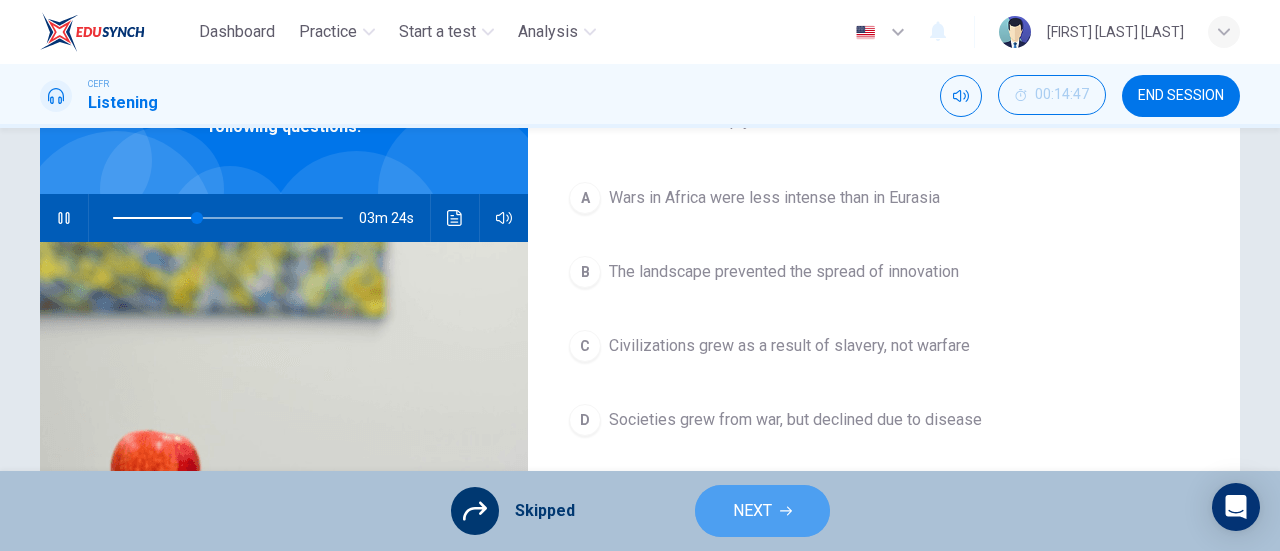 click on "NEXT" at bounding box center [752, 511] 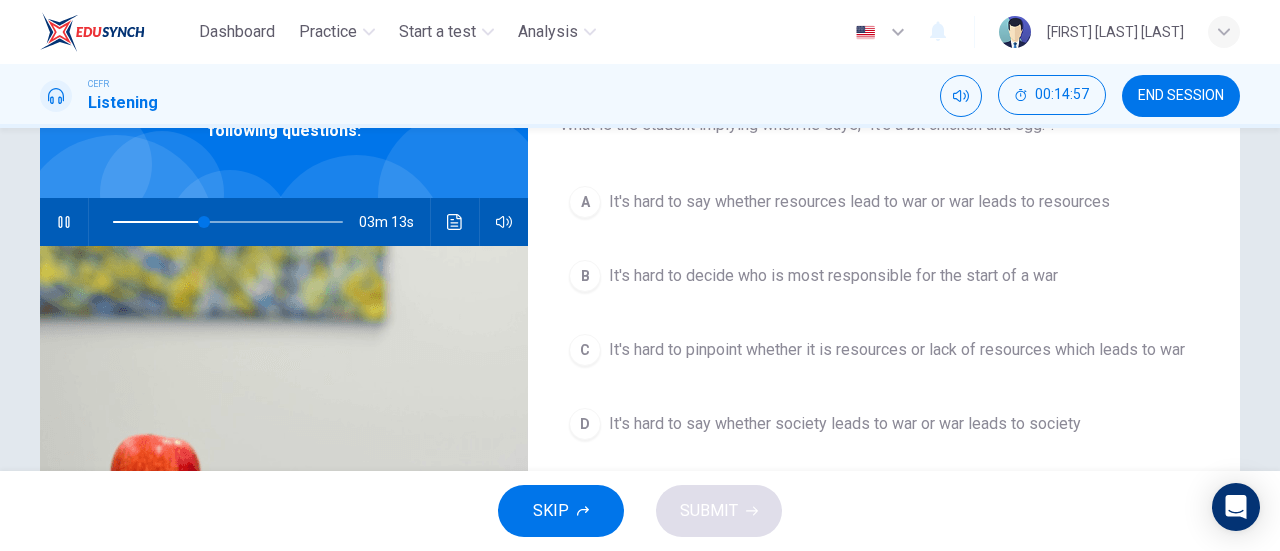 scroll, scrollTop: 152, scrollLeft: 0, axis: vertical 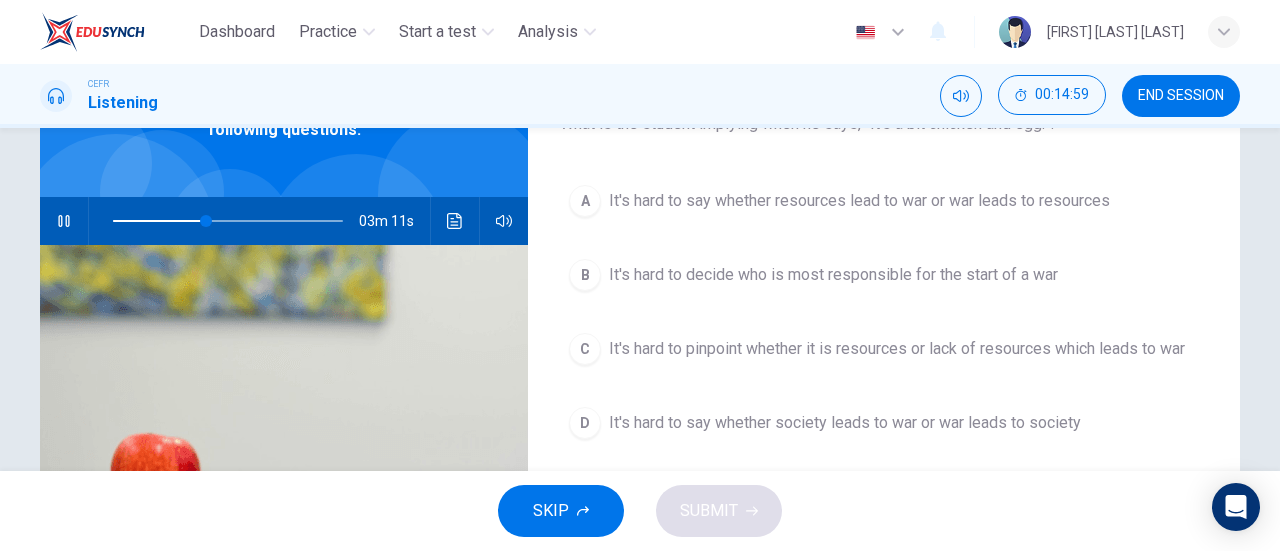 click at bounding box center [228, 221] 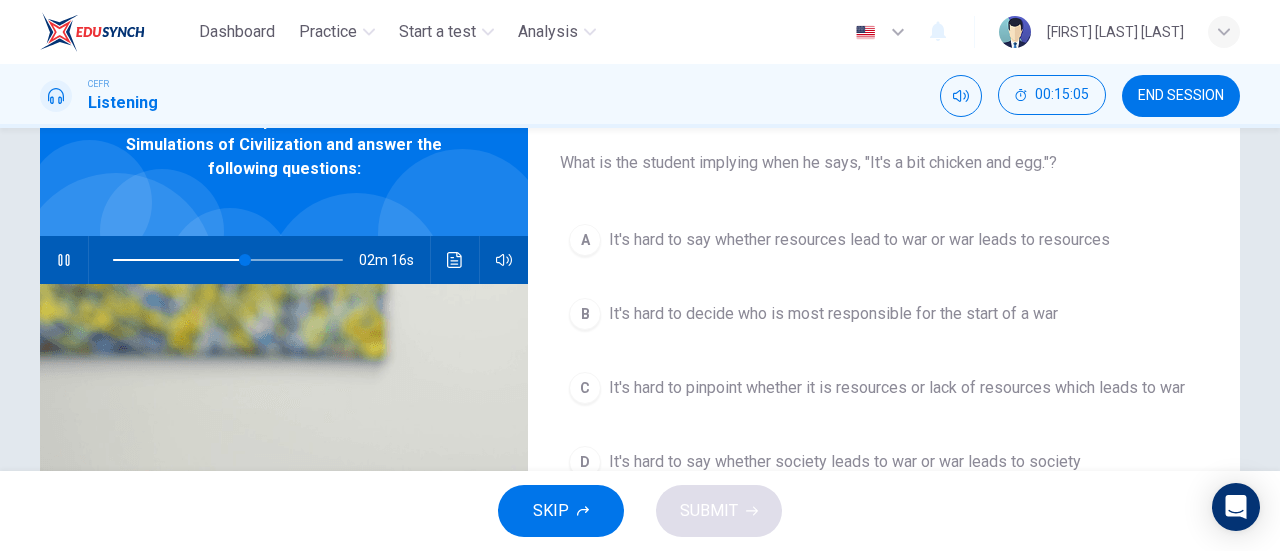 scroll, scrollTop: 119, scrollLeft: 0, axis: vertical 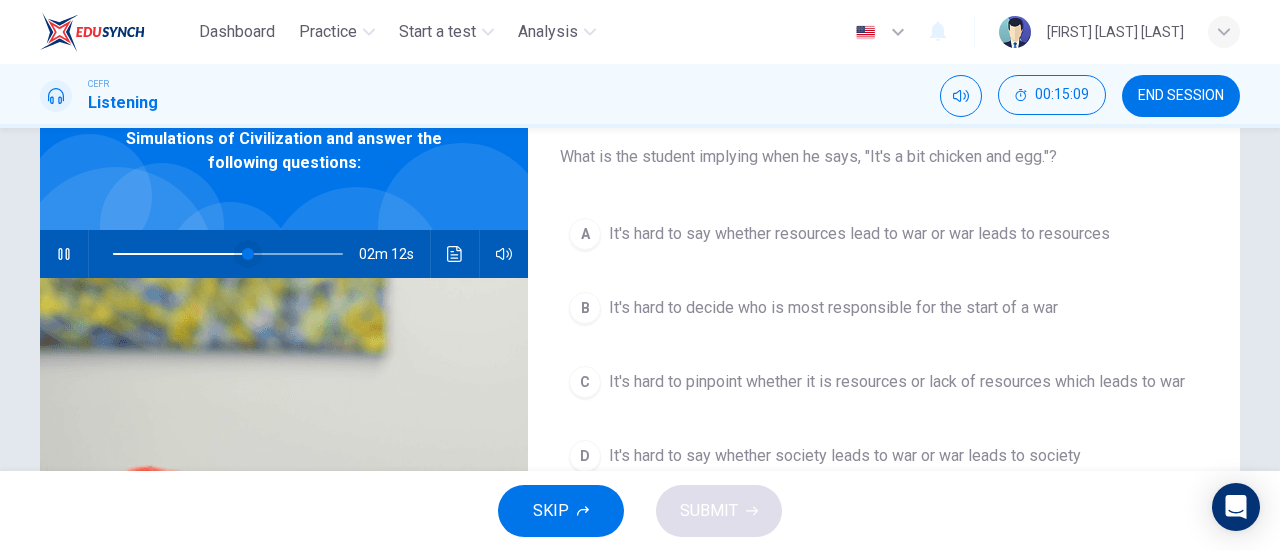 click at bounding box center (248, 254) 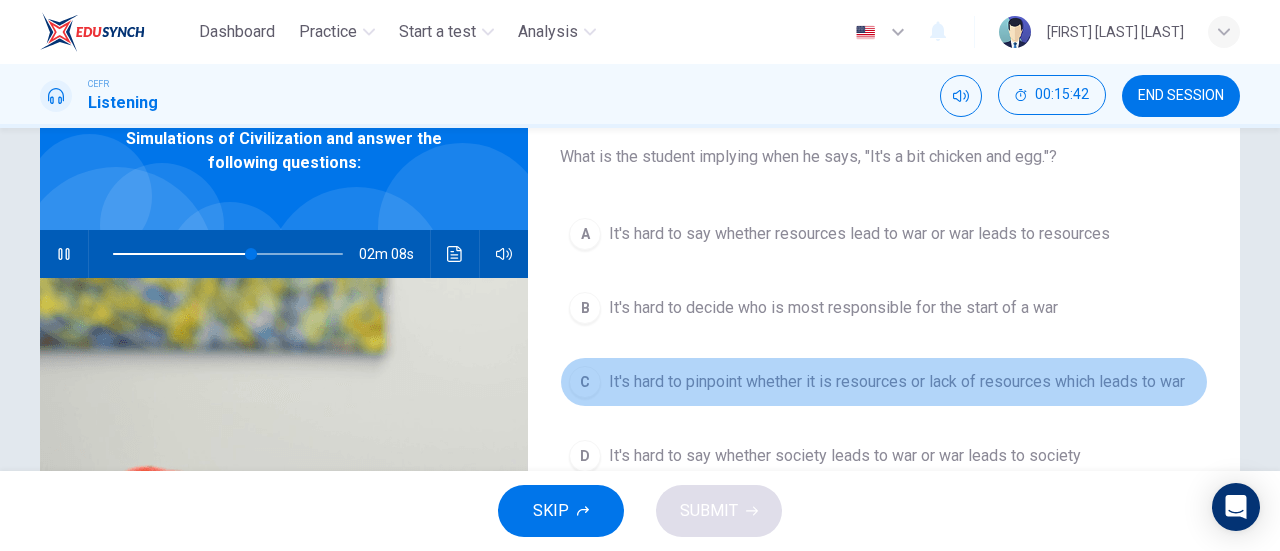 click on "C" at bounding box center [585, 234] 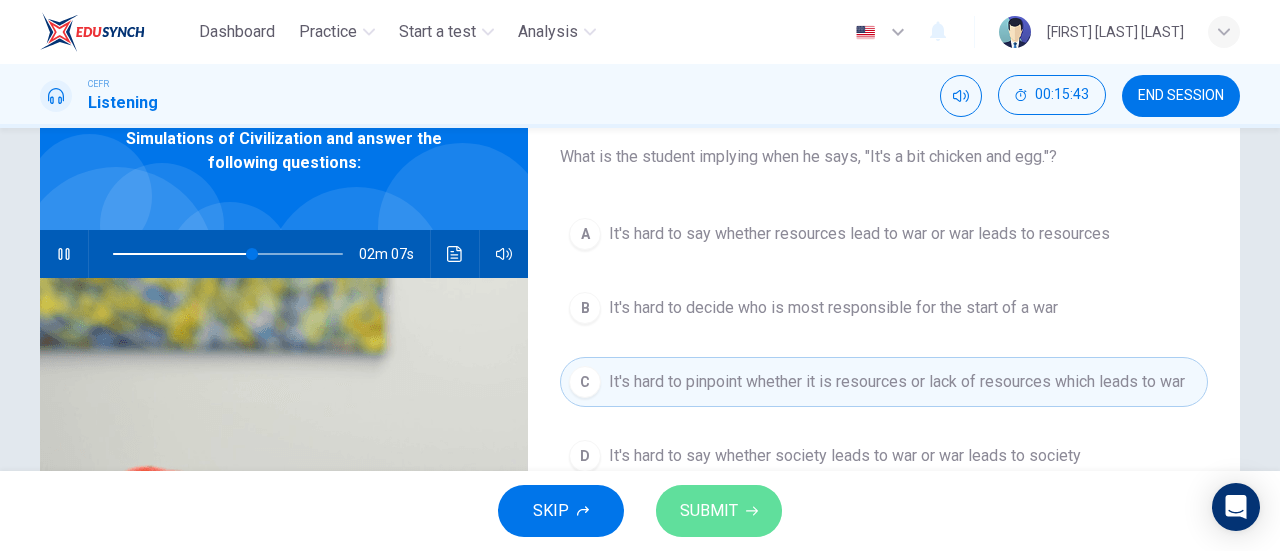 click on "SUBMIT" at bounding box center (709, 511) 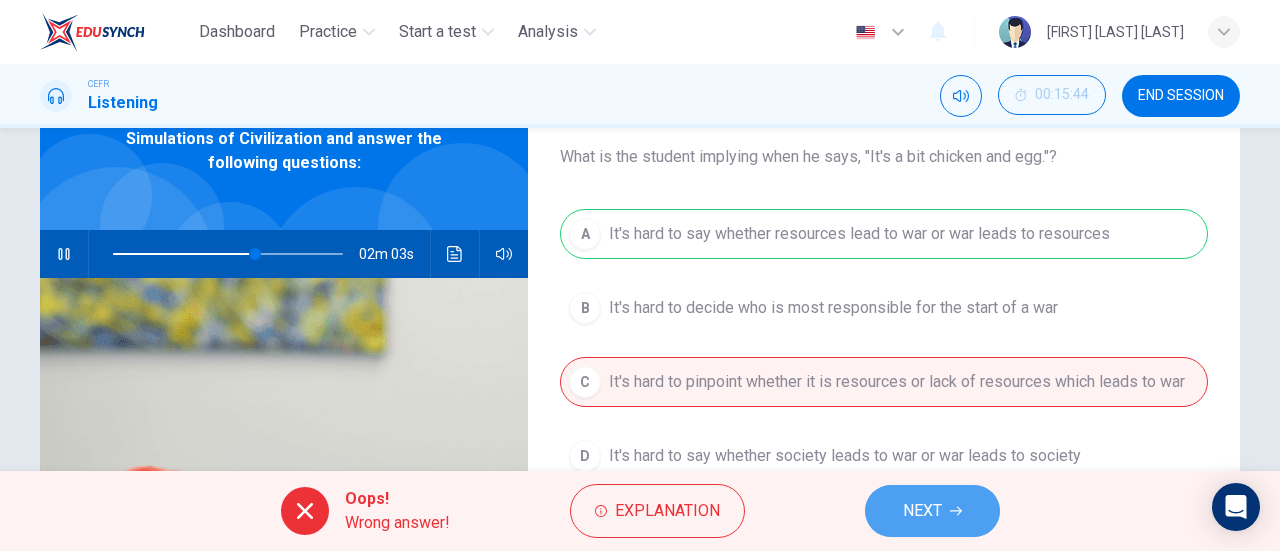 click at bounding box center [956, 511] 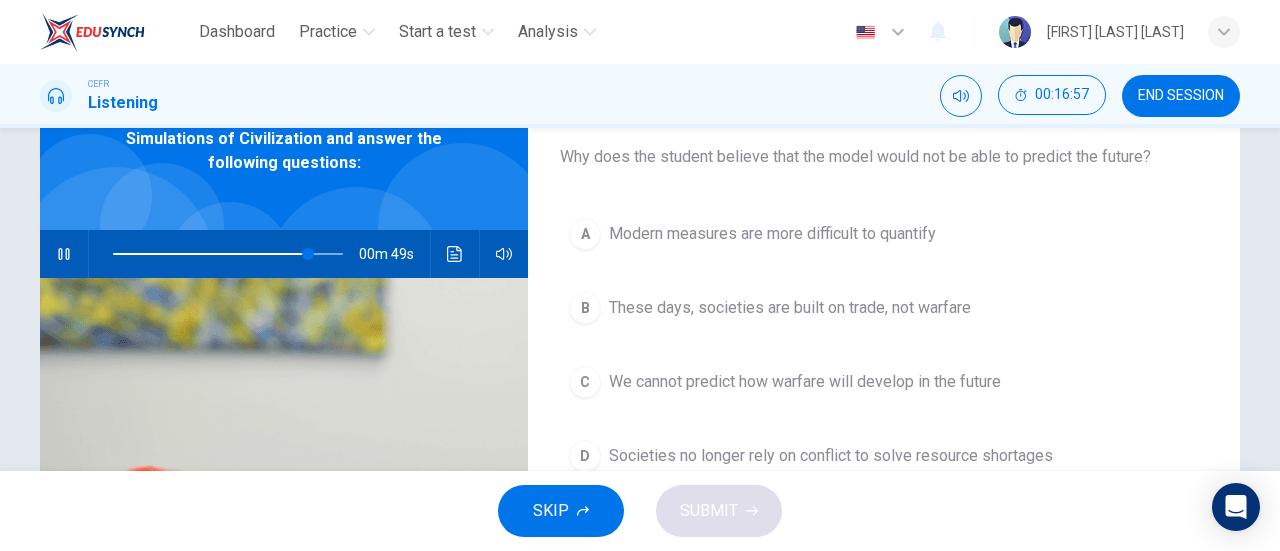 click on "A Modern measures are more difficult to quantify B These days, societies are built on trade, not warfare C We cannot predict how warfare will develop in the future D Societies no longer rely on conflict to solve resource shortages" at bounding box center (884, 365) 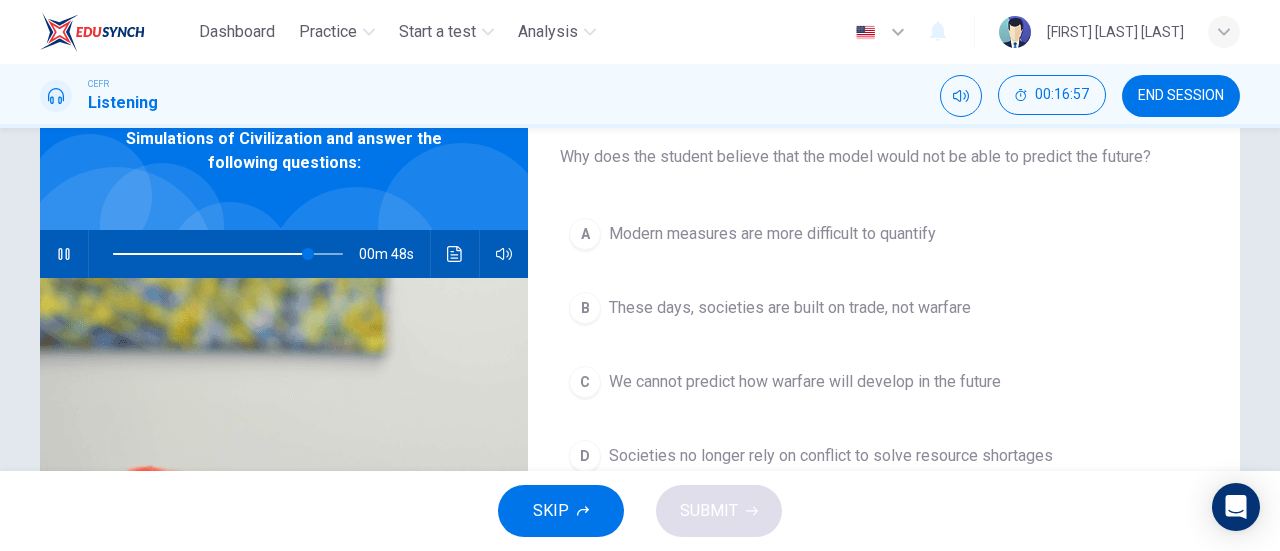 click on "A Modern measures are more difficult to quantify B These days, societies are built on trade, not warfare C We cannot predict how warfare will develop in the future D Societies no longer rely on conflict to solve resource shortages" at bounding box center [884, 365] 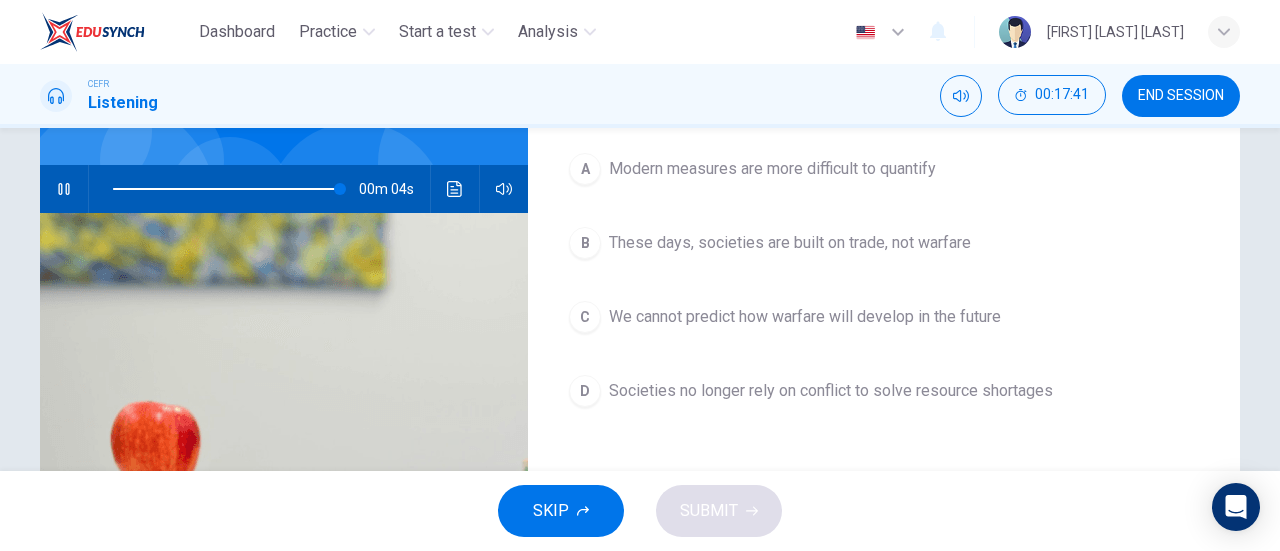 scroll, scrollTop: 186, scrollLeft: 0, axis: vertical 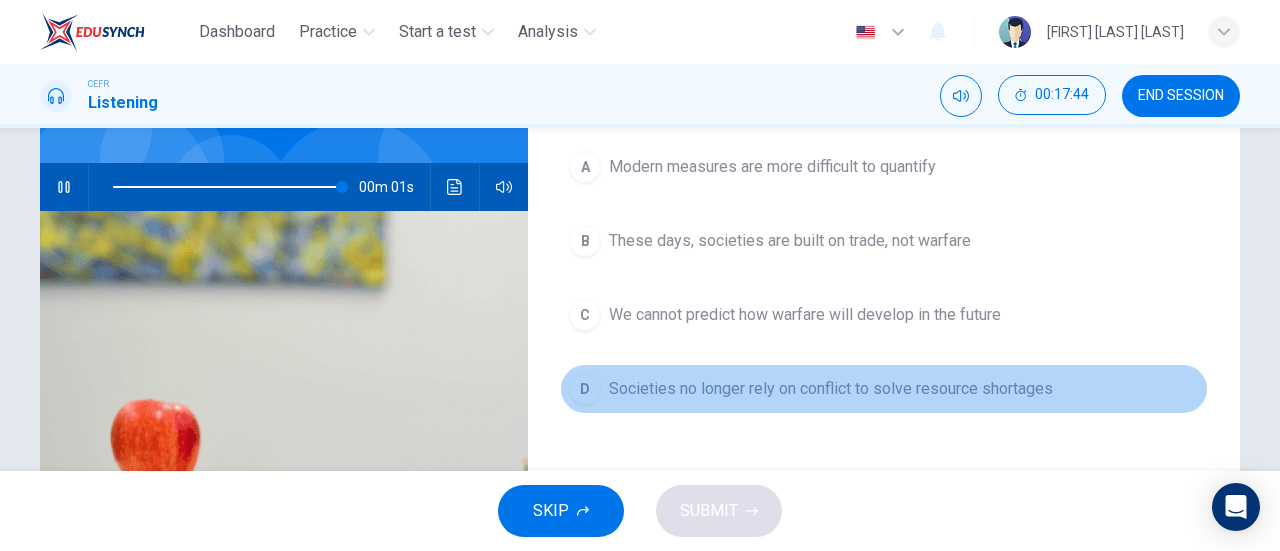 click on "D" at bounding box center [585, 167] 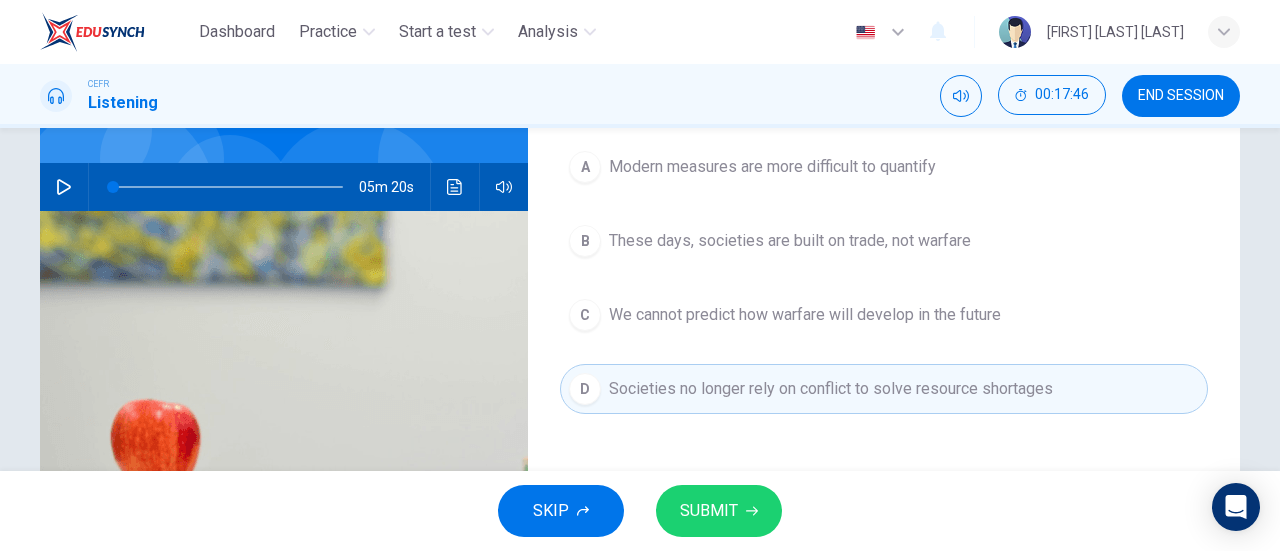 click at bounding box center [228, 187] 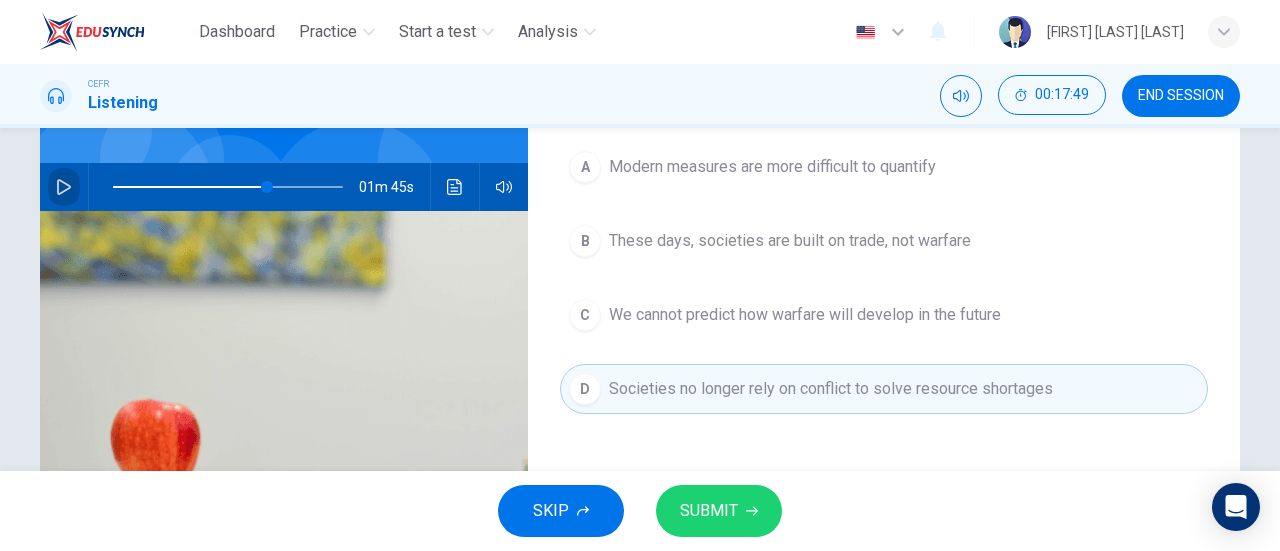 click at bounding box center (64, 187) 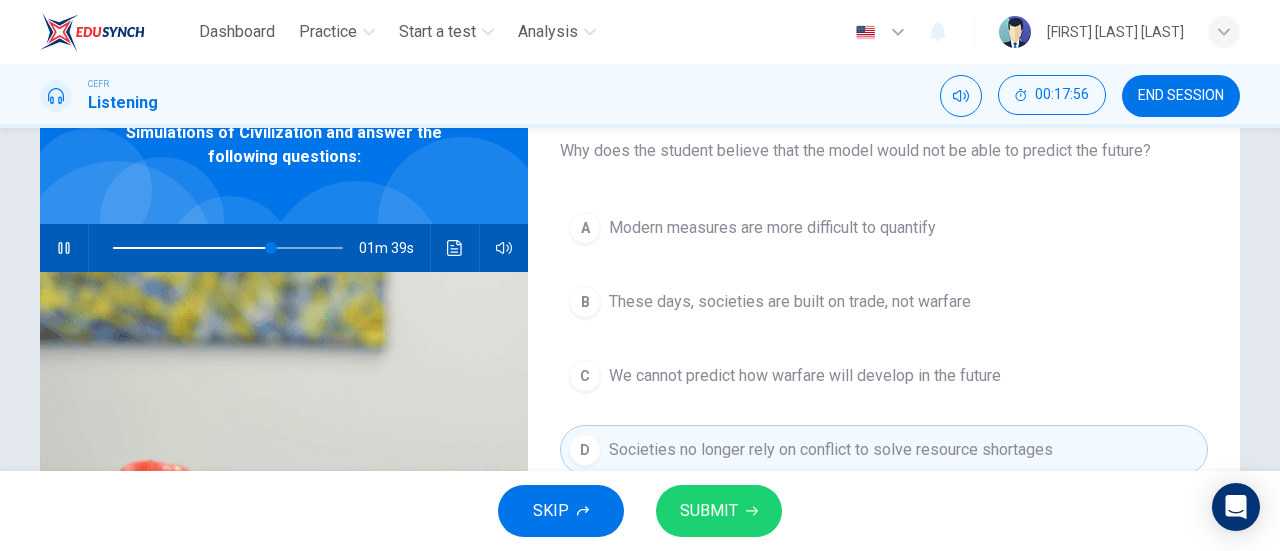 scroll, scrollTop: 128, scrollLeft: 0, axis: vertical 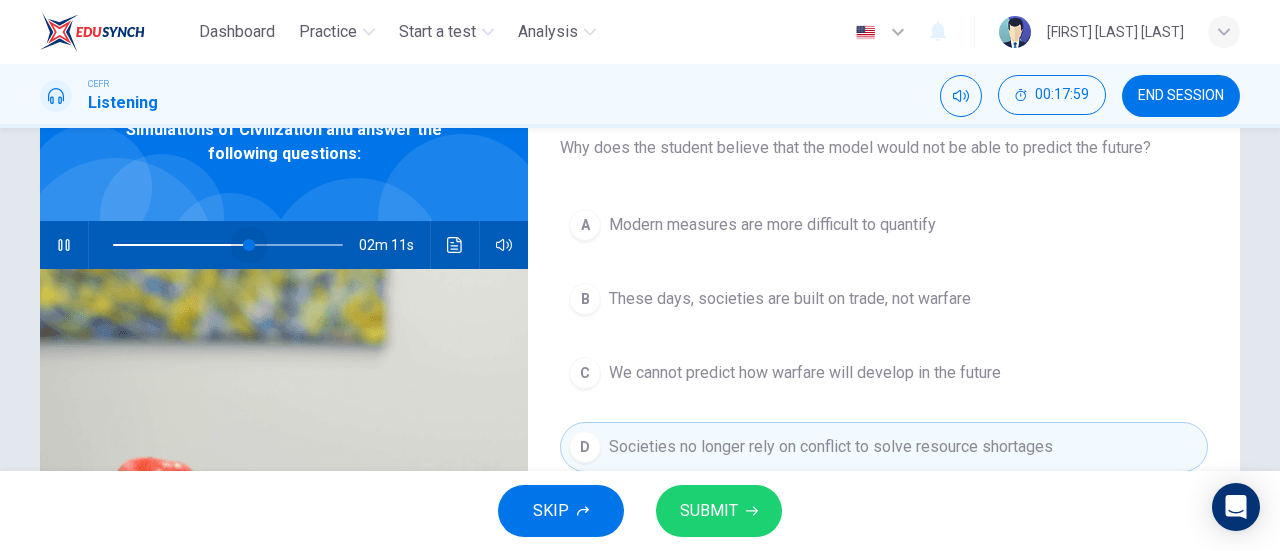 click at bounding box center (228, 245) 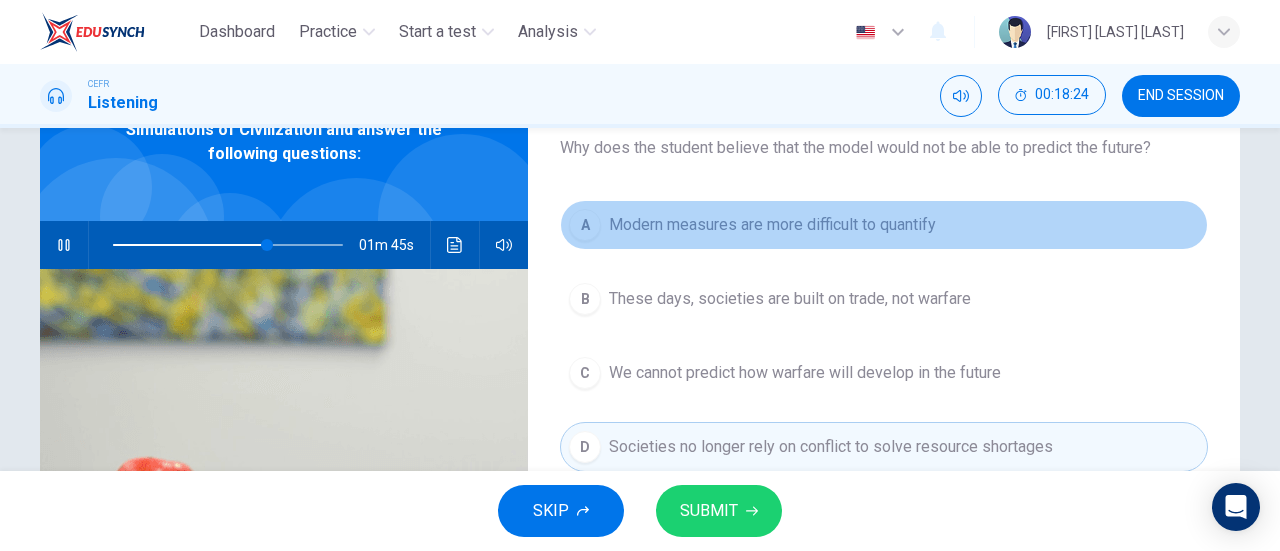 click on "A" at bounding box center (585, 225) 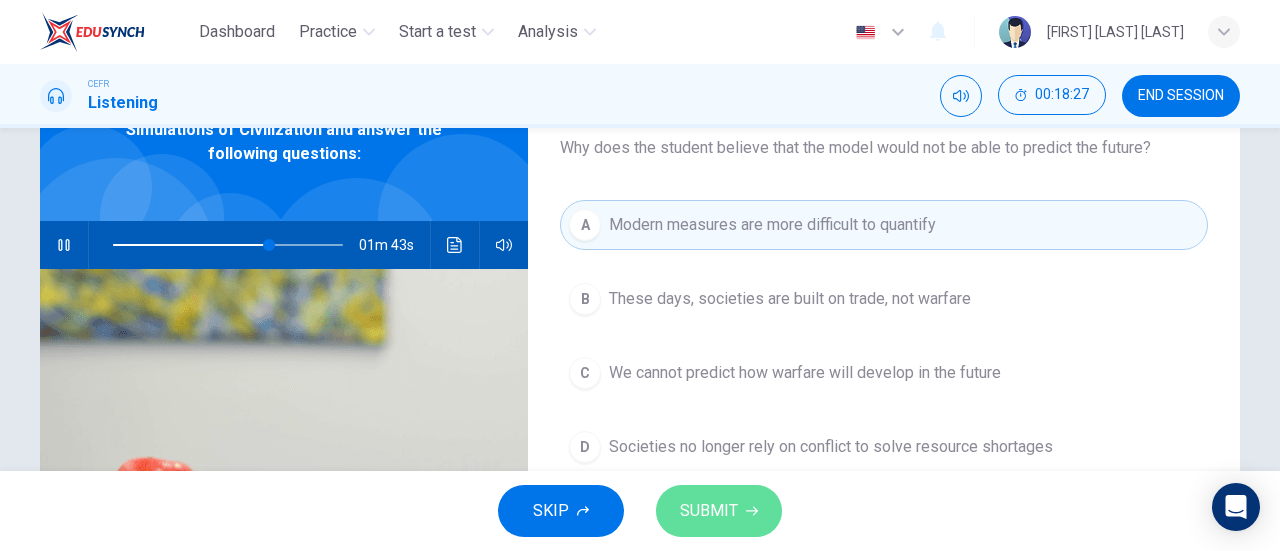 click on "SUBMIT" at bounding box center [719, 511] 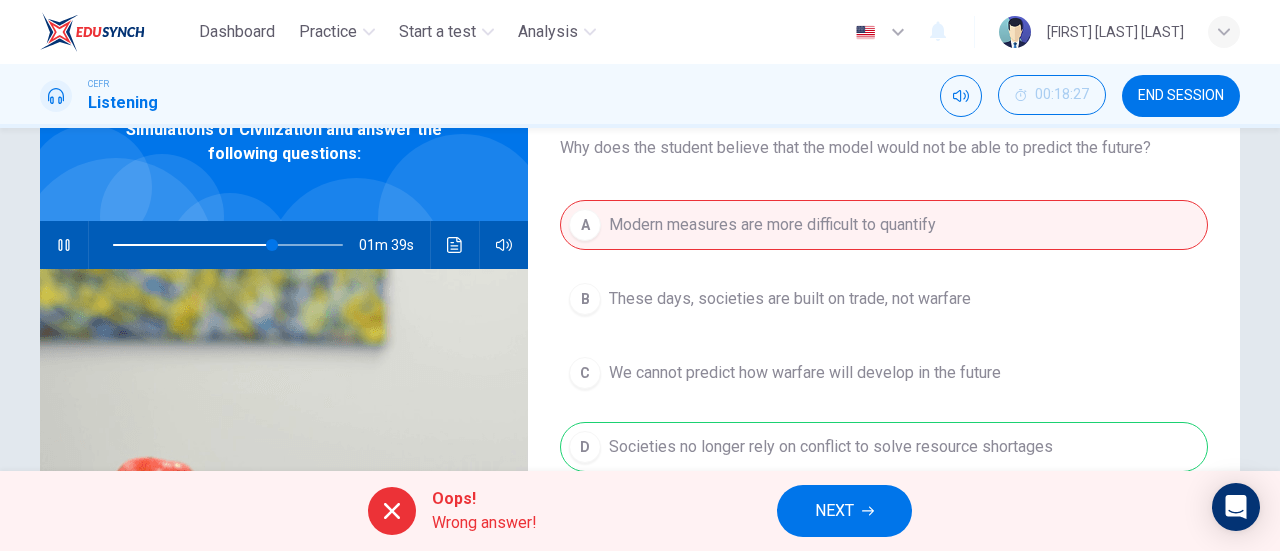 click on "NEXT" at bounding box center [834, 511] 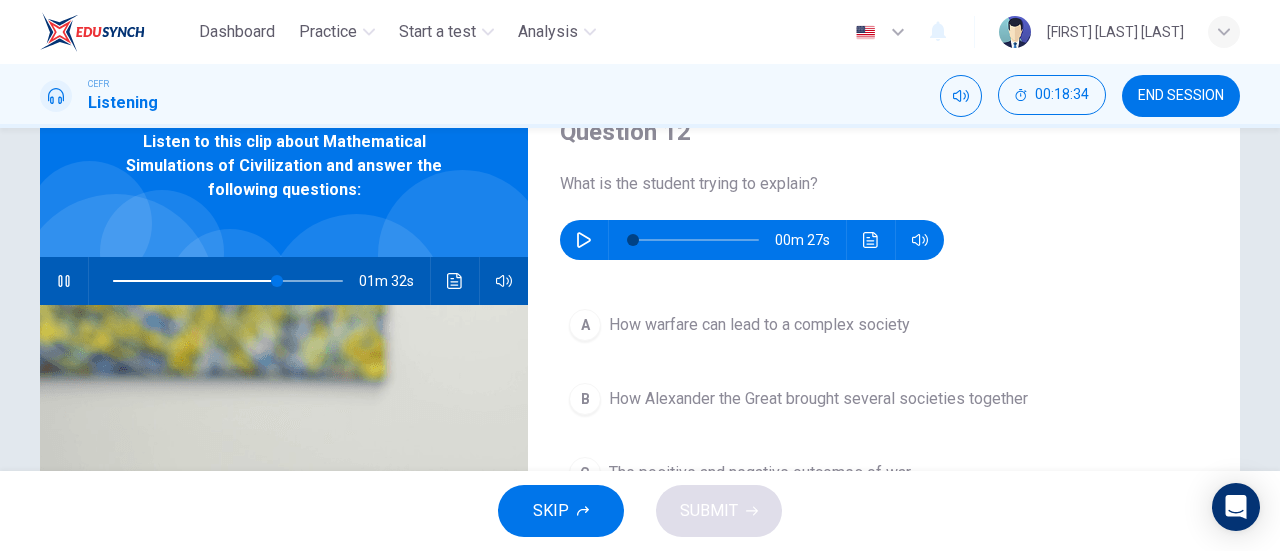 scroll, scrollTop: 83, scrollLeft: 0, axis: vertical 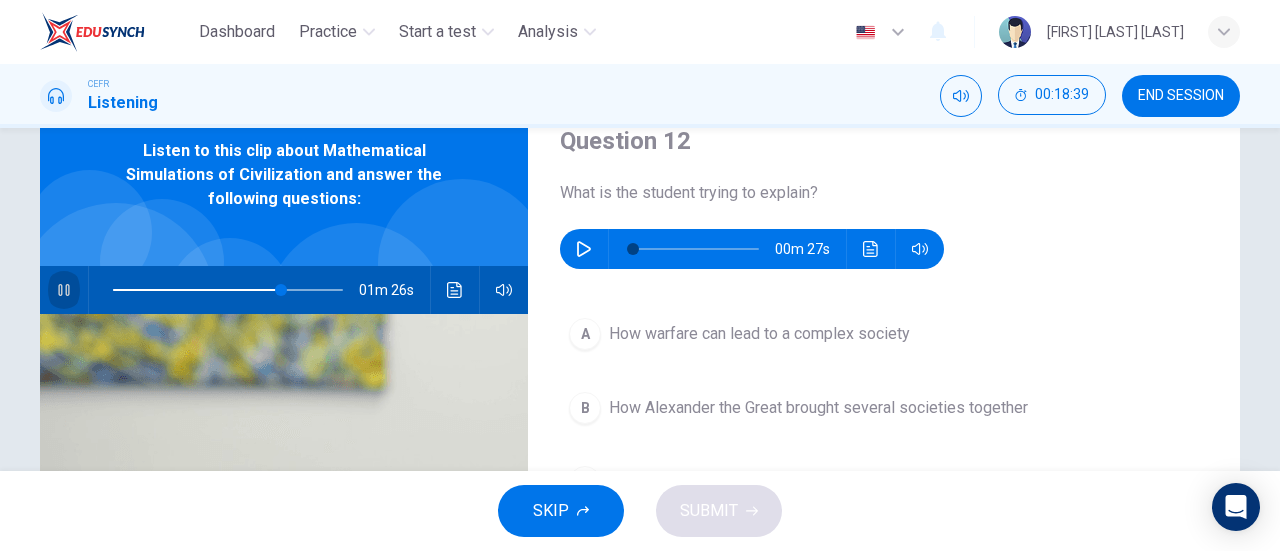 click at bounding box center (64, 290) 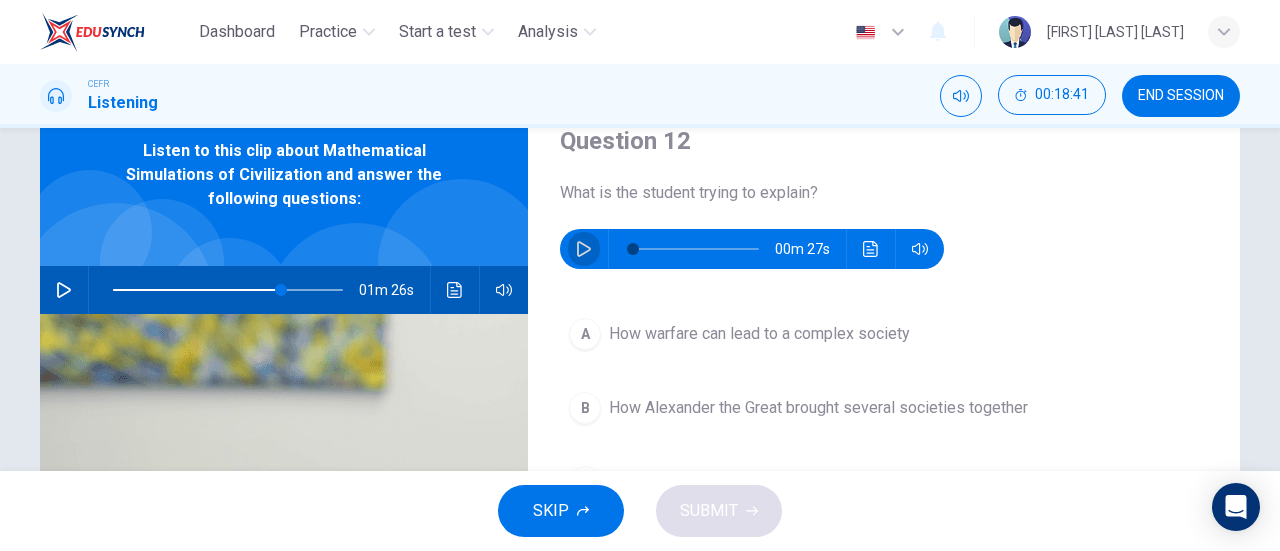 click at bounding box center (584, 249) 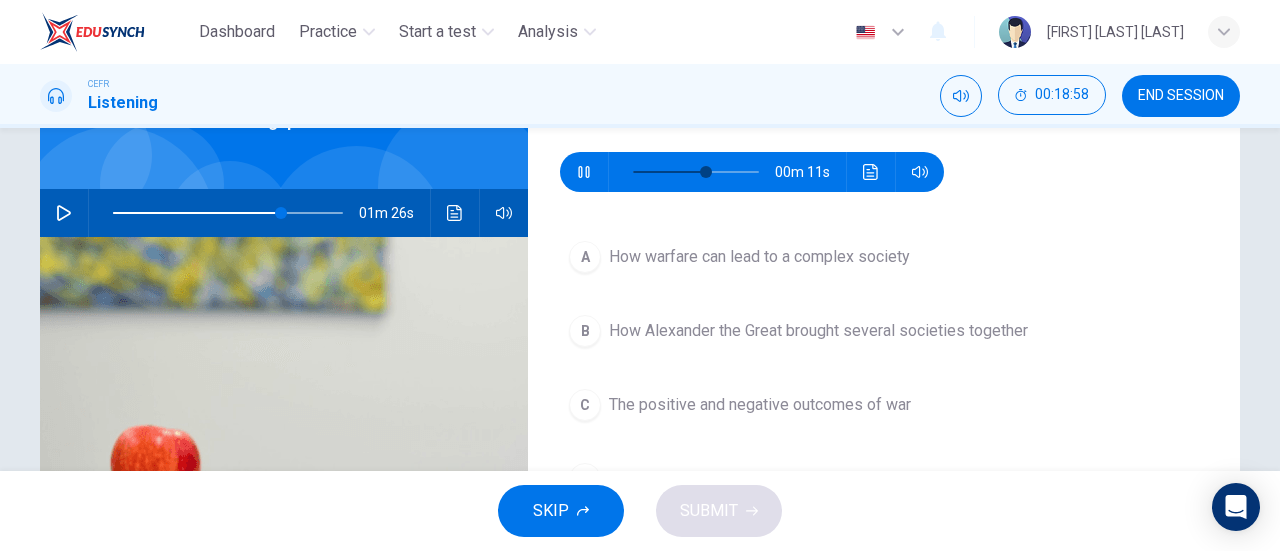 scroll, scrollTop: 159, scrollLeft: 0, axis: vertical 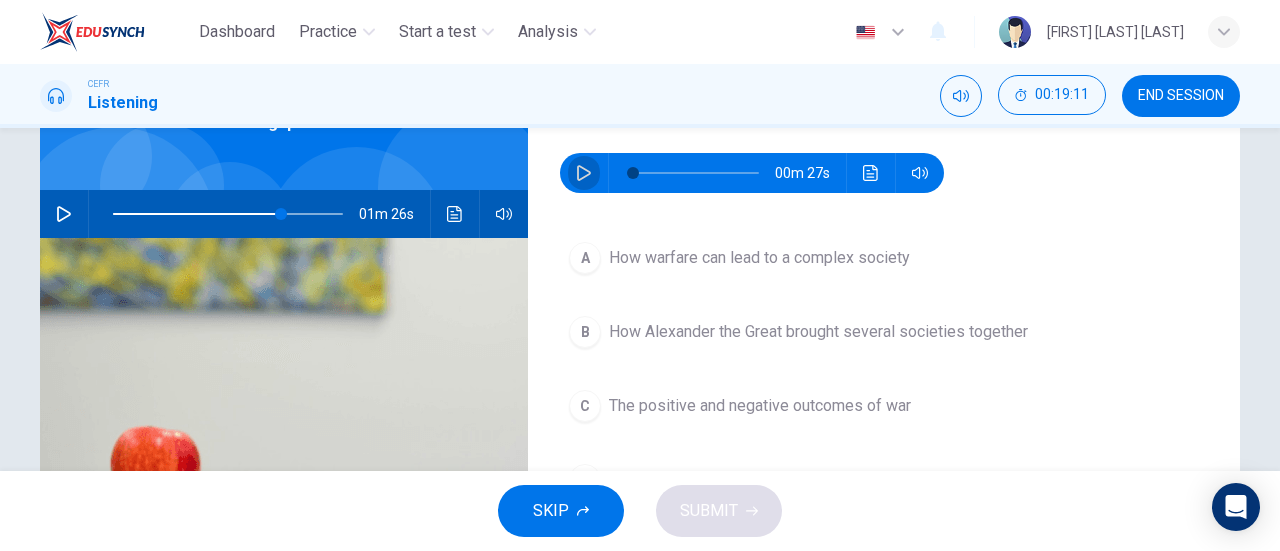 click at bounding box center [584, 173] 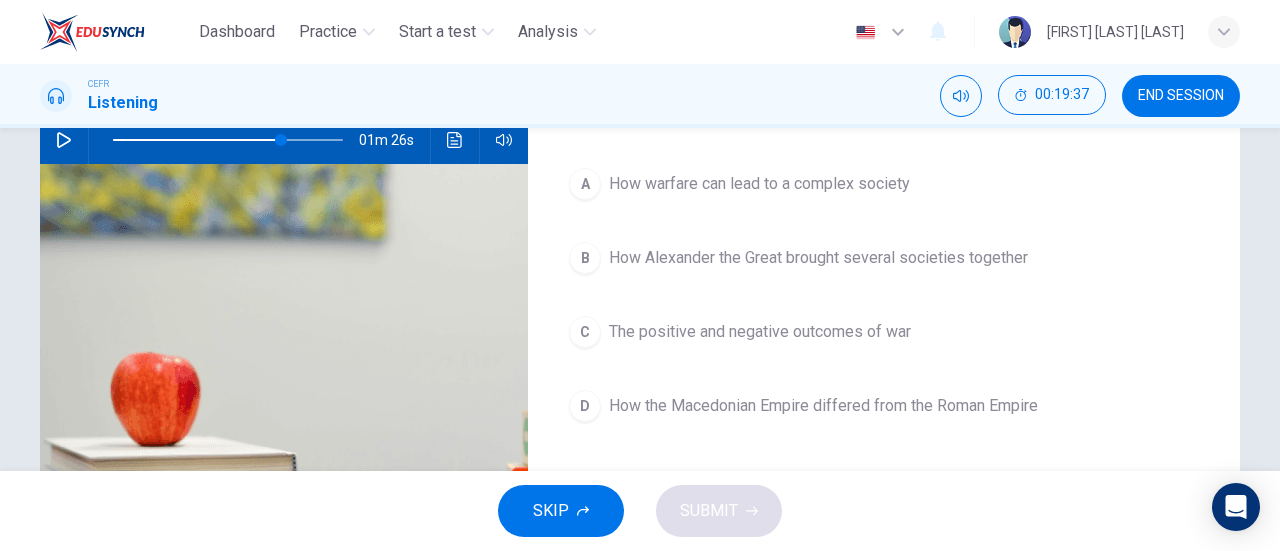 scroll, scrollTop: 232, scrollLeft: 0, axis: vertical 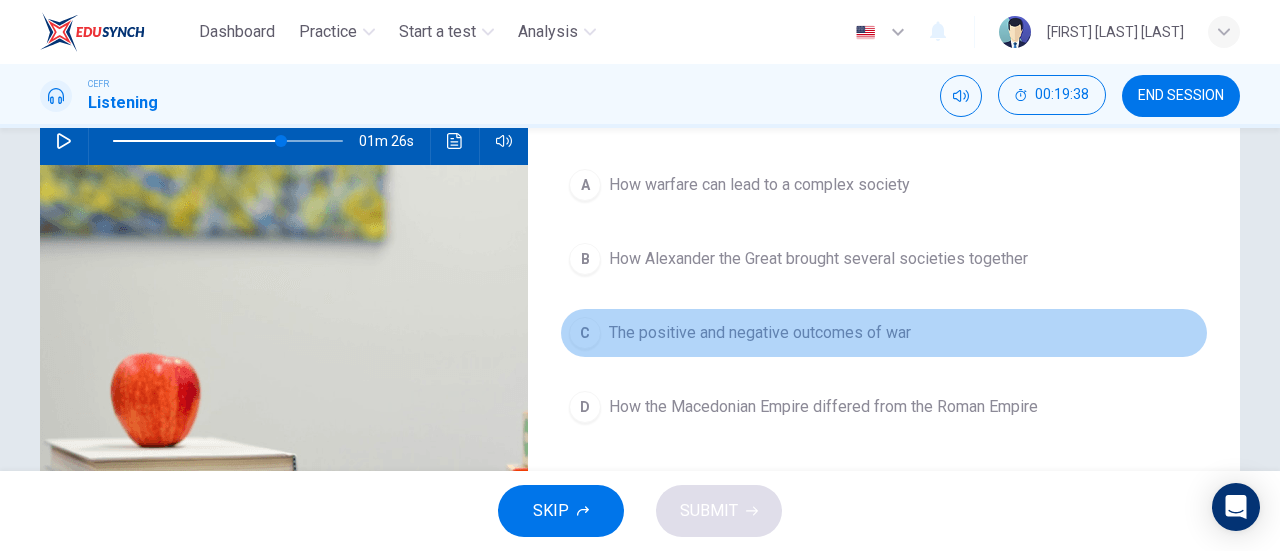 click on "C" at bounding box center (585, 185) 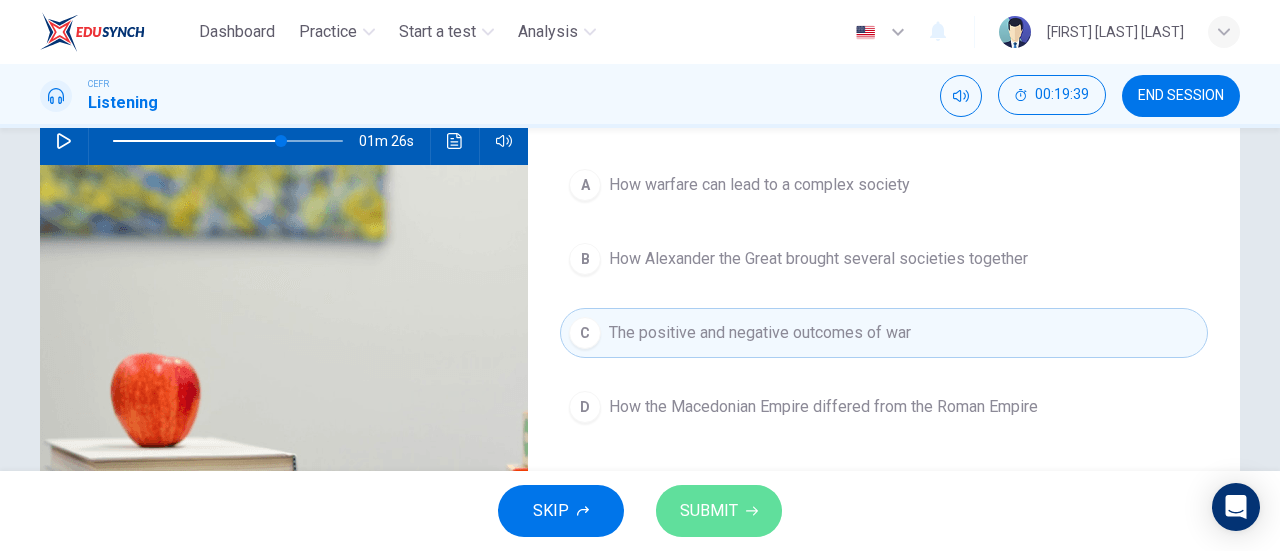 click on "SUBMIT" at bounding box center [709, 511] 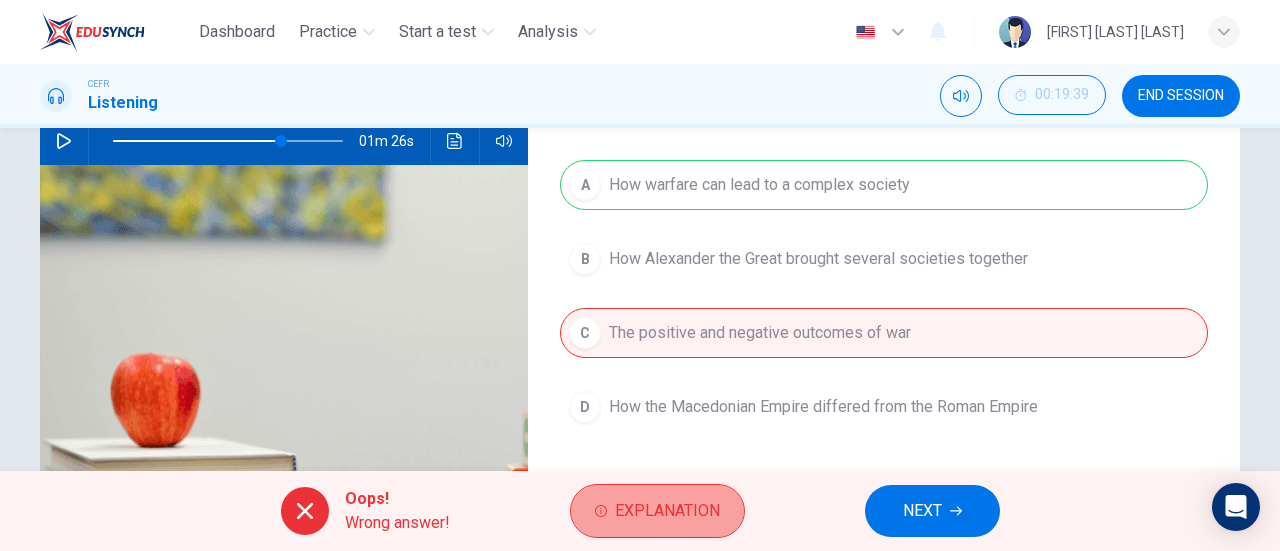 click on "Explanation" at bounding box center [667, 511] 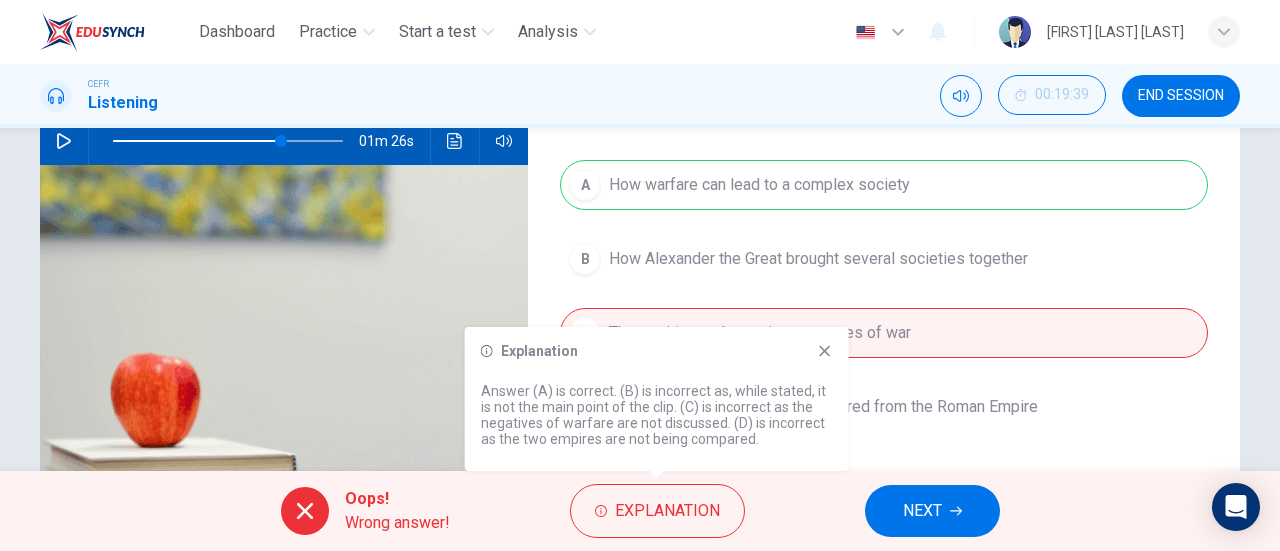 click at bounding box center [825, 351] 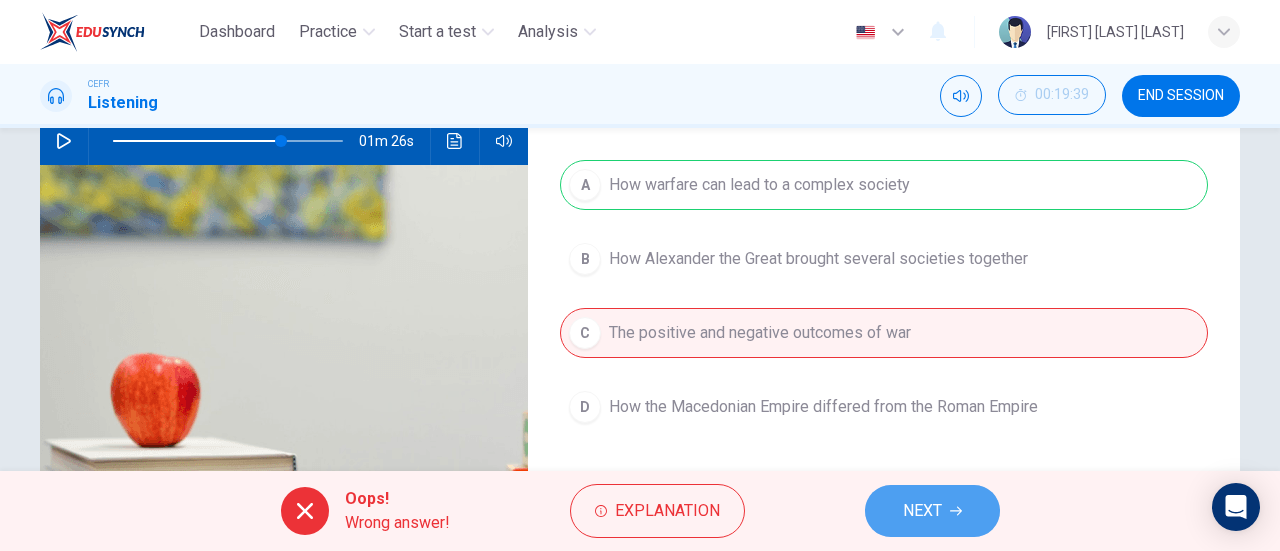 click on "NEXT" at bounding box center [922, 511] 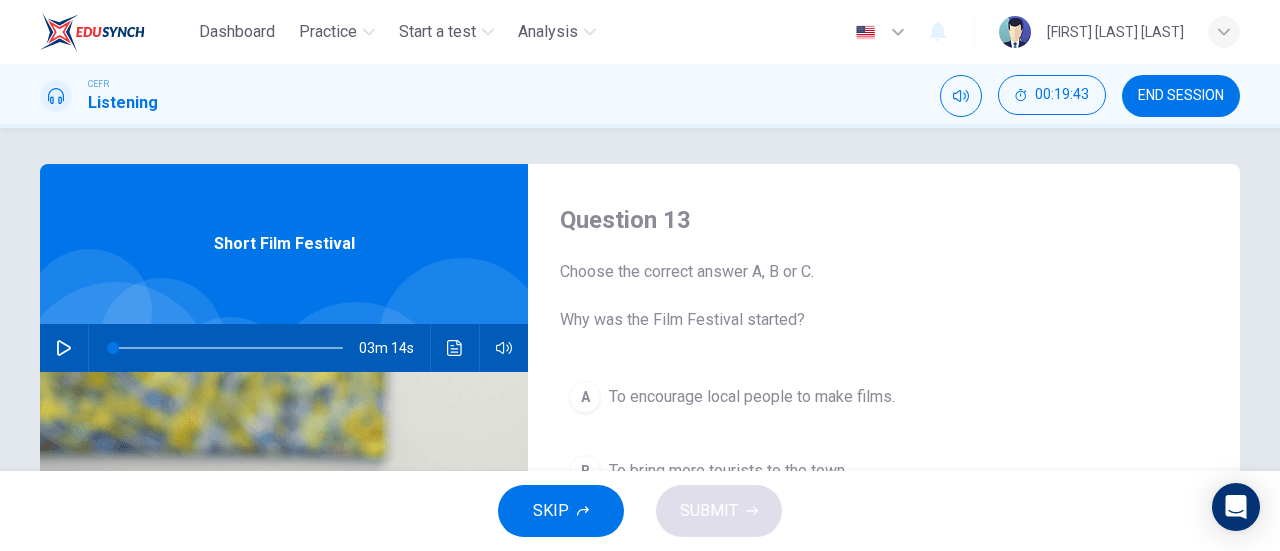 scroll, scrollTop: 3, scrollLeft: 0, axis: vertical 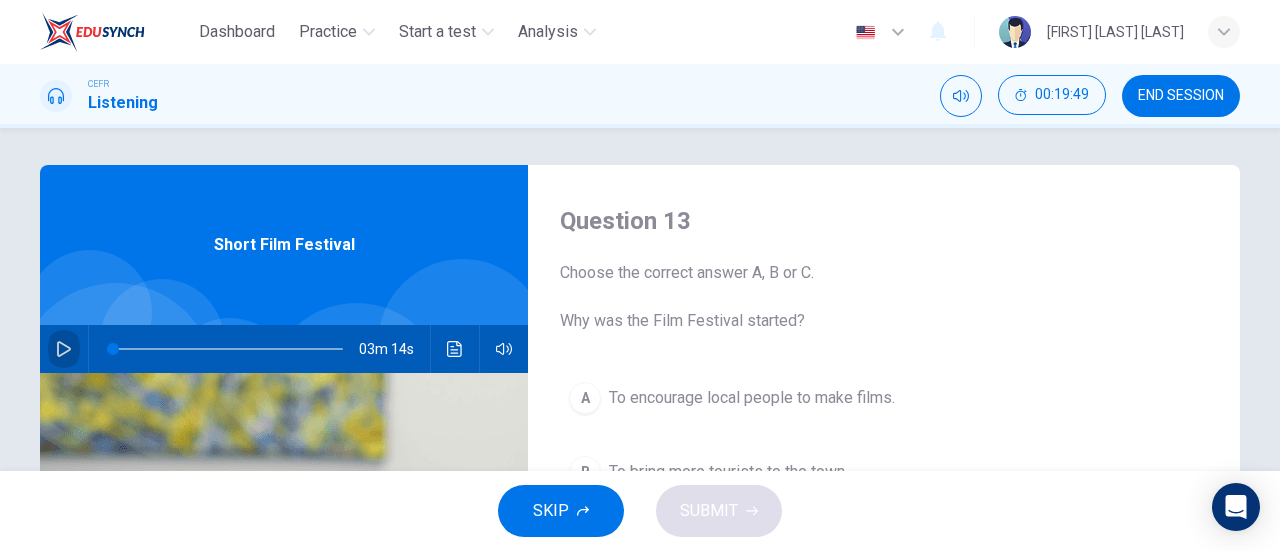 click at bounding box center [64, 349] 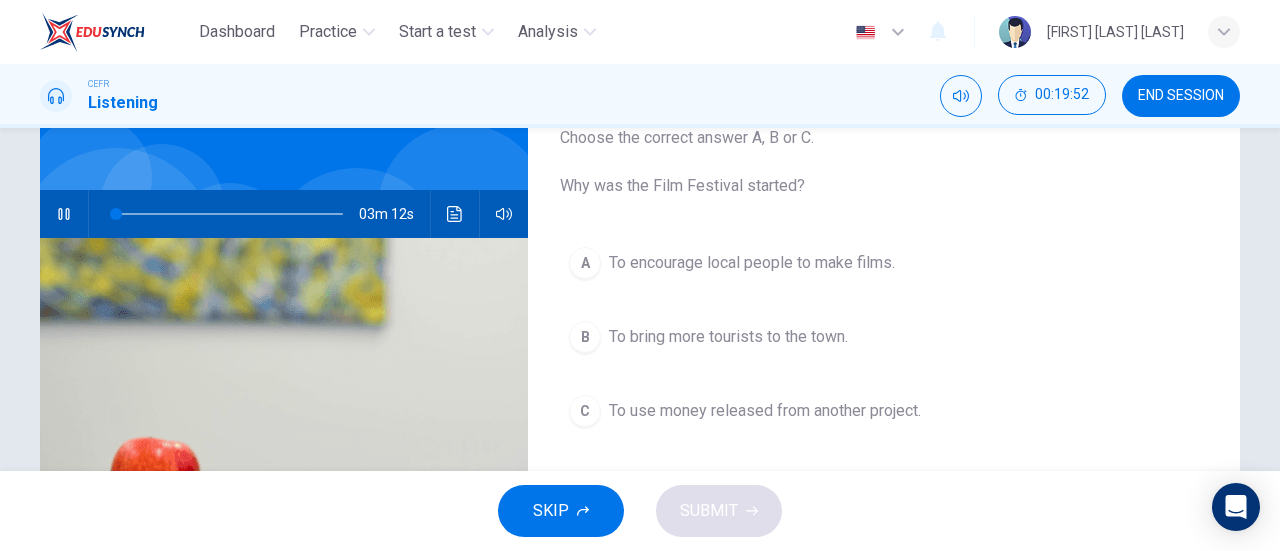 scroll, scrollTop: 137, scrollLeft: 0, axis: vertical 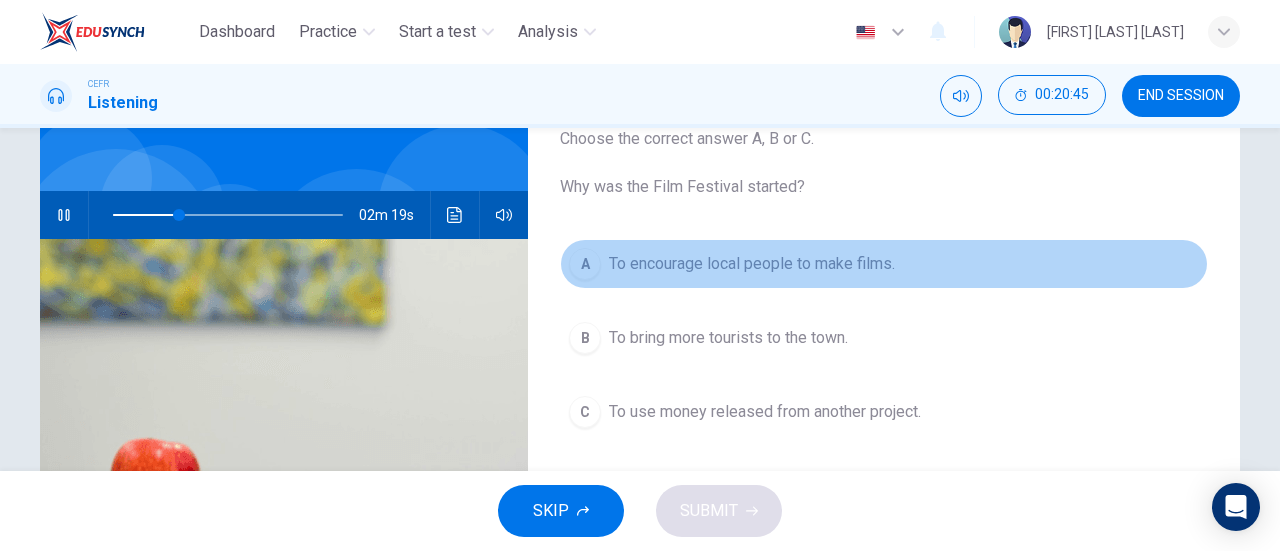 click on "A" at bounding box center (585, 264) 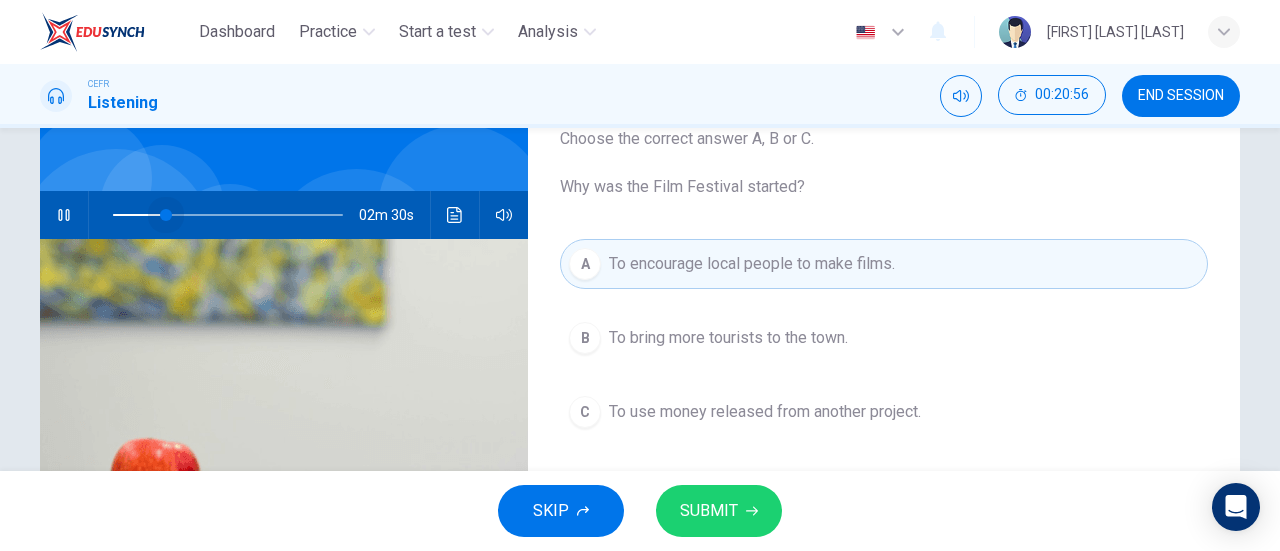 click at bounding box center (228, 215) 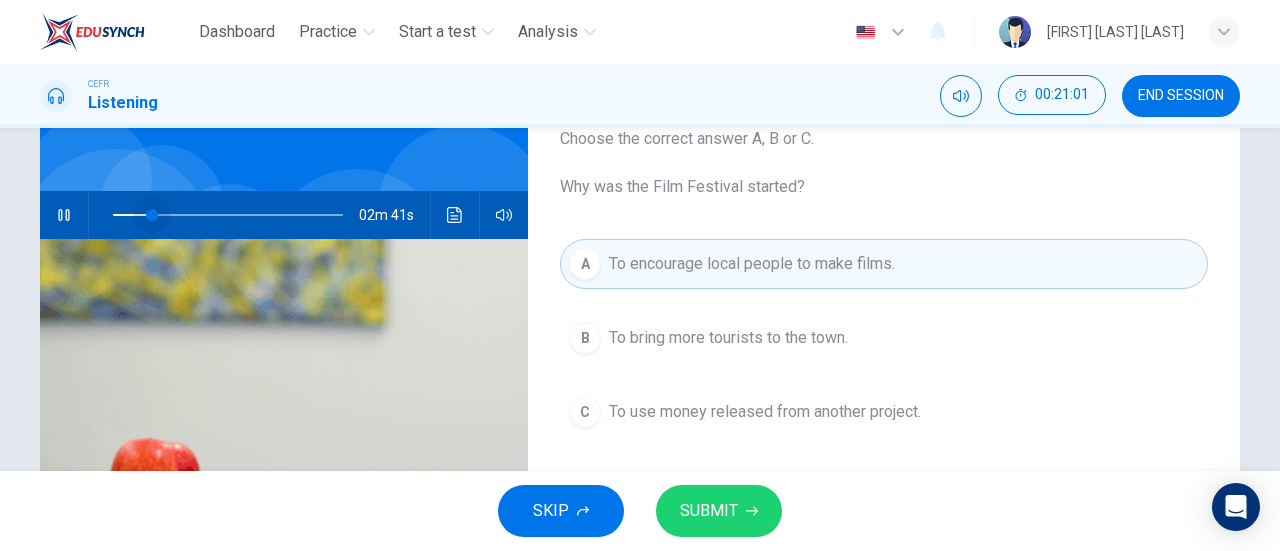 click at bounding box center (152, 215) 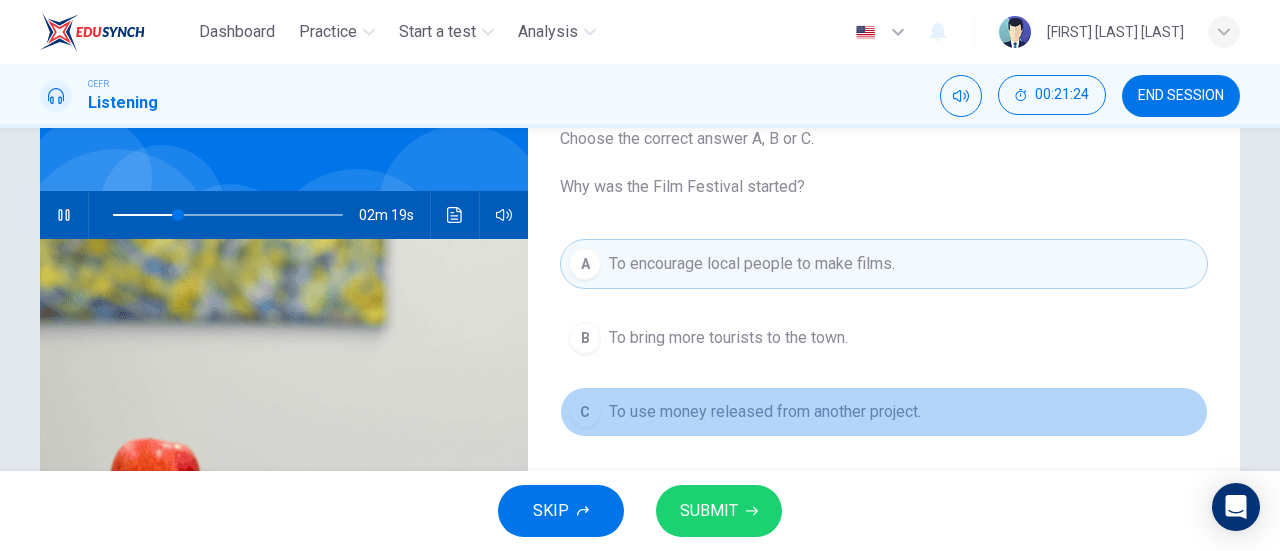 click on "To use money released from another project." at bounding box center [728, 338] 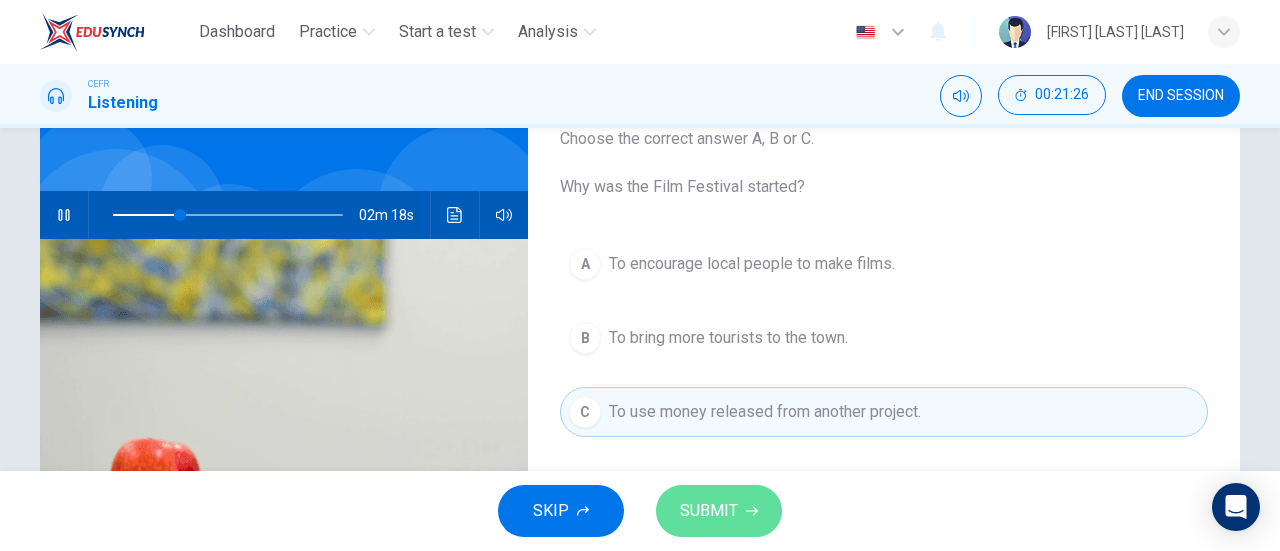 click on "SUBMIT" at bounding box center [709, 511] 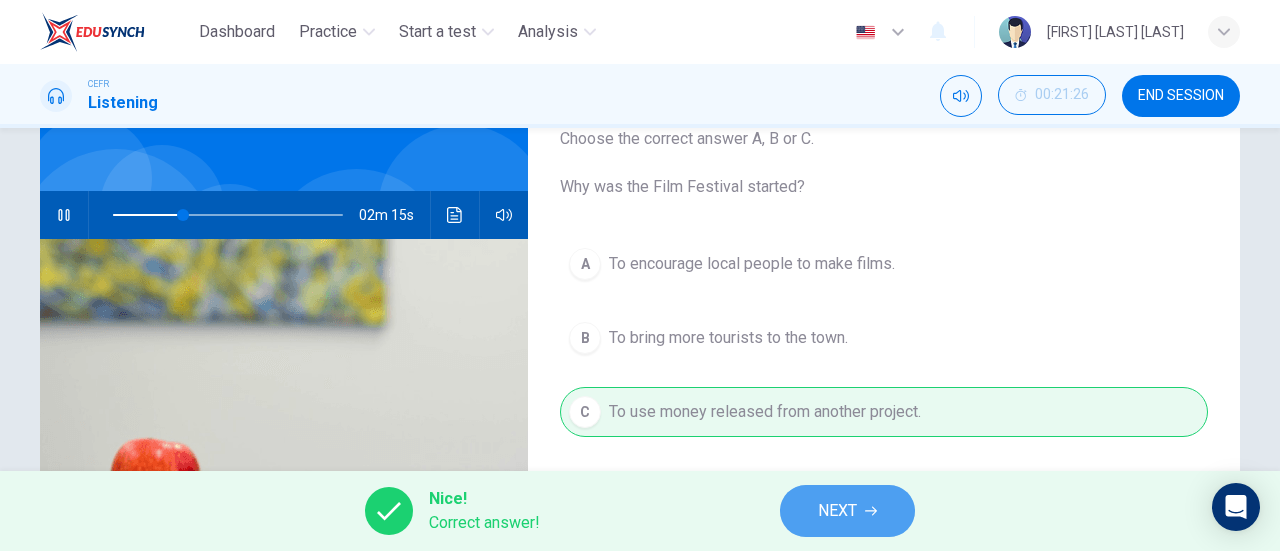 click on "NEXT" at bounding box center [847, 511] 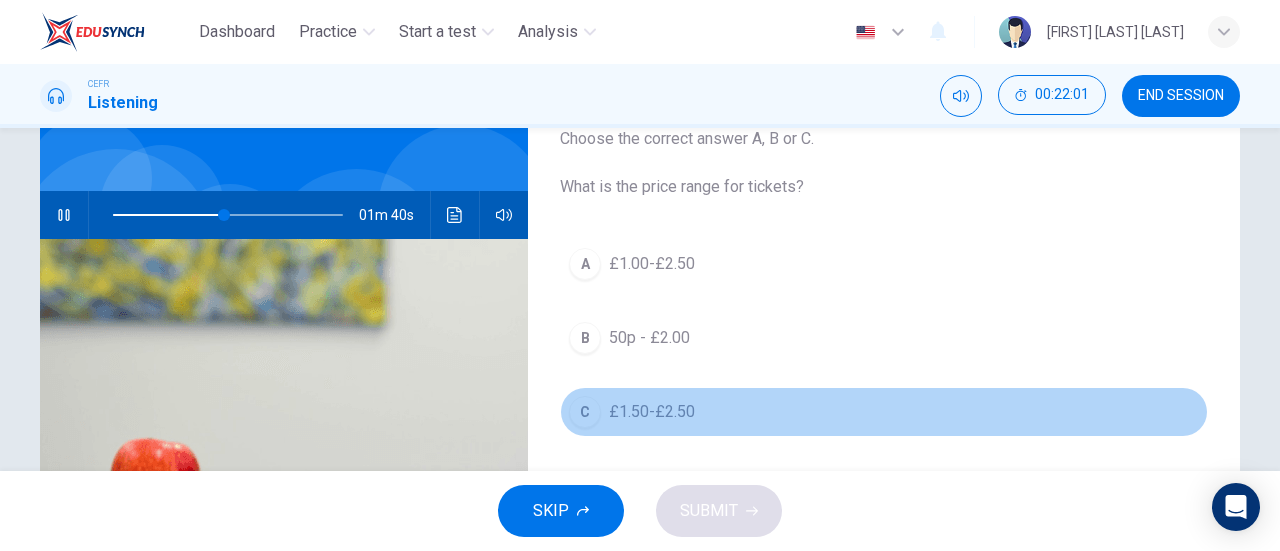 click on "C" at bounding box center (585, 264) 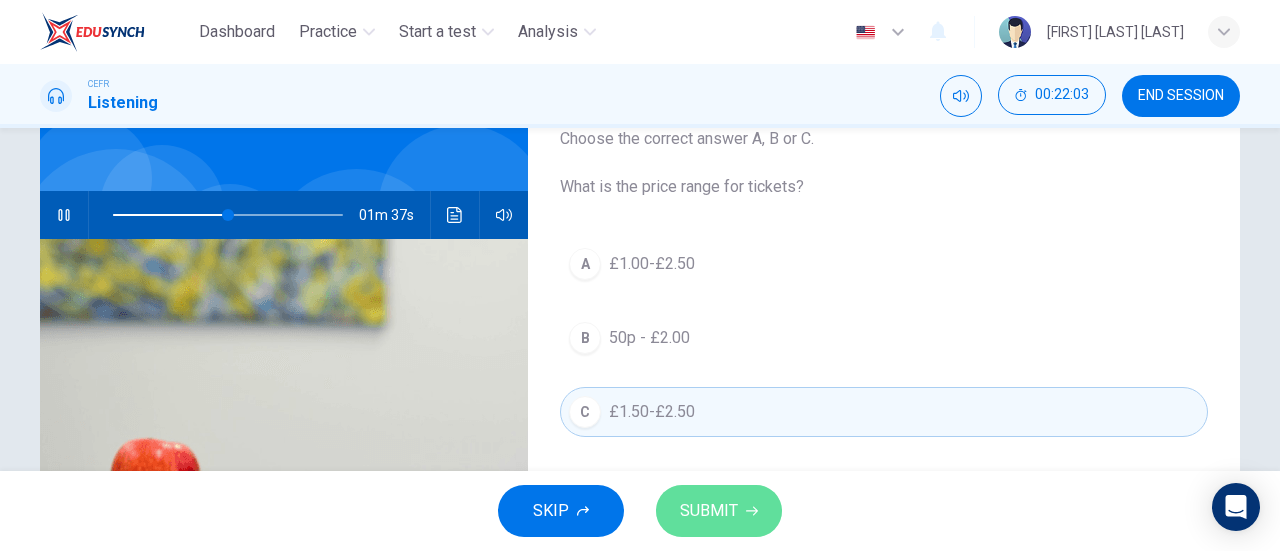 click on "SUBMIT" at bounding box center (709, 511) 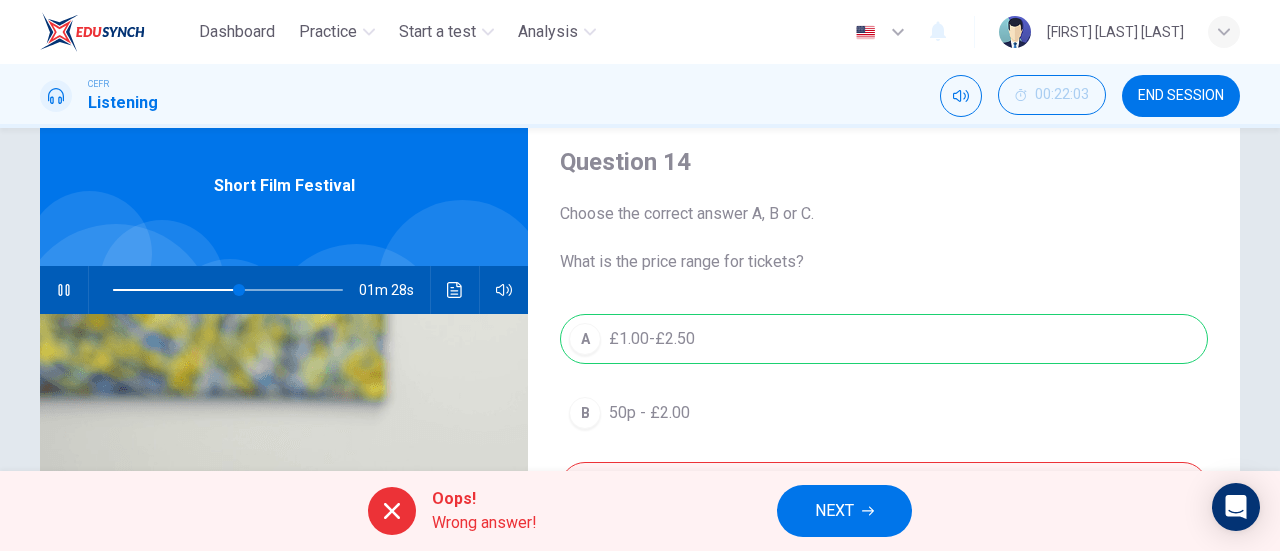 scroll, scrollTop: 59, scrollLeft: 0, axis: vertical 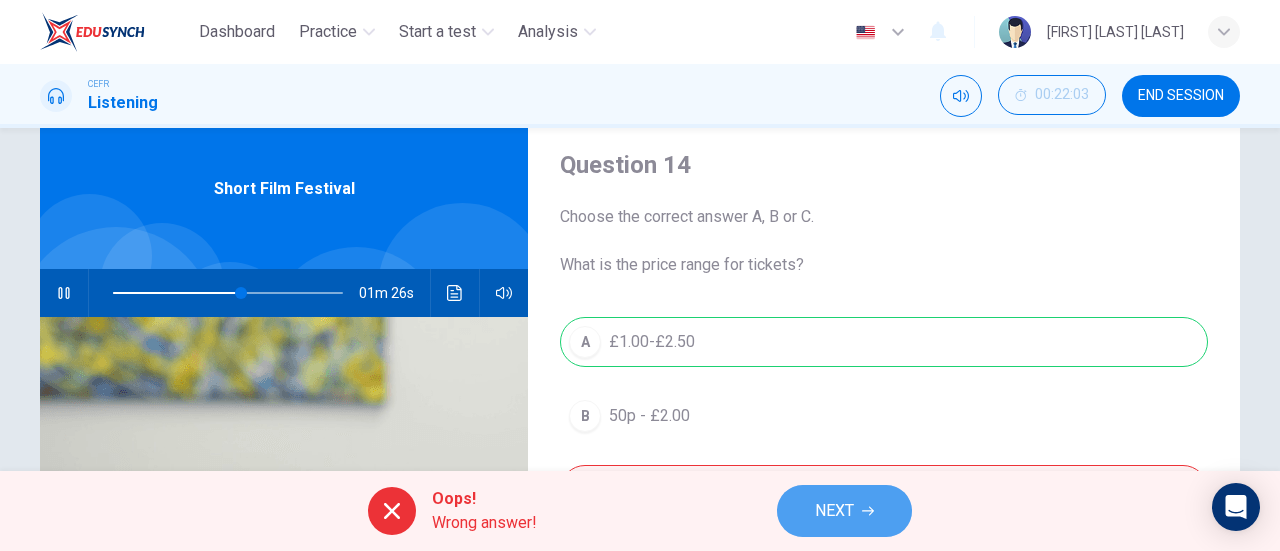 click on "NEXT" at bounding box center (834, 511) 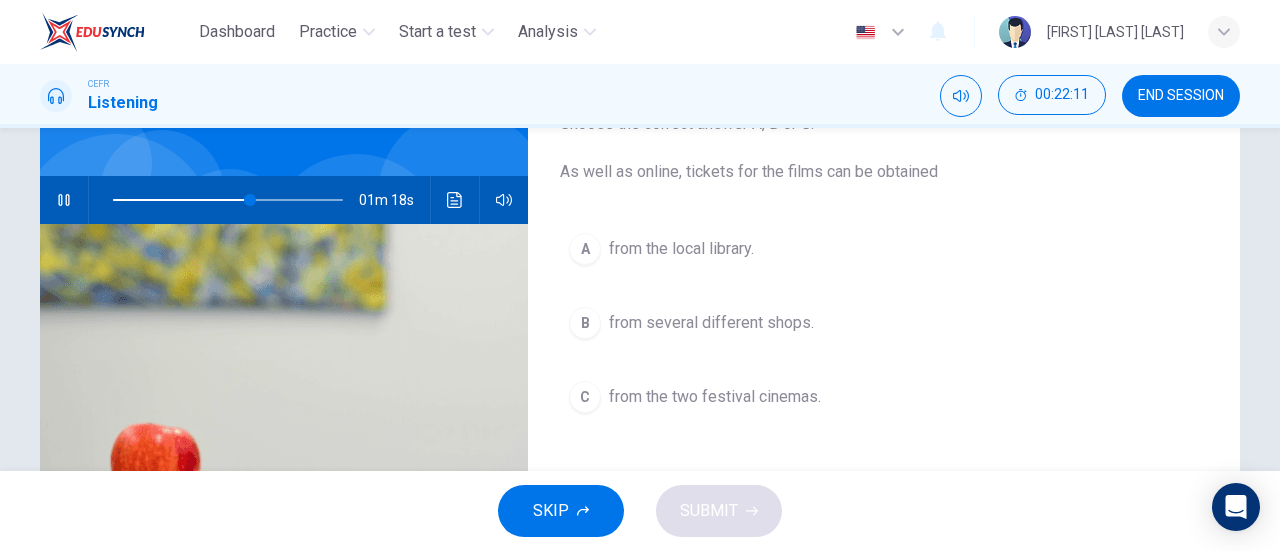 scroll, scrollTop: 153, scrollLeft: 0, axis: vertical 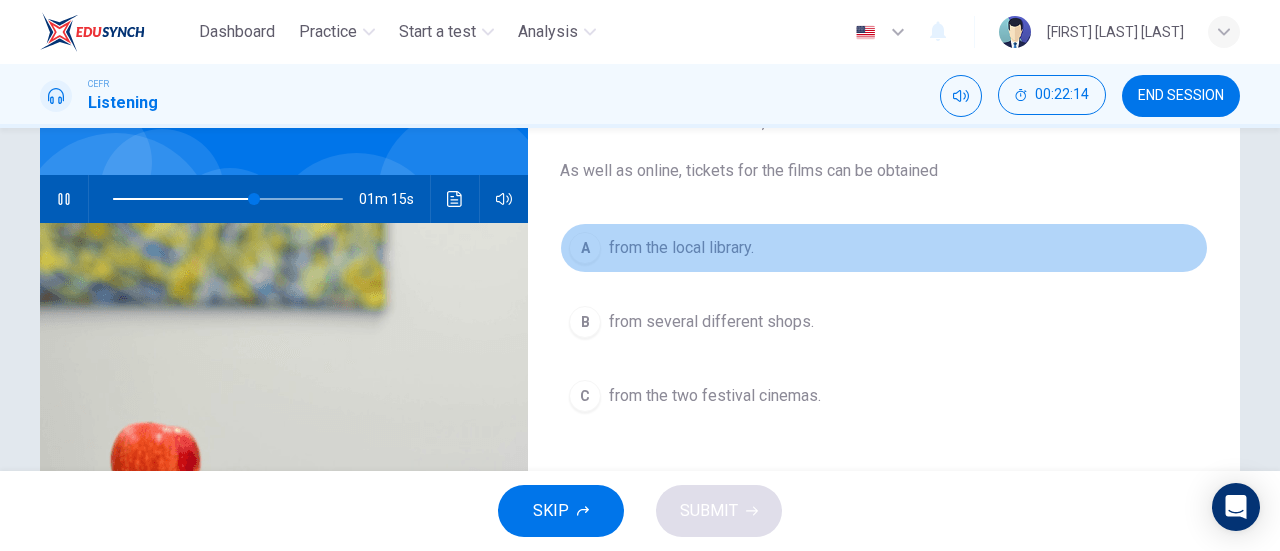 click on "from the local library." at bounding box center [681, 248] 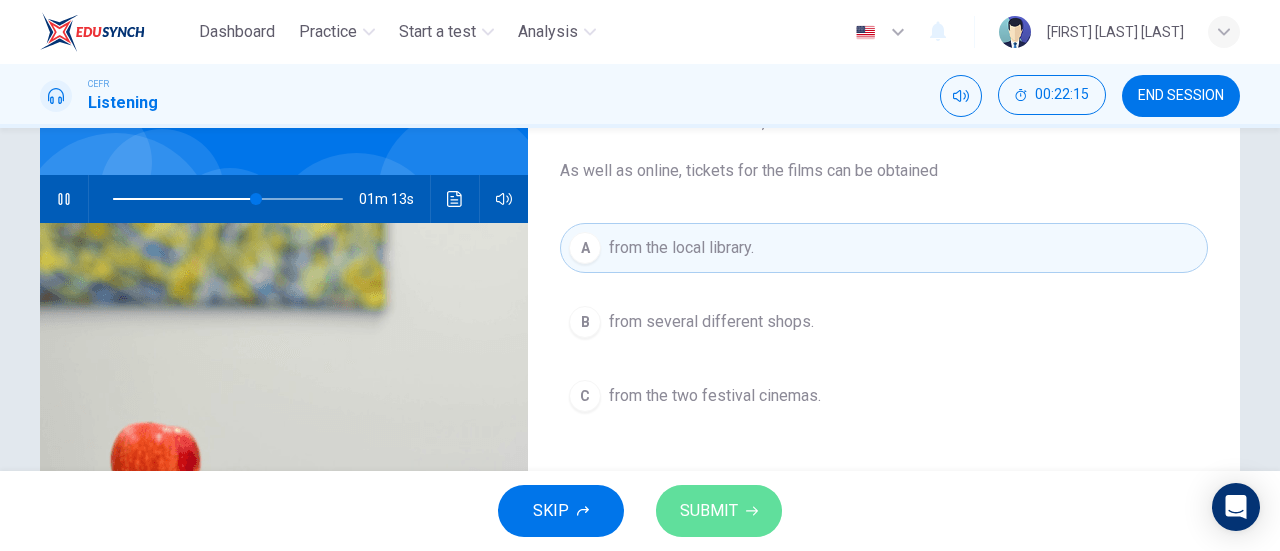 click on "SUBMIT" at bounding box center (709, 511) 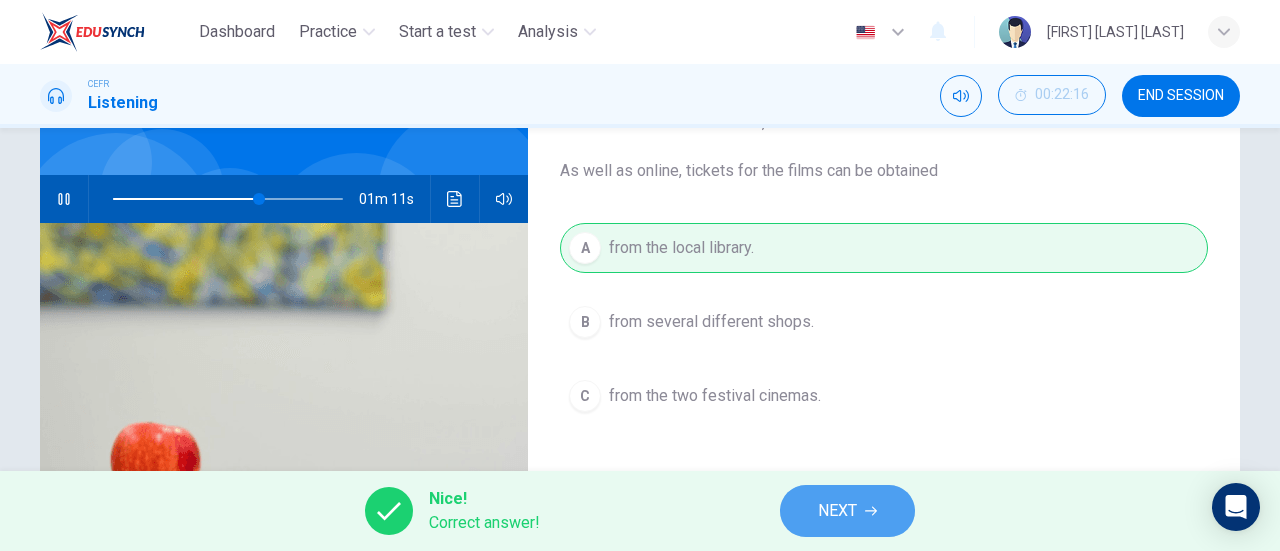click on "NEXT" at bounding box center [847, 511] 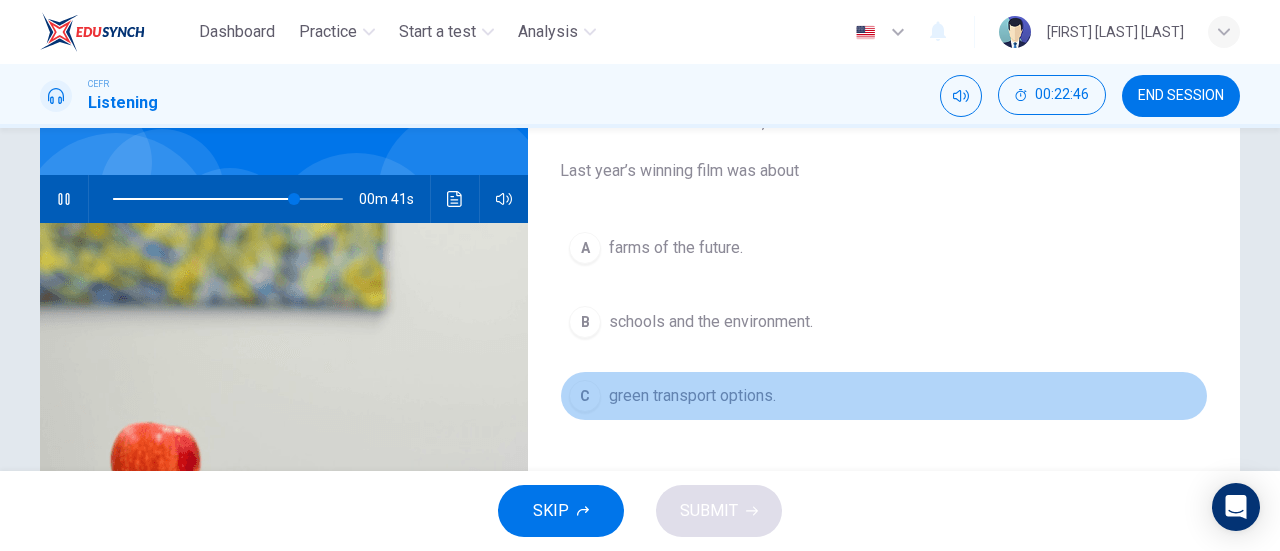 click on "C" at bounding box center [585, 248] 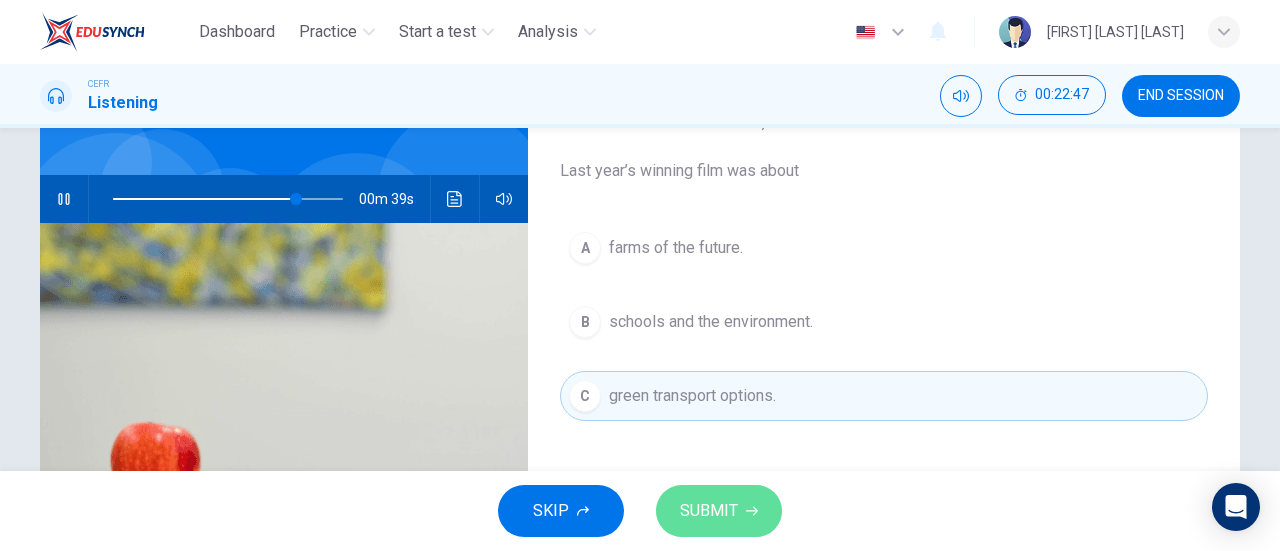 click on "SUBMIT" at bounding box center (719, 511) 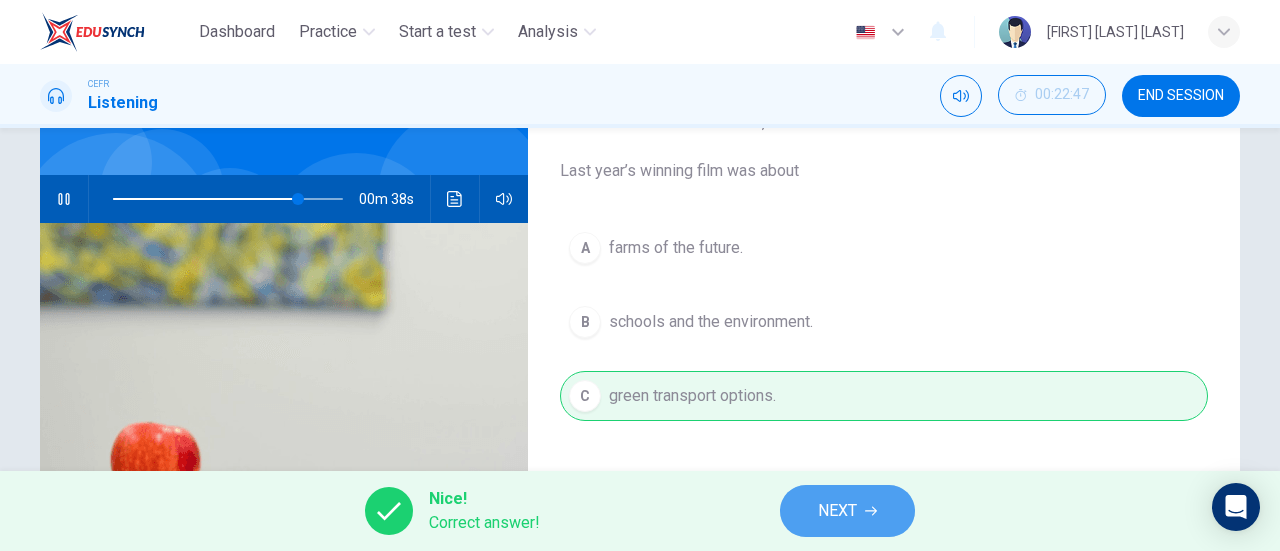 click on "NEXT" at bounding box center (847, 511) 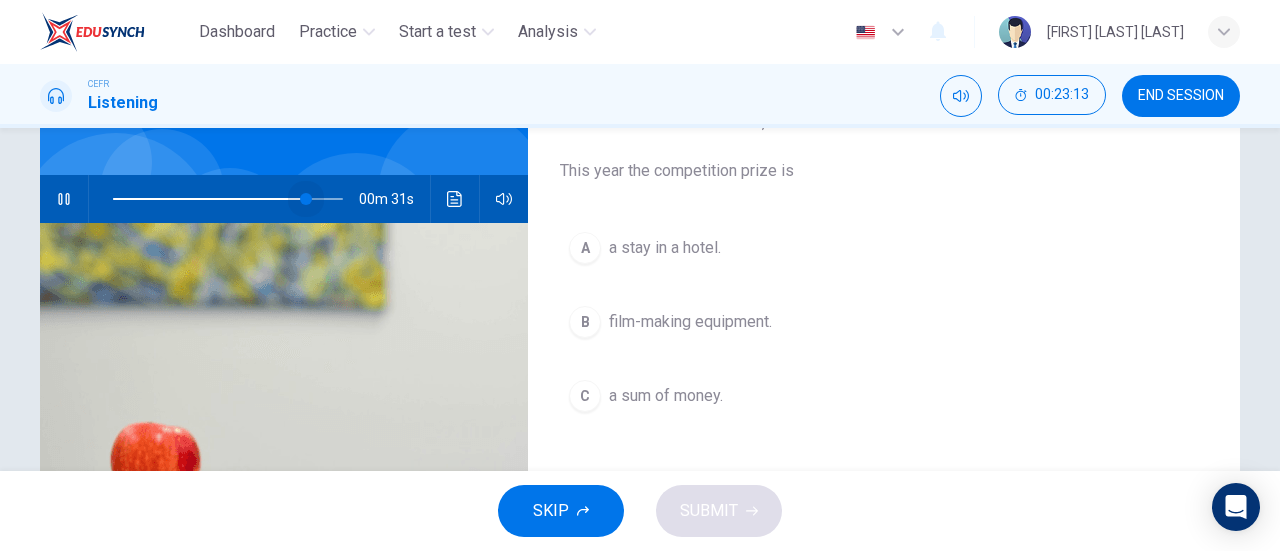 click at bounding box center [228, 199] 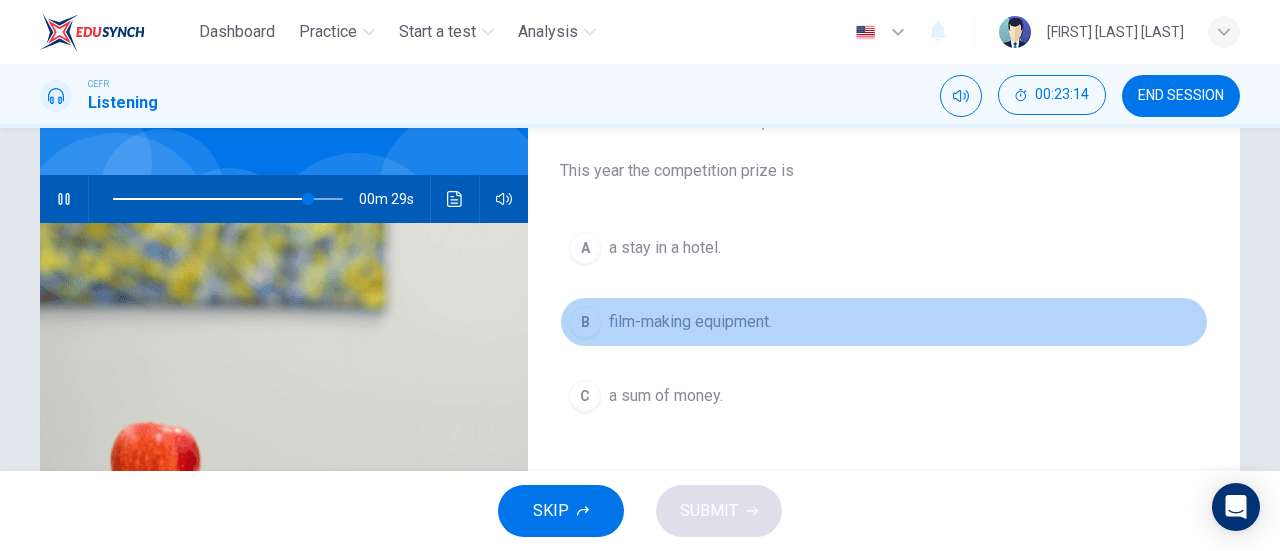 click on "B" at bounding box center [585, 248] 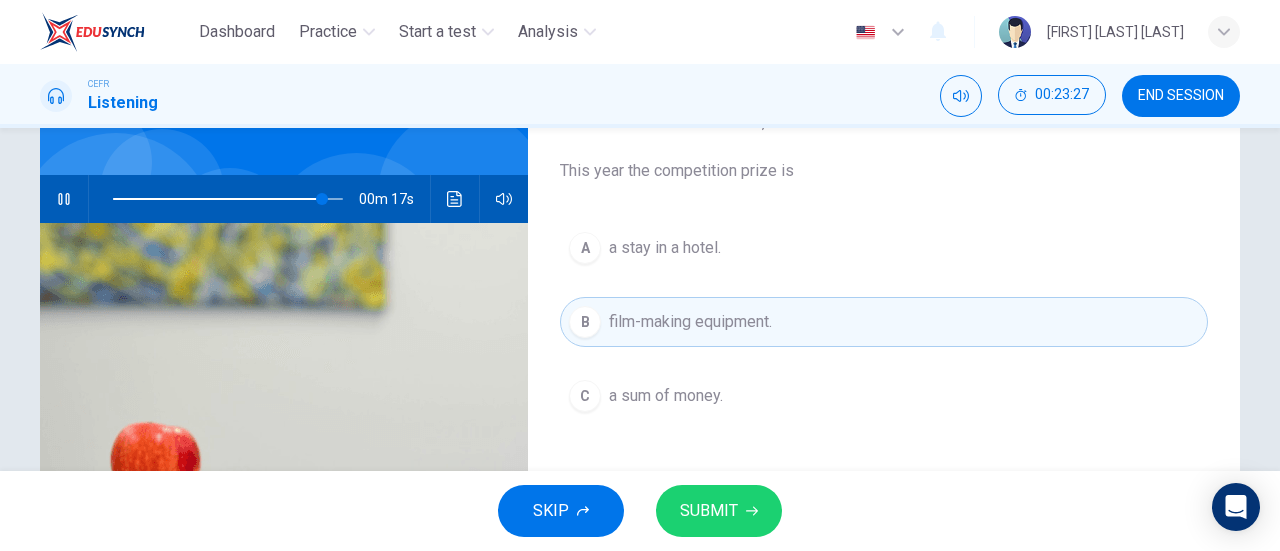 click at bounding box center (752, 511) 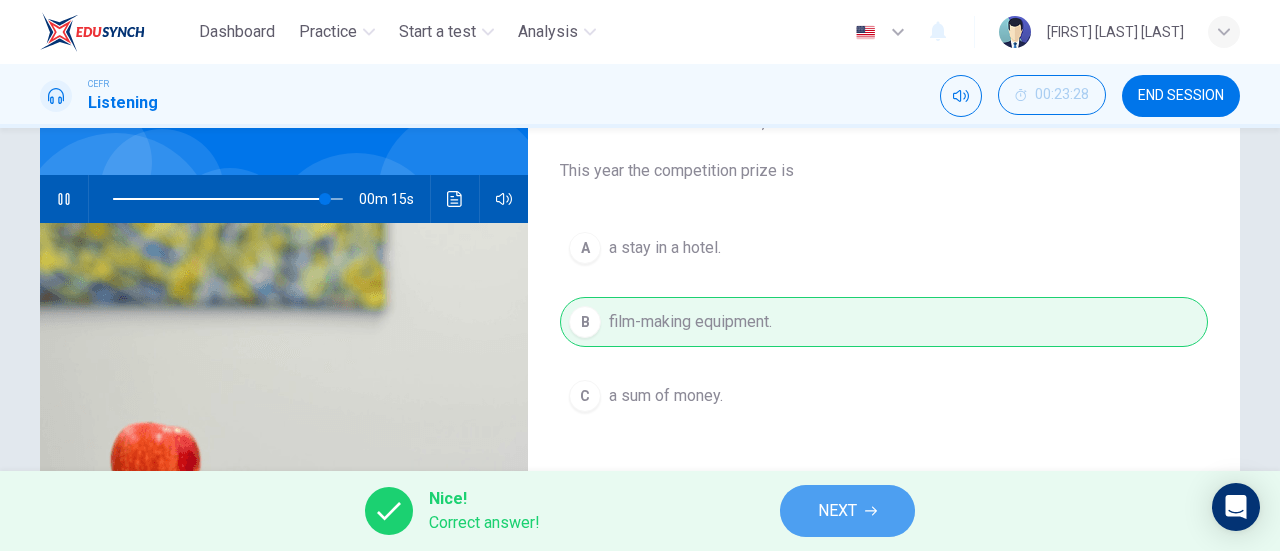 click on "NEXT" at bounding box center [847, 511] 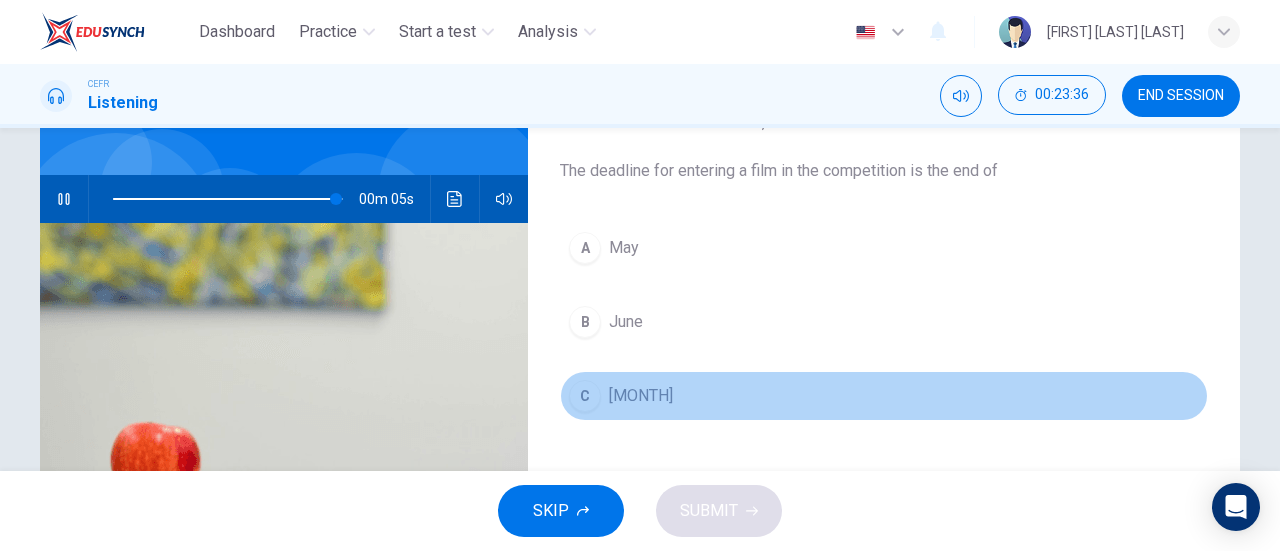 click on "C July" at bounding box center (884, 396) 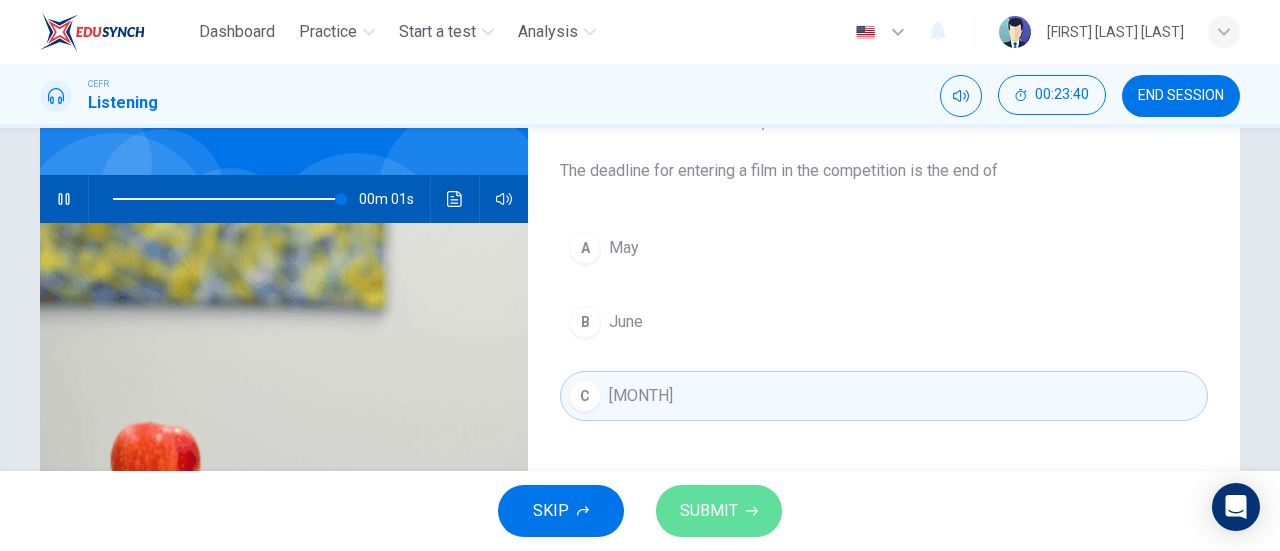 click on "SUBMIT" at bounding box center [719, 511] 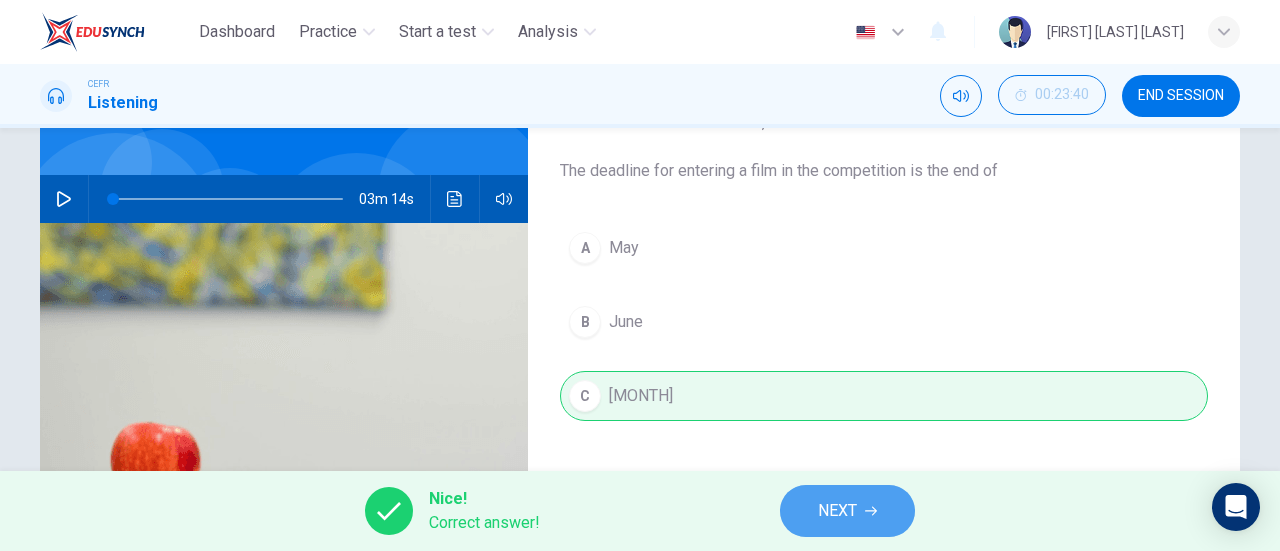 click on "NEXT" at bounding box center [847, 511] 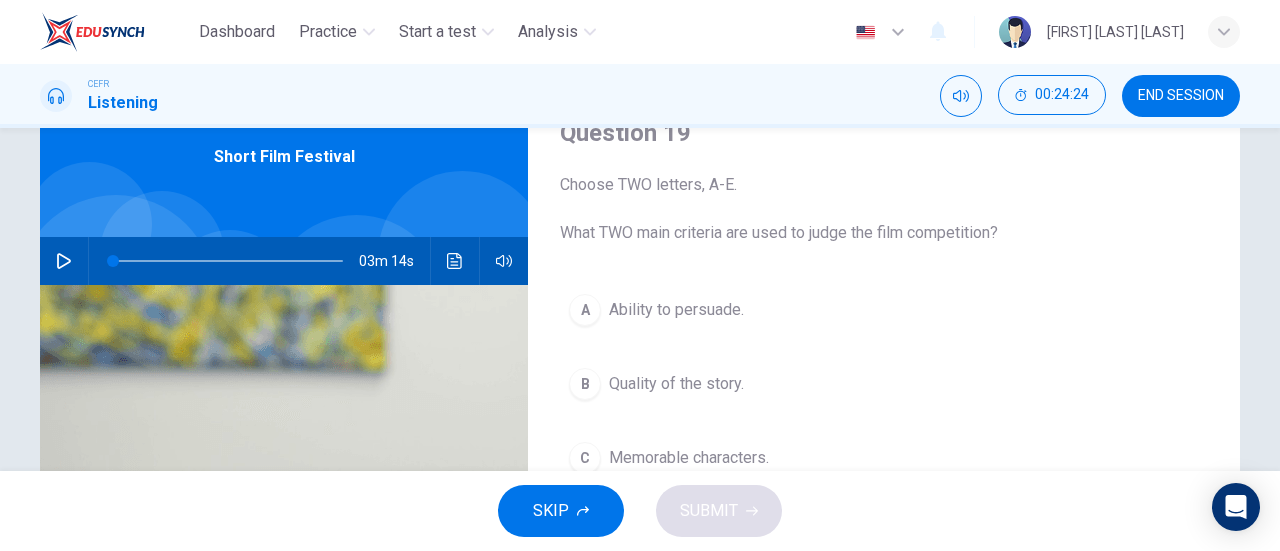 scroll, scrollTop: 90, scrollLeft: 0, axis: vertical 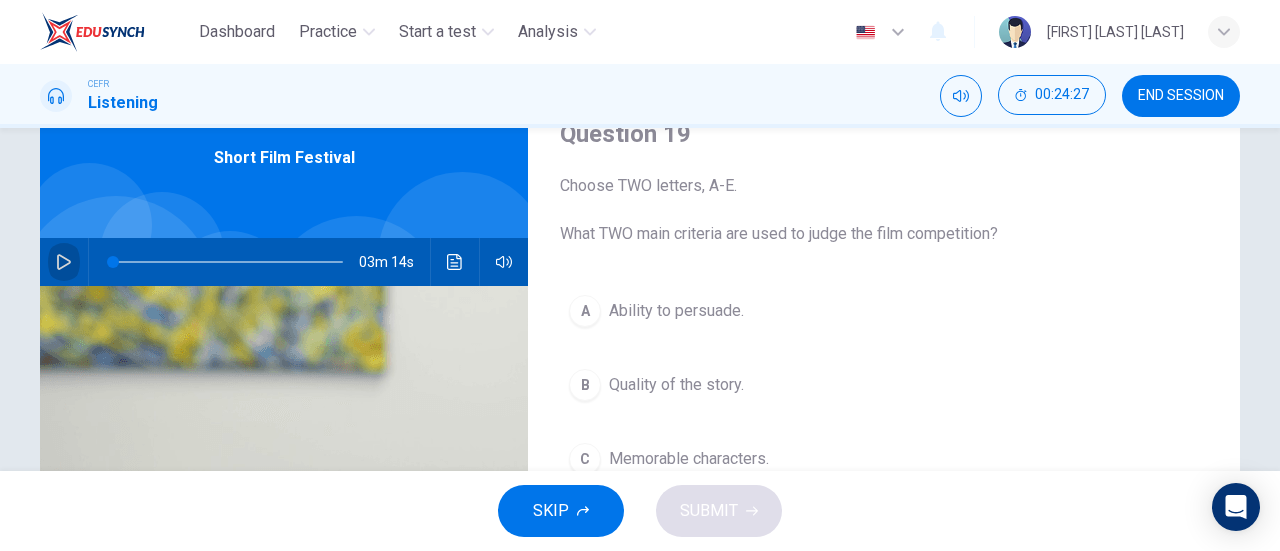 click at bounding box center (64, 262) 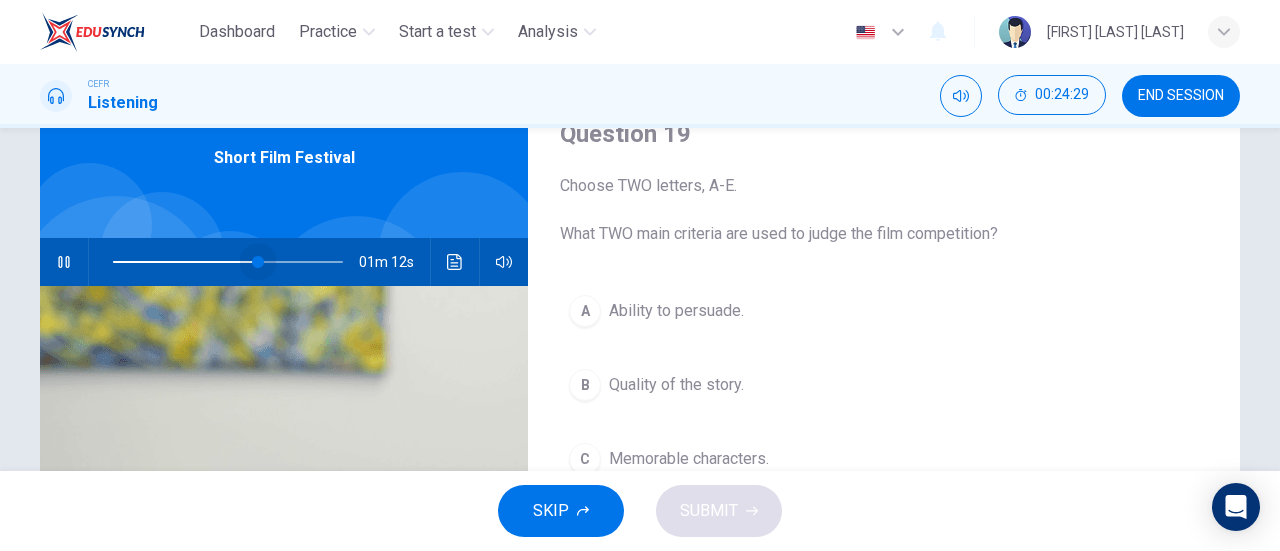 click at bounding box center (228, 262) 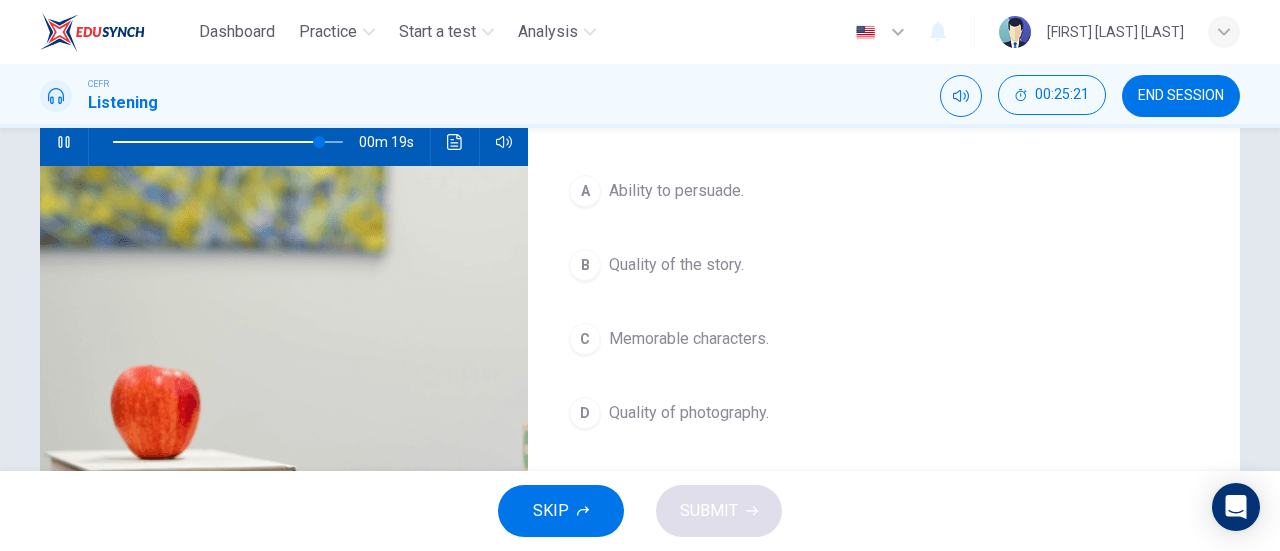 scroll, scrollTop: 191, scrollLeft: 0, axis: vertical 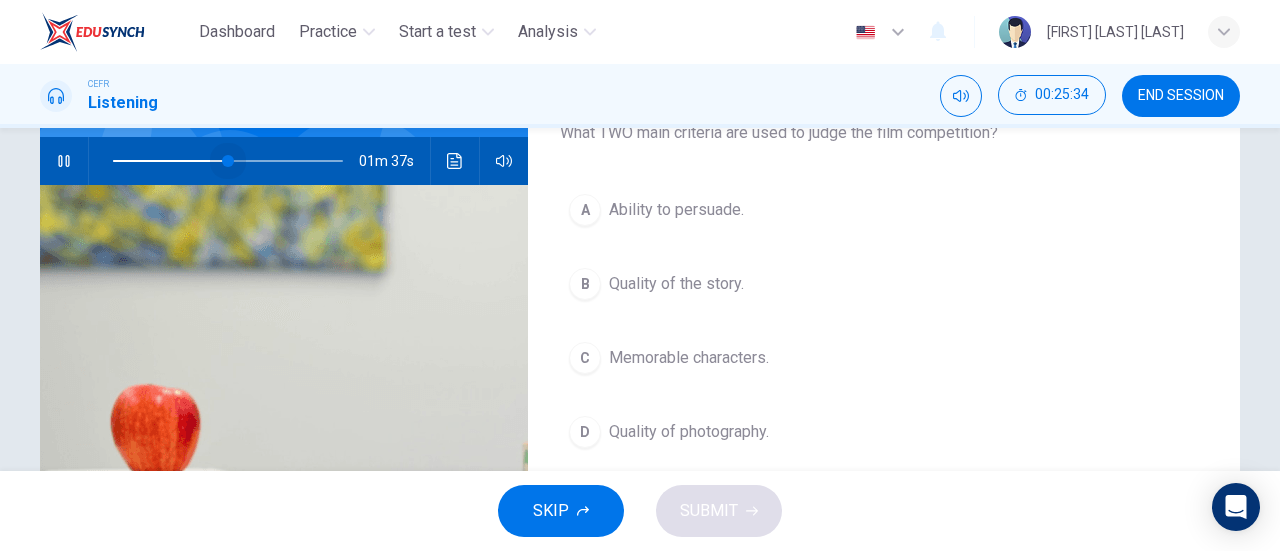 click at bounding box center (228, 161) 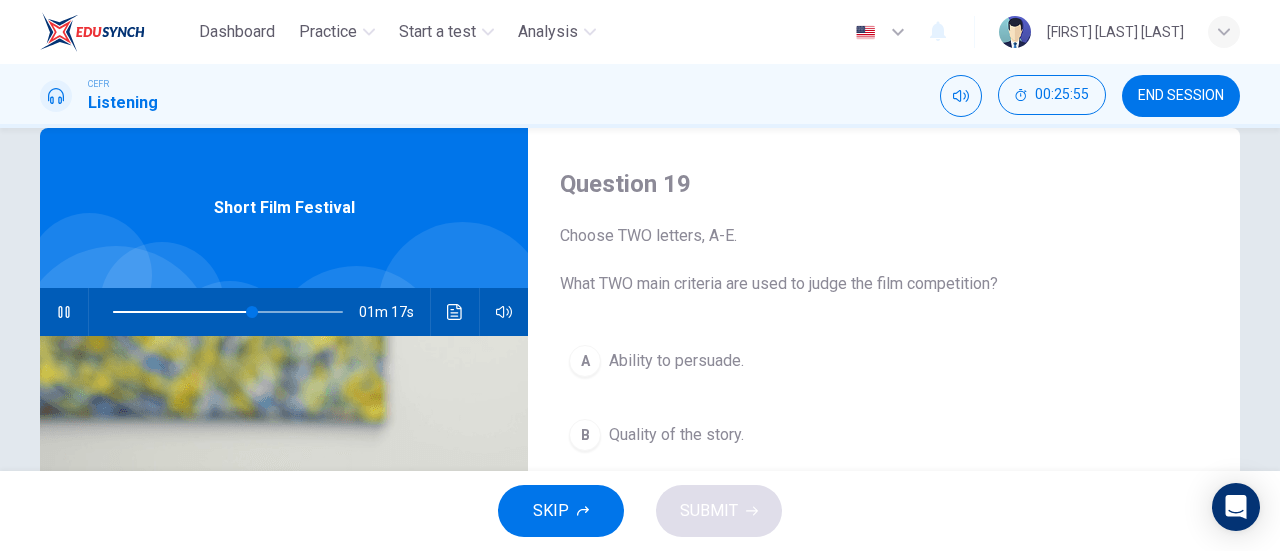scroll, scrollTop: 67, scrollLeft: 0, axis: vertical 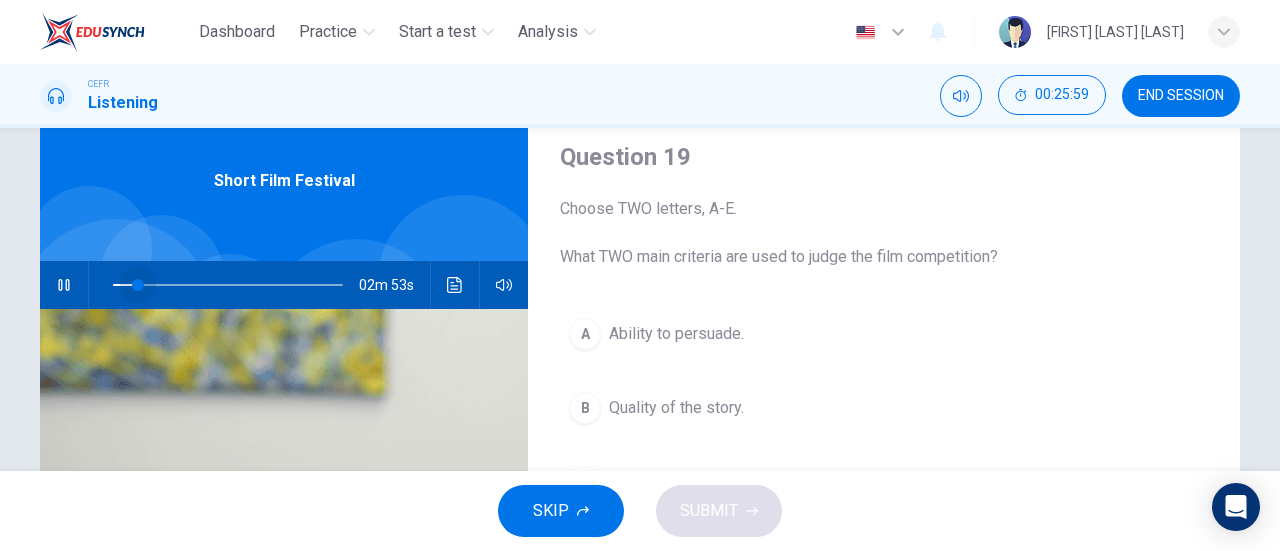 click at bounding box center (228, 285) 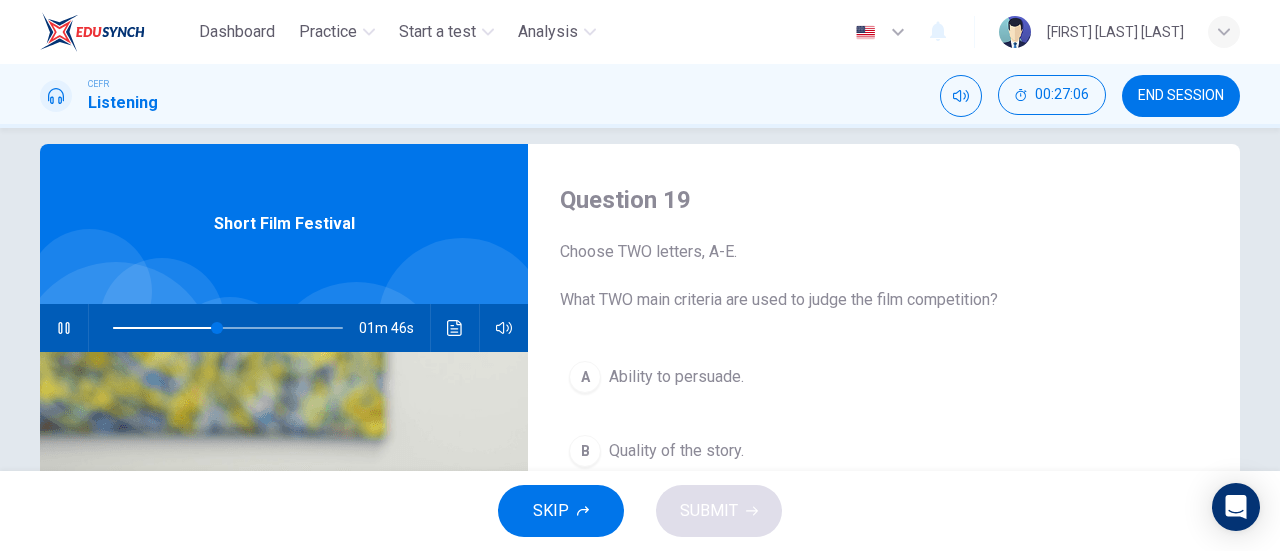 scroll, scrollTop: 0, scrollLeft: 0, axis: both 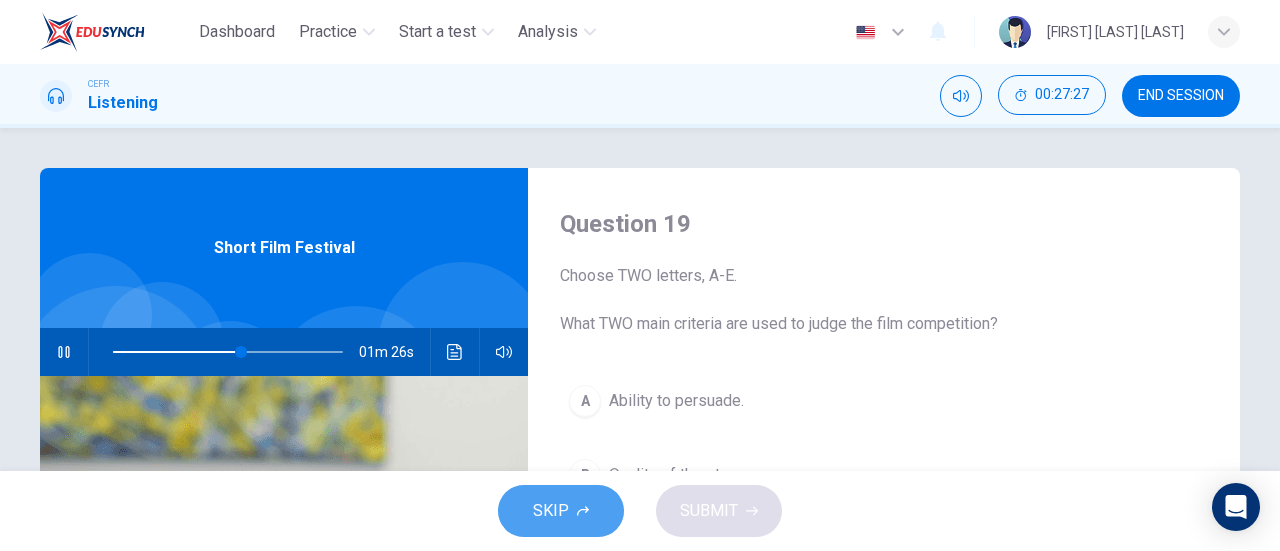 click on "SKIP" at bounding box center [561, 511] 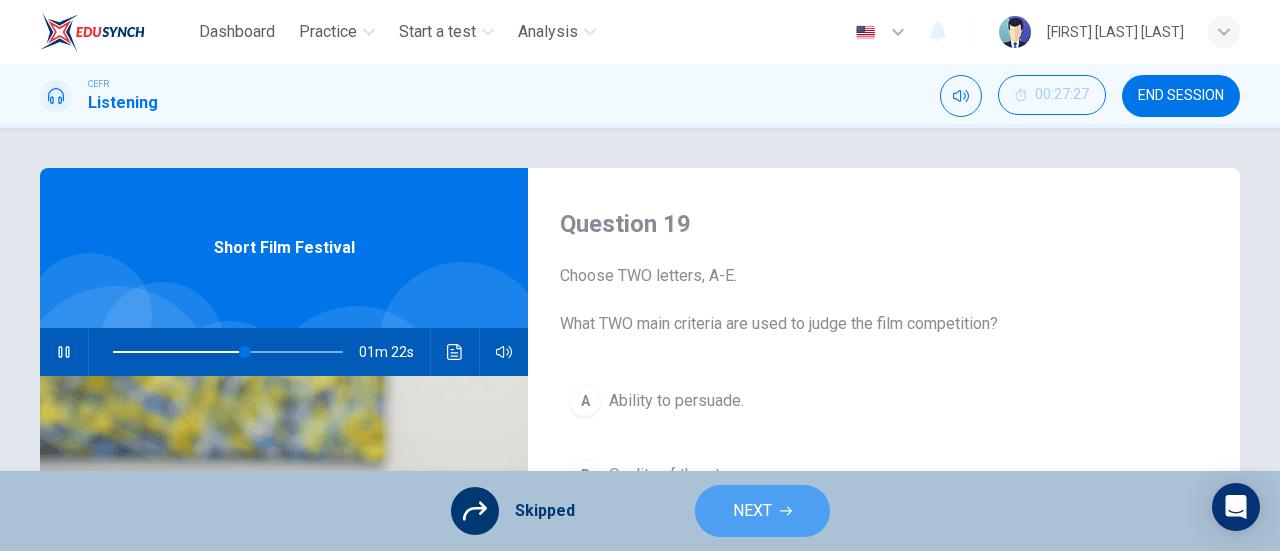 click on "NEXT" at bounding box center (752, 511) 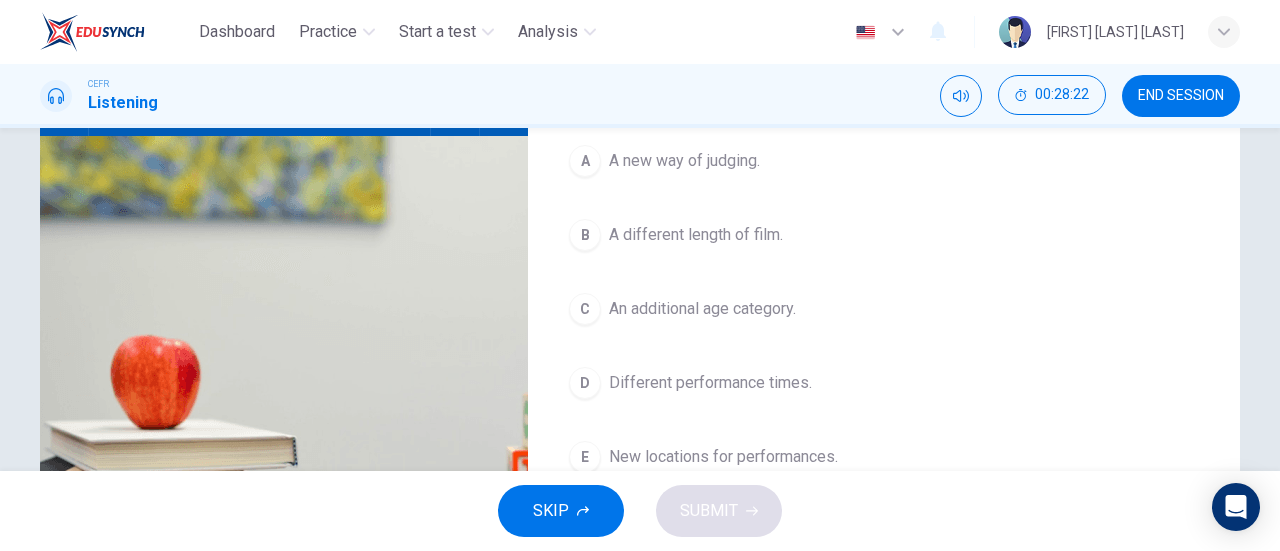 scroll, scrollTop: 242, scrollLeft: 0, axis: vertical 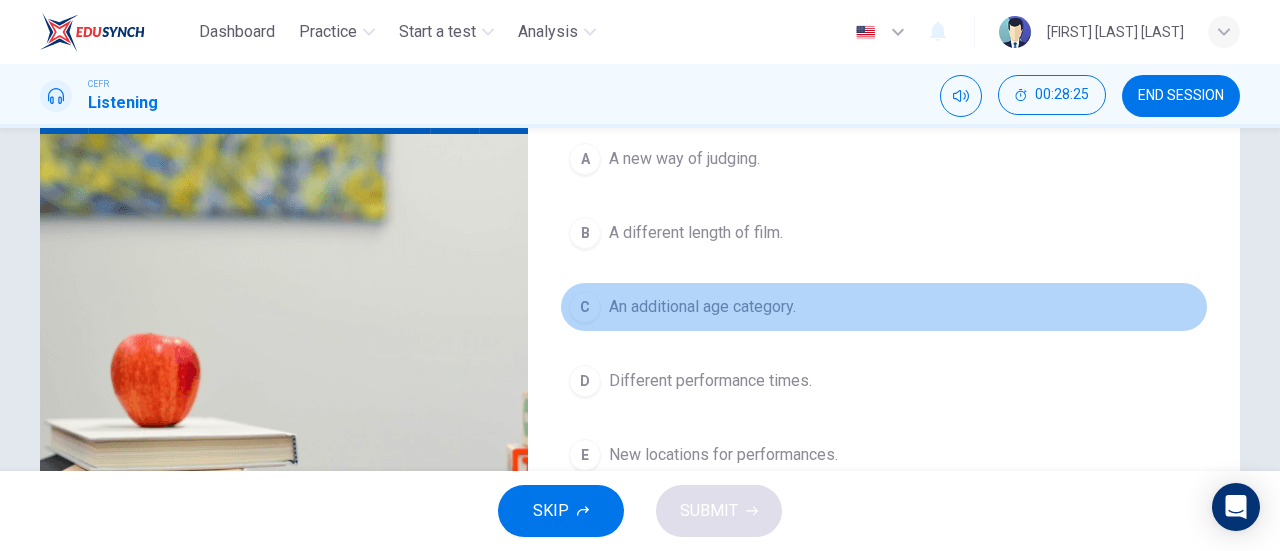 click on "An additional age category." at bounding box center (684, 159) 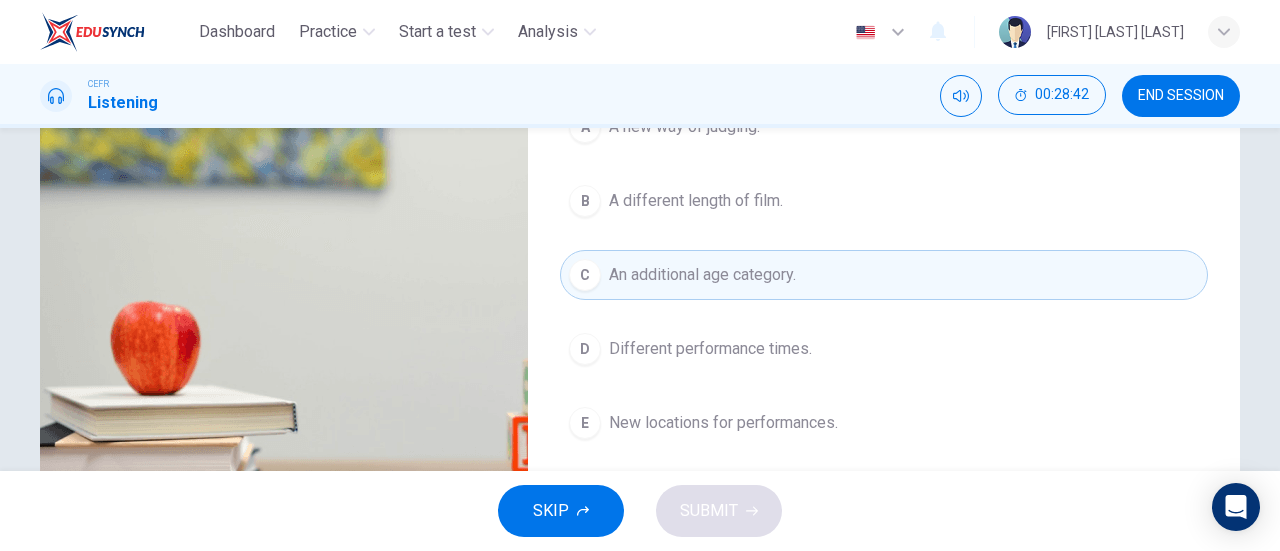 scroll, scrollTop: 276, scrollLeft: 0, axis: vertical 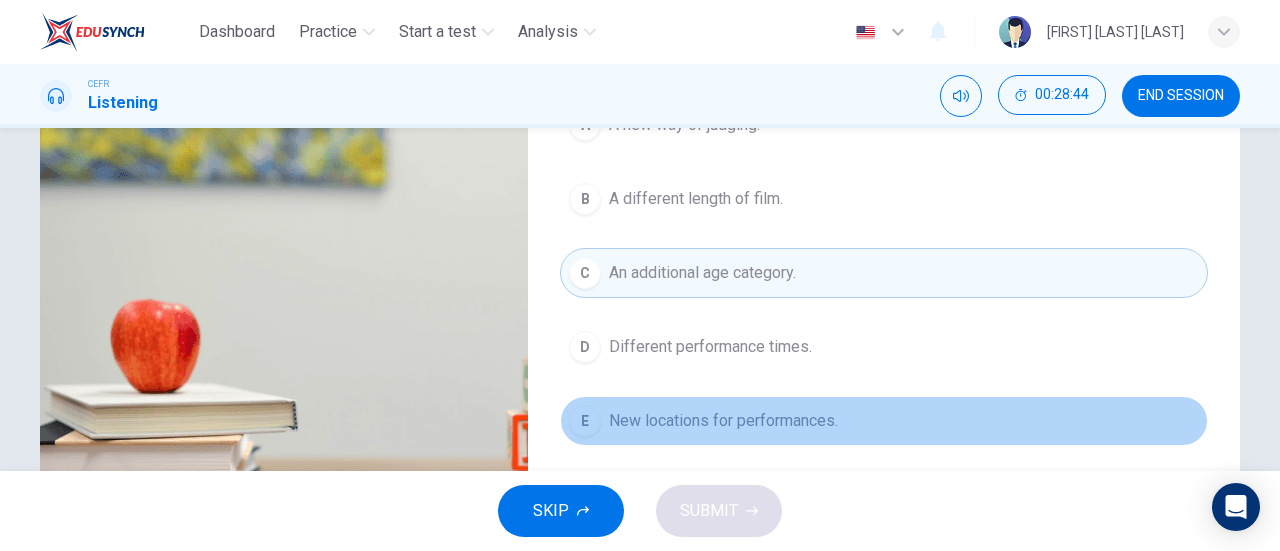 click on "New locations for performances." at bounding box center (684, 125) 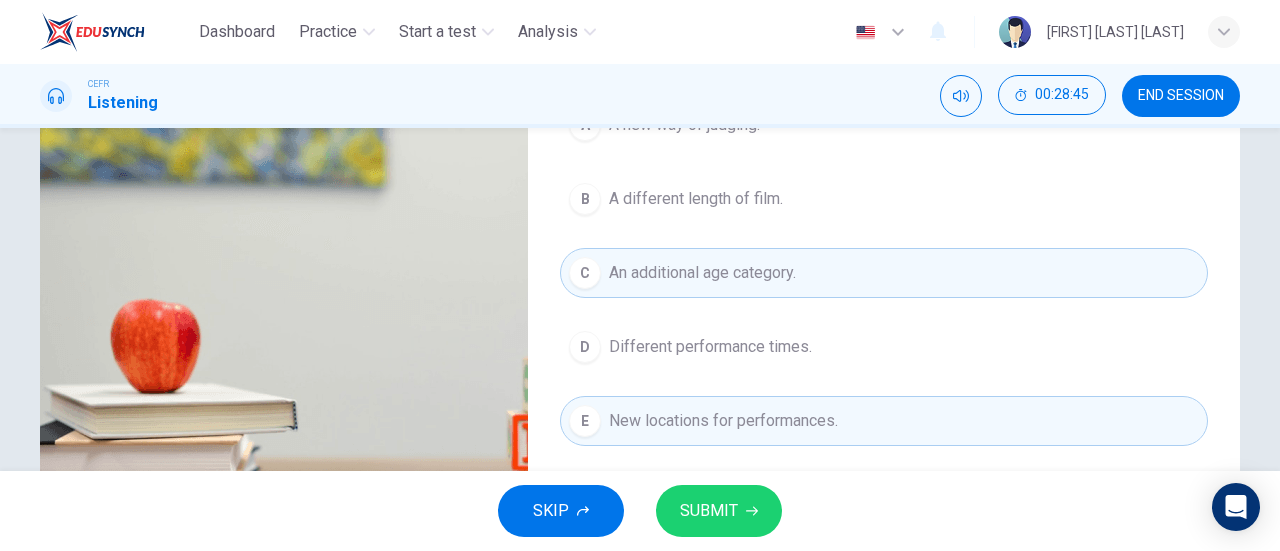 click on "SUBMIT" at bounding box center (709, 511) 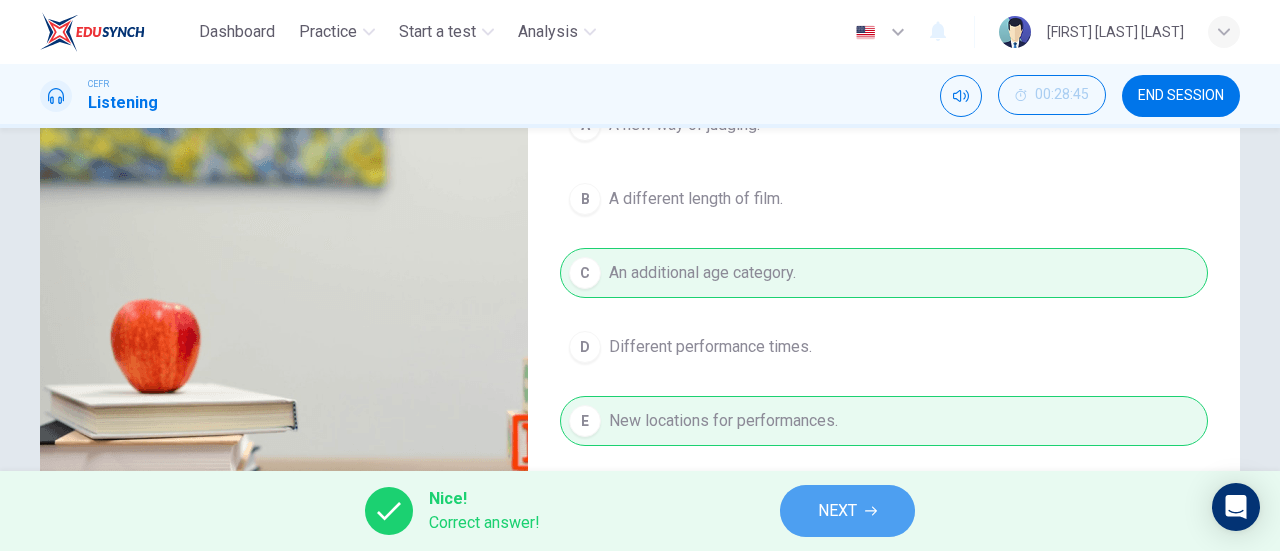 click on "NEXT" at bounding box center (837, 511) 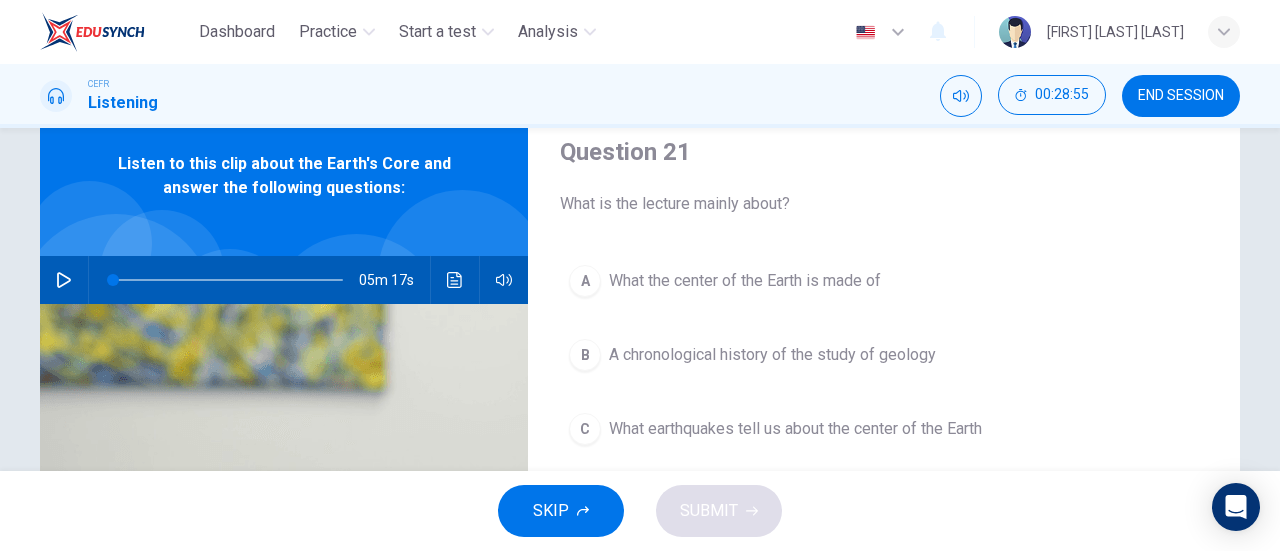 scroll, scrollTop: 71, scrollLeft: 0, axis: vertical 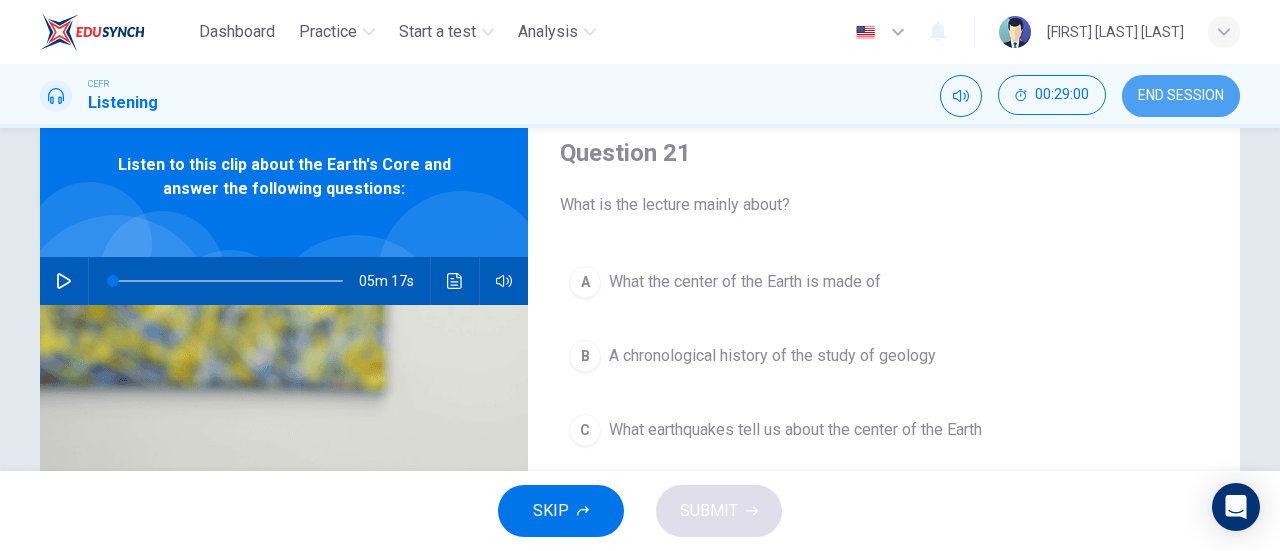 click on "END SESSION" at bounding box center (1181, 96) 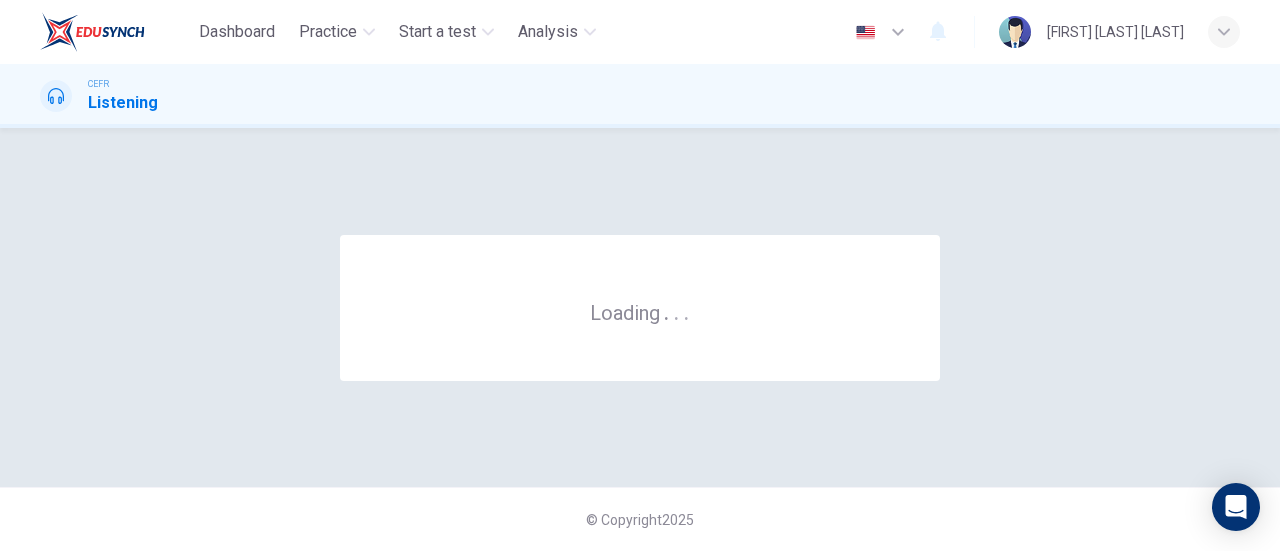 scroll, scrollTop: 0, scrollLeft: 0, axis: both 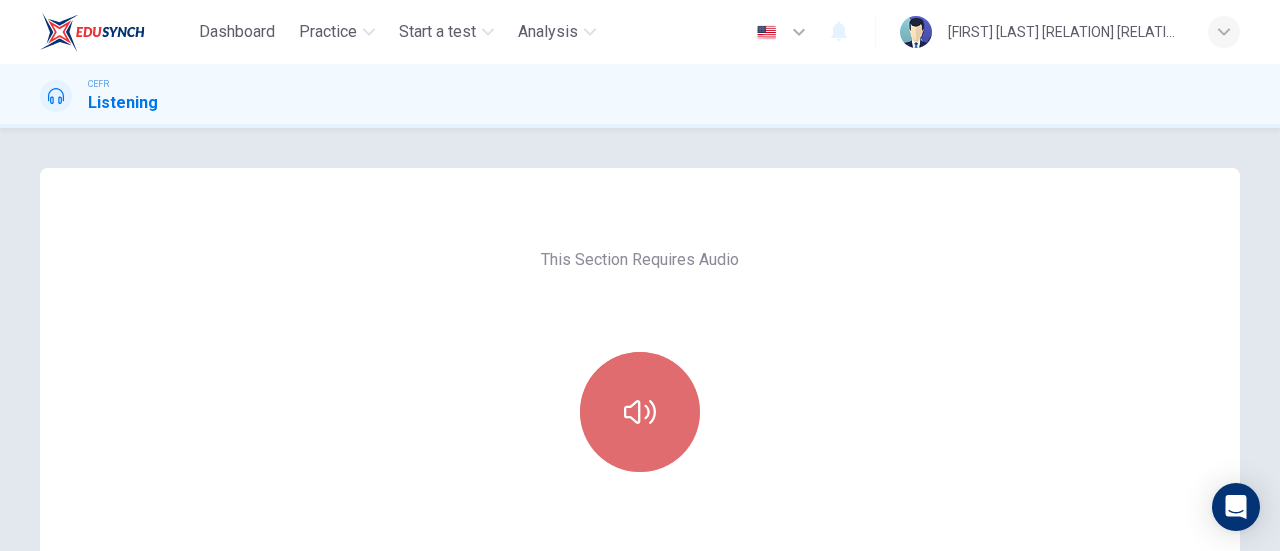 click at bounding box center [640, 412] 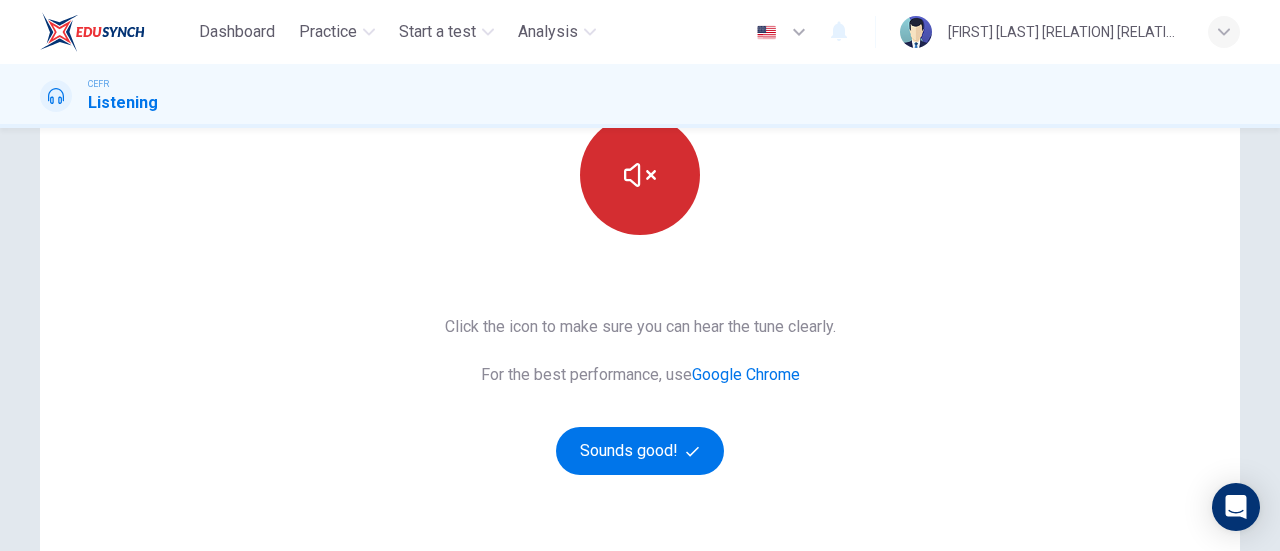 scroll, scrollTop: 238, scrollLeft: 0, axis: vertical 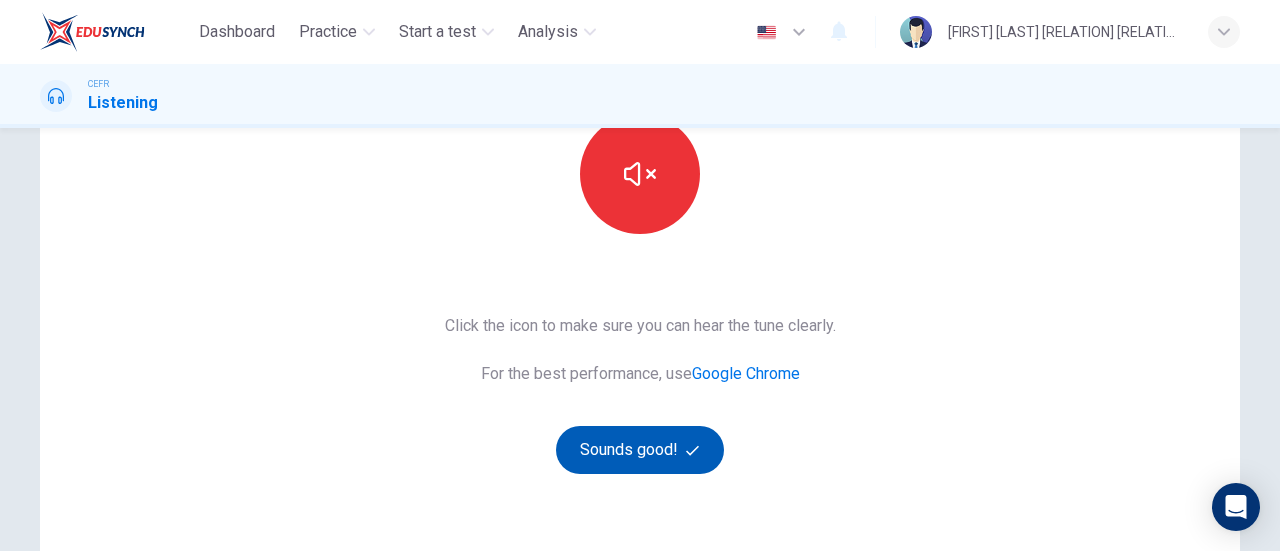 click on "Sounds good!" at bounding box center [640, 450] 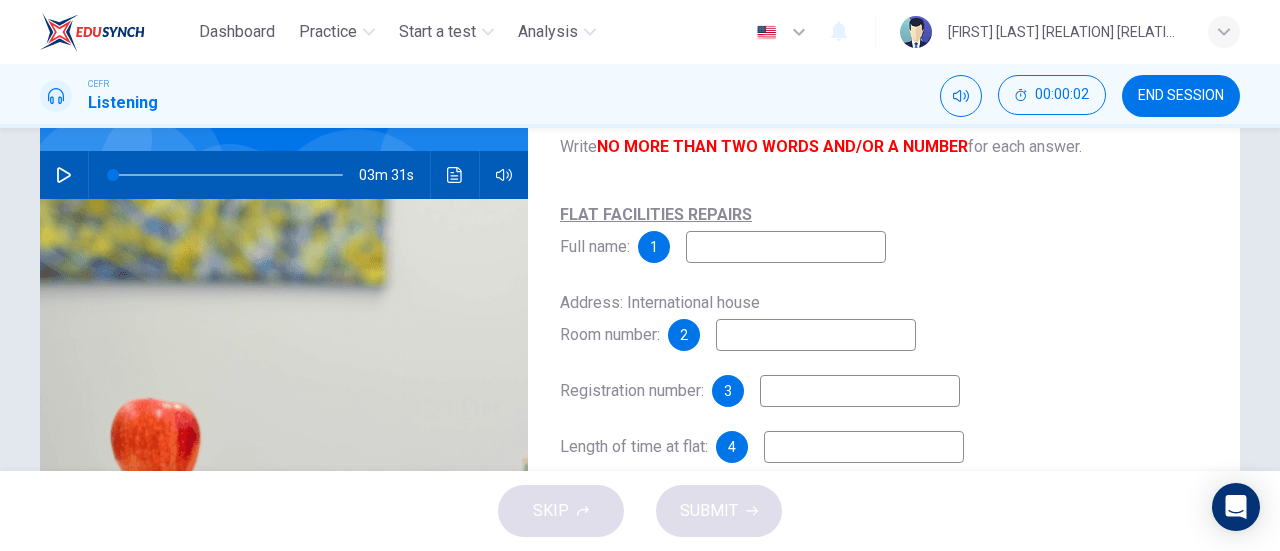 scroll, scrollTop: 174, scrollLeft: 0, axis: vertical 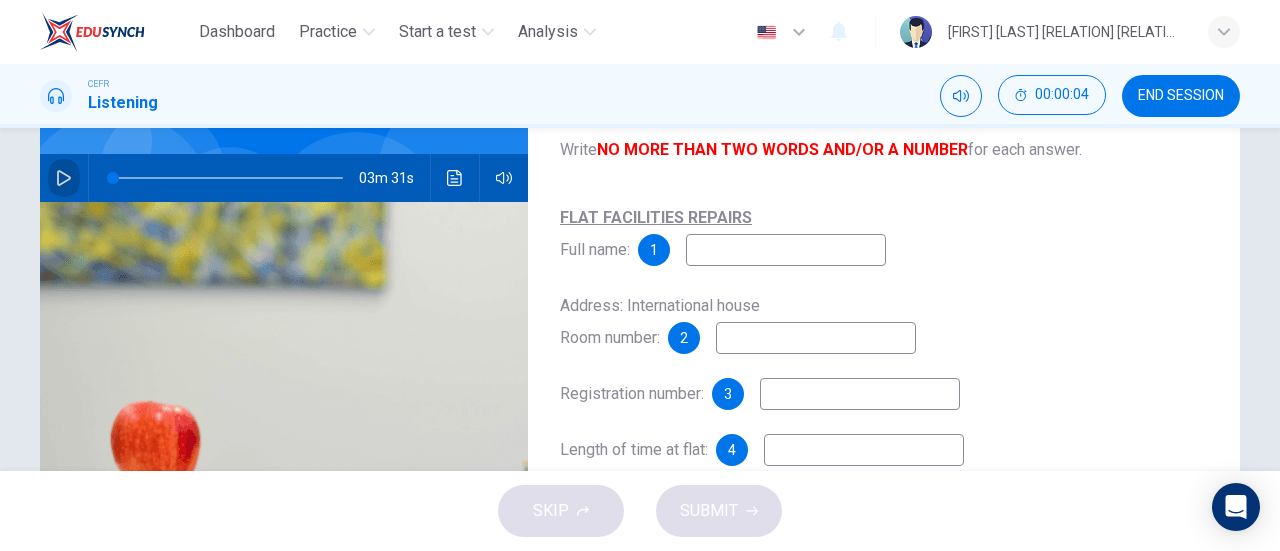 click at bounding box center [64, 178] 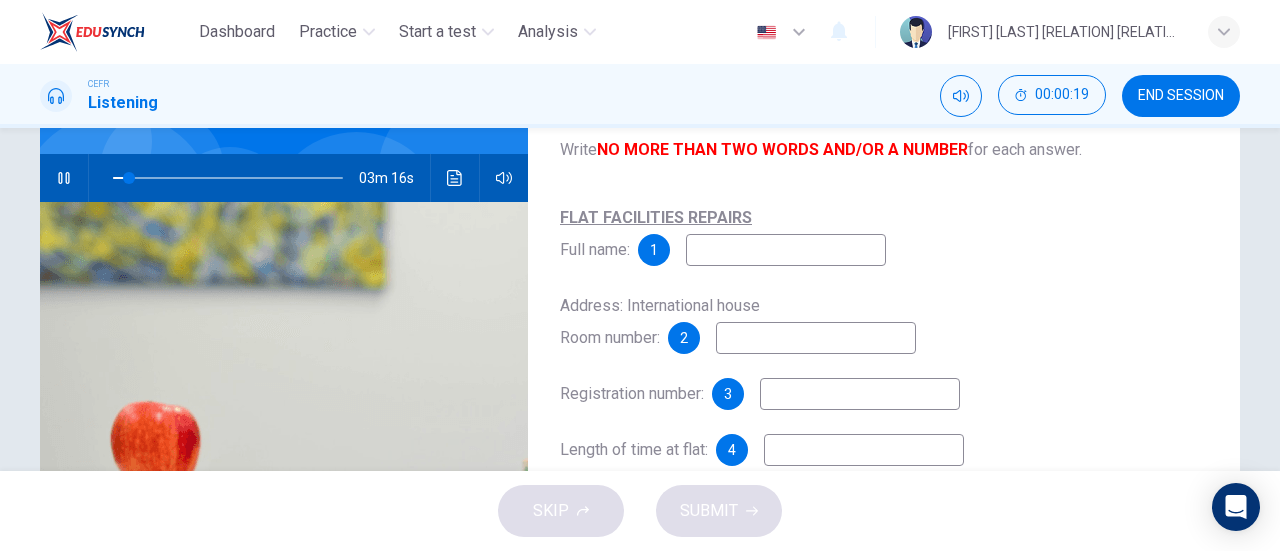 click at bounding box center [786, 250] 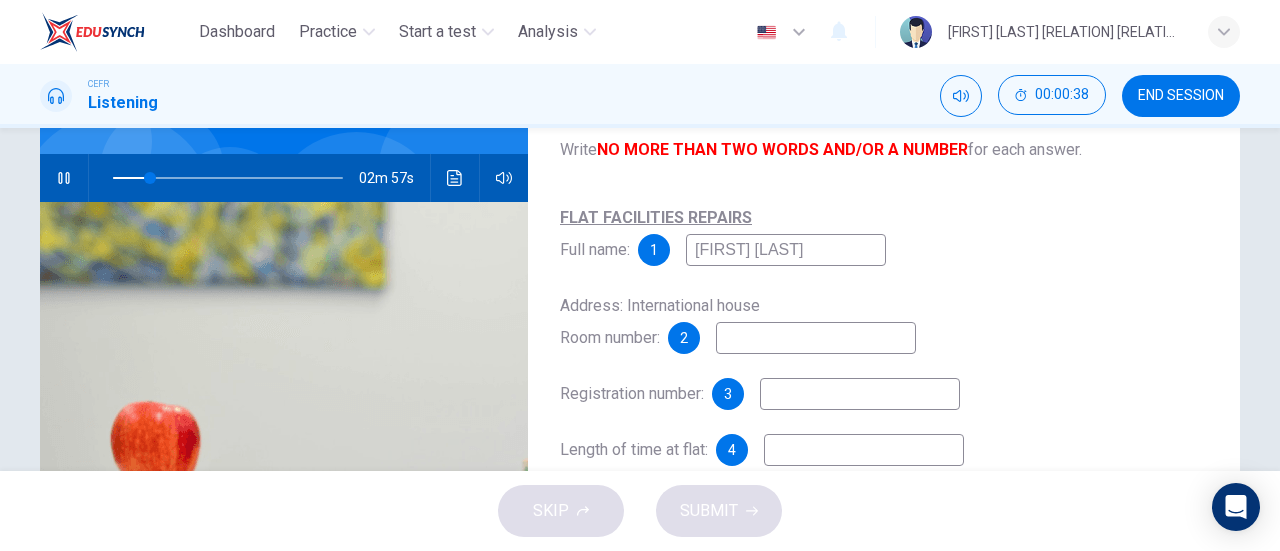 type on "[FIRST] [LAST]" 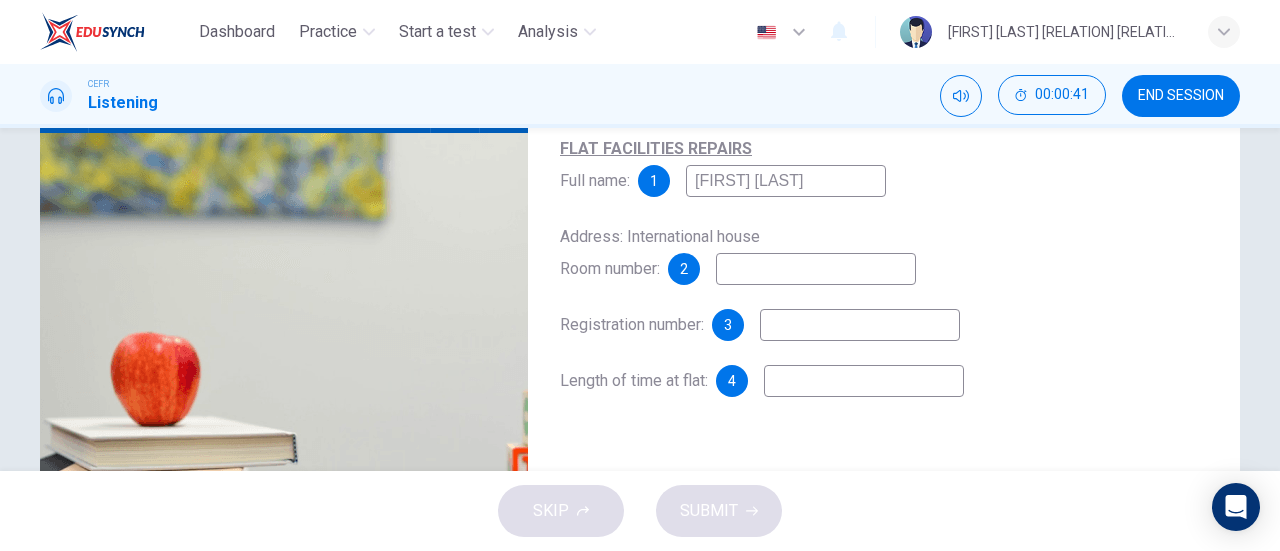scroll, scrollTop: 244, scrollLeft: 0, axis: vertical 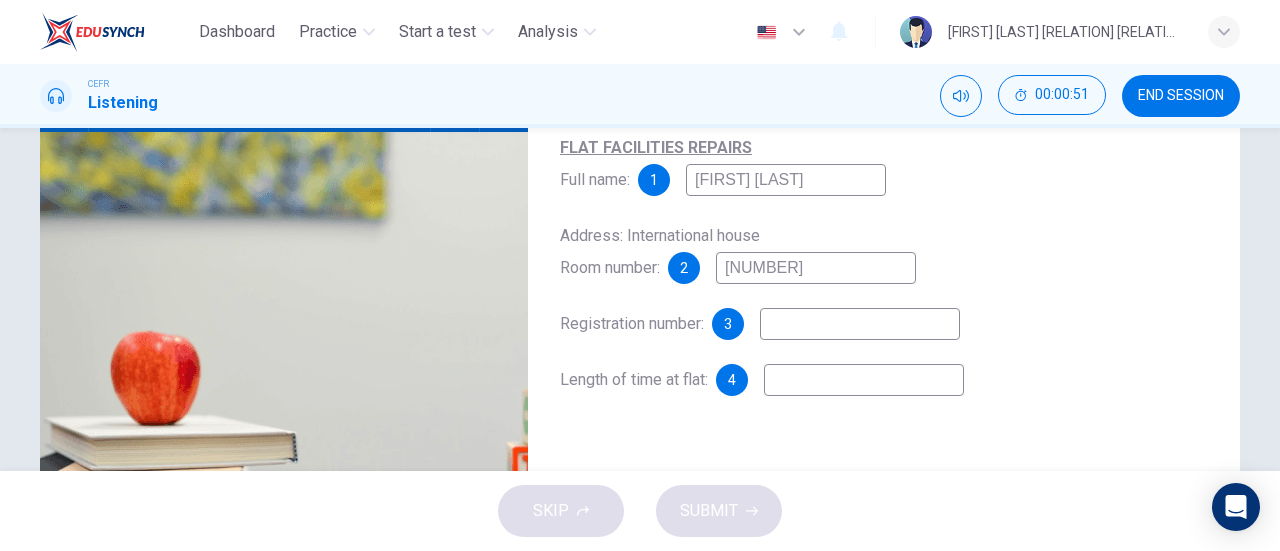 type on "[NUMBER]" 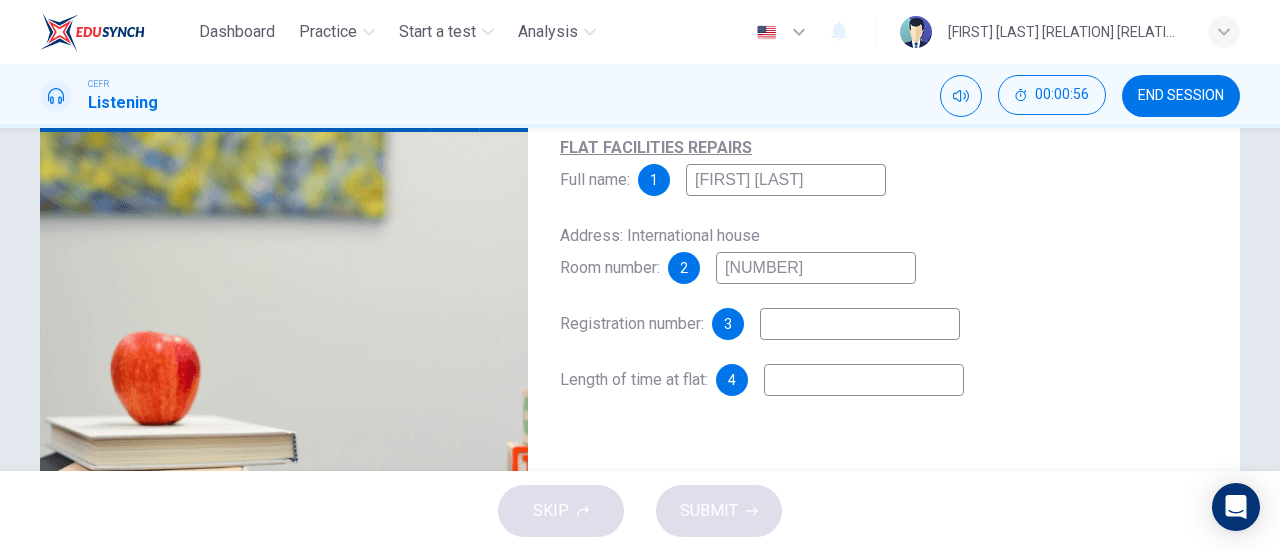click at bounding box center (786, 180) 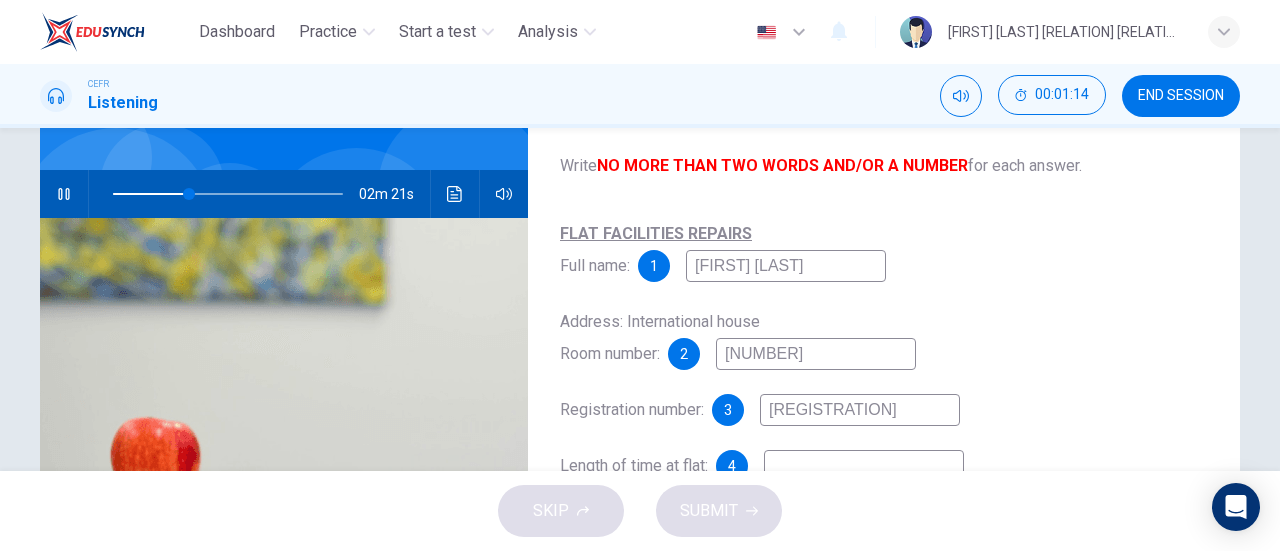 scroll, scrollTop: 156, scrollLeft: 0, axis: vertical 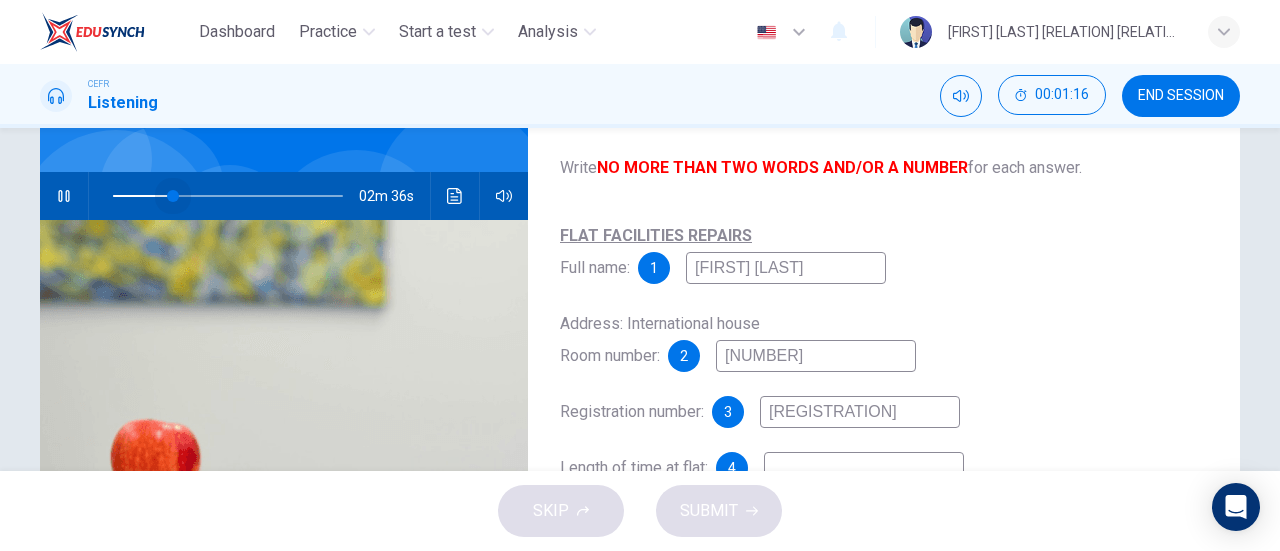 click at bounding box center (173, 196) 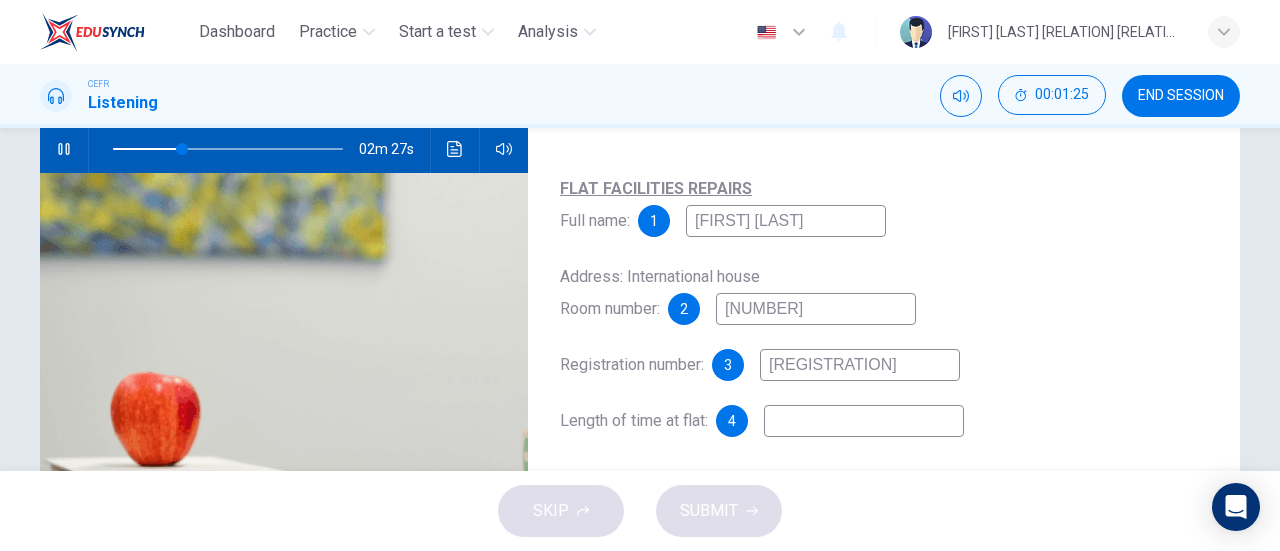 scroll, scrollTop: 204, scrollLeft: 0, axis: vertical 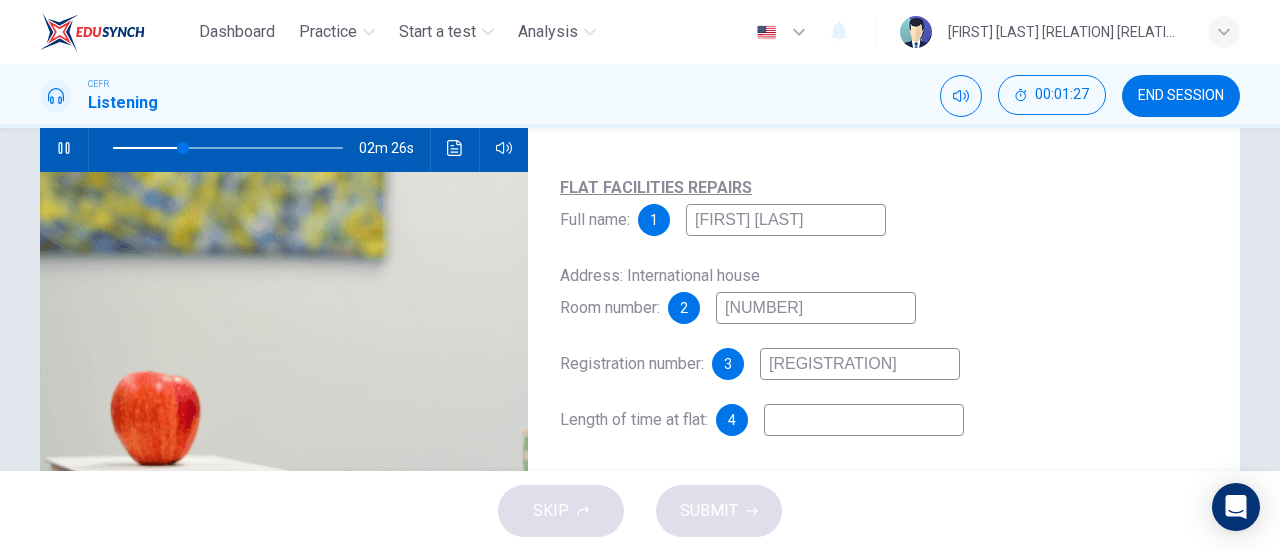 click on "[REGISTRATION]" at bounding box center (786, 220) 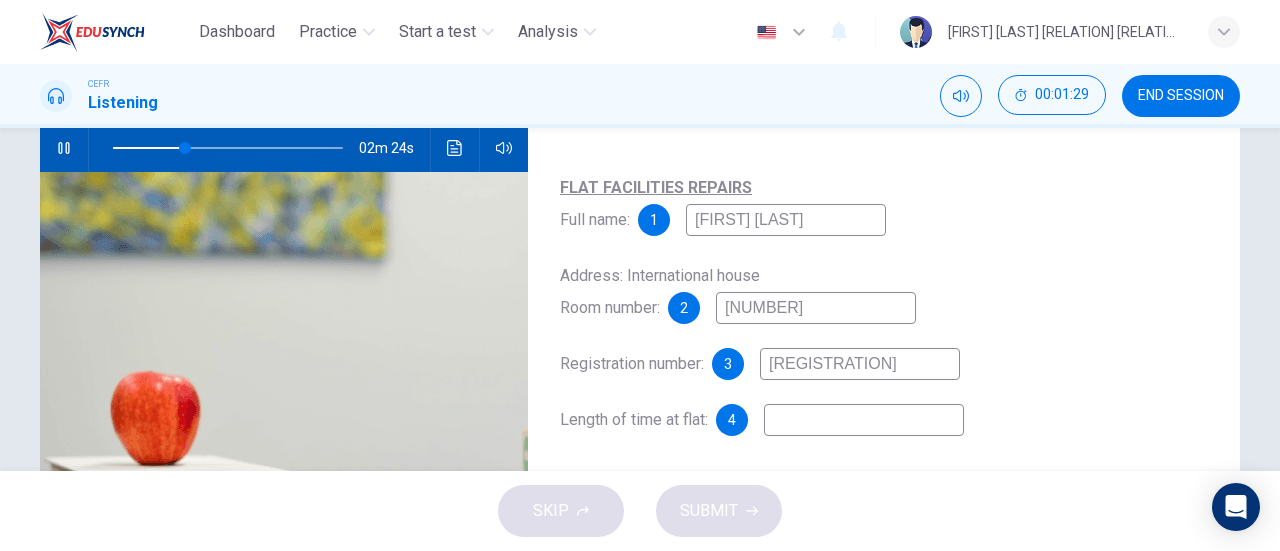 type on "[REGISTRATION]" 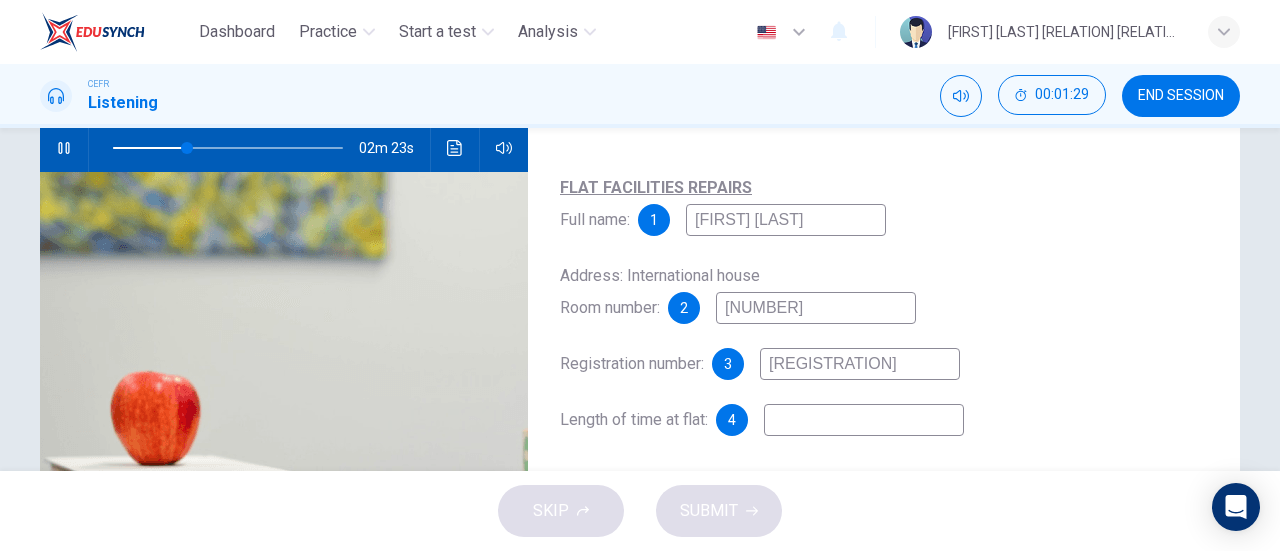 click at bounding box center (786, 220) 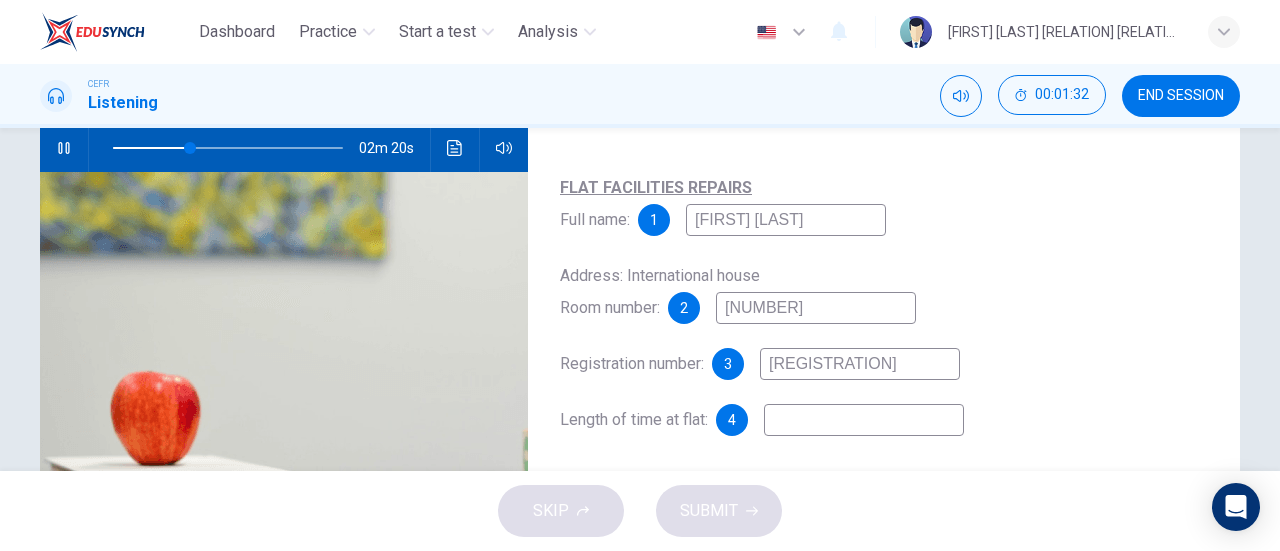 click at bounding box center [786, 220] 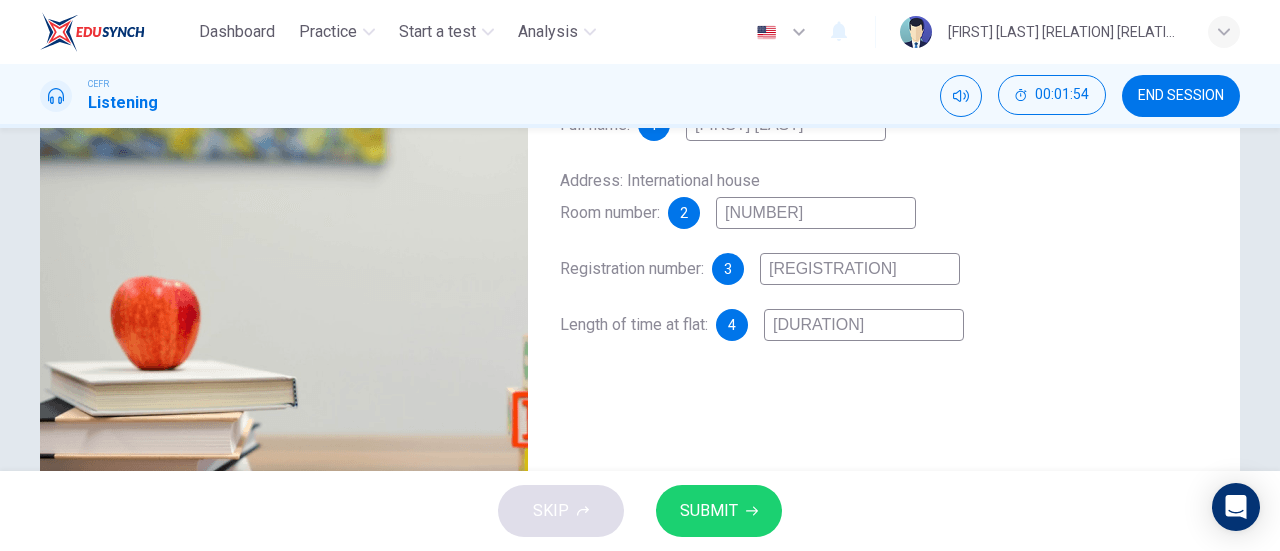 scroll, scrollTop: 298, scrollLeft: 0, axis: vertical 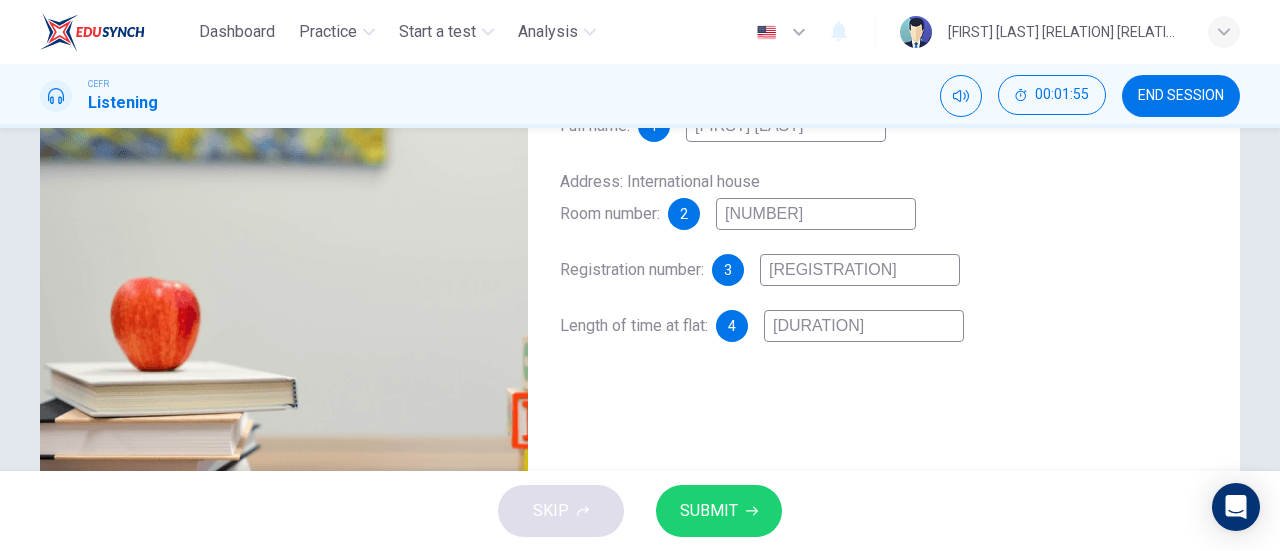 type on "[DURATION]" 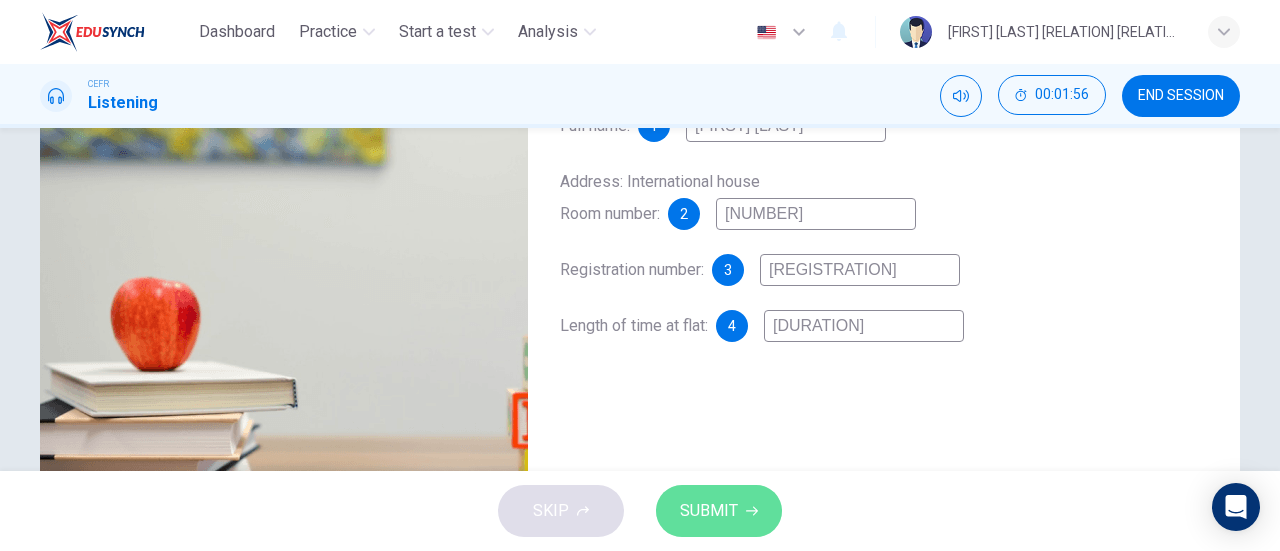 click on "SUBMIT" at bounding box center (709, 511) 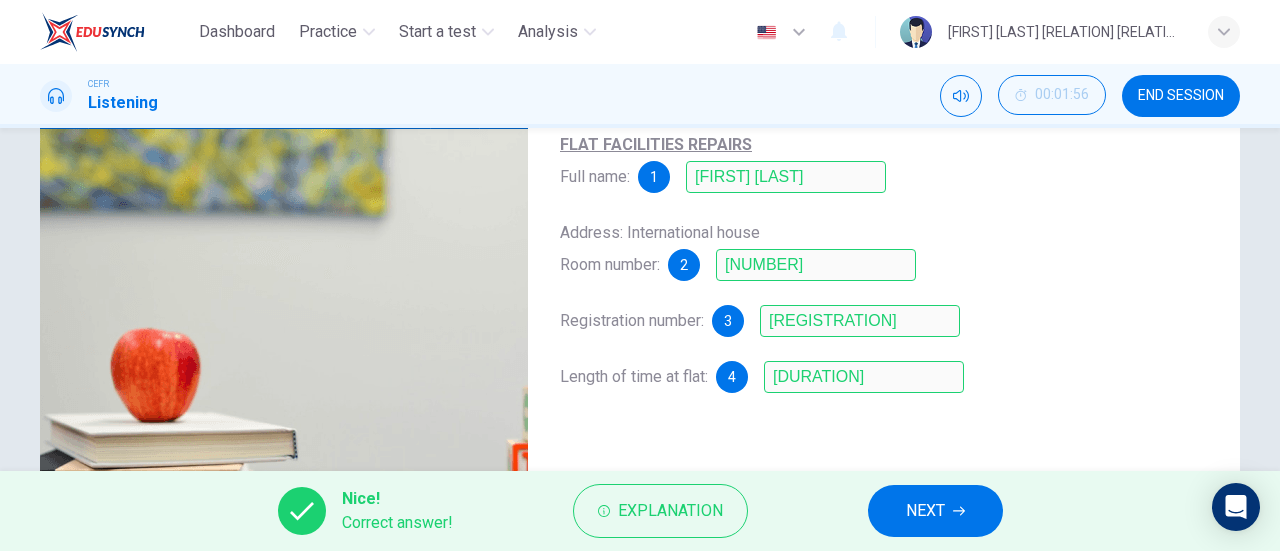 scroll, scrollTop: 248, scrollLeft: 0, axis: vertical 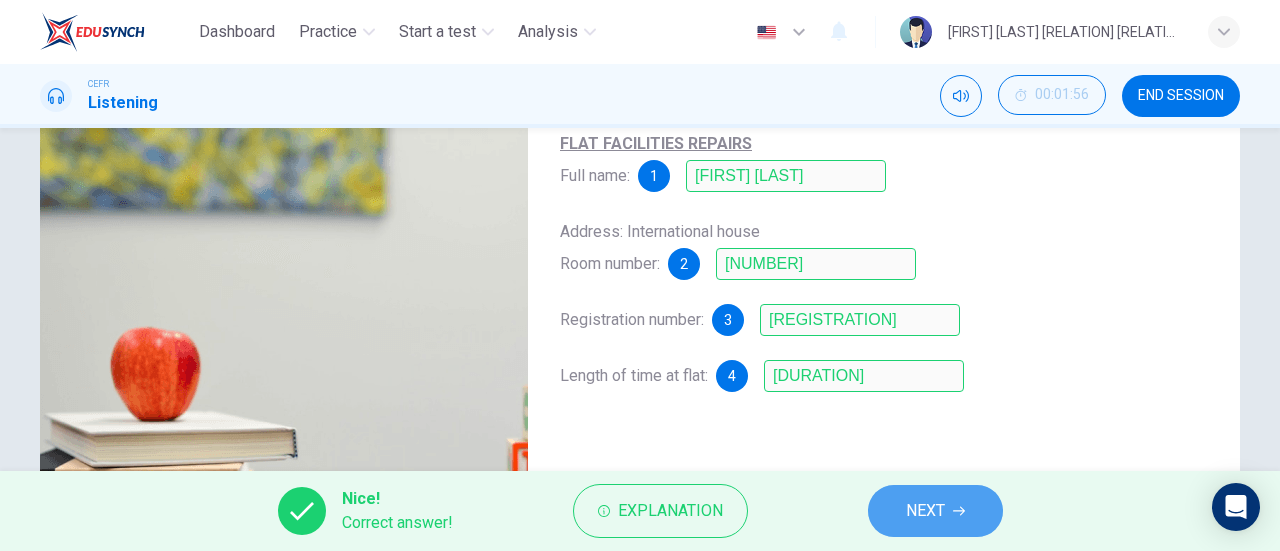 click on "NEXT" at bounding box center (925, 511) 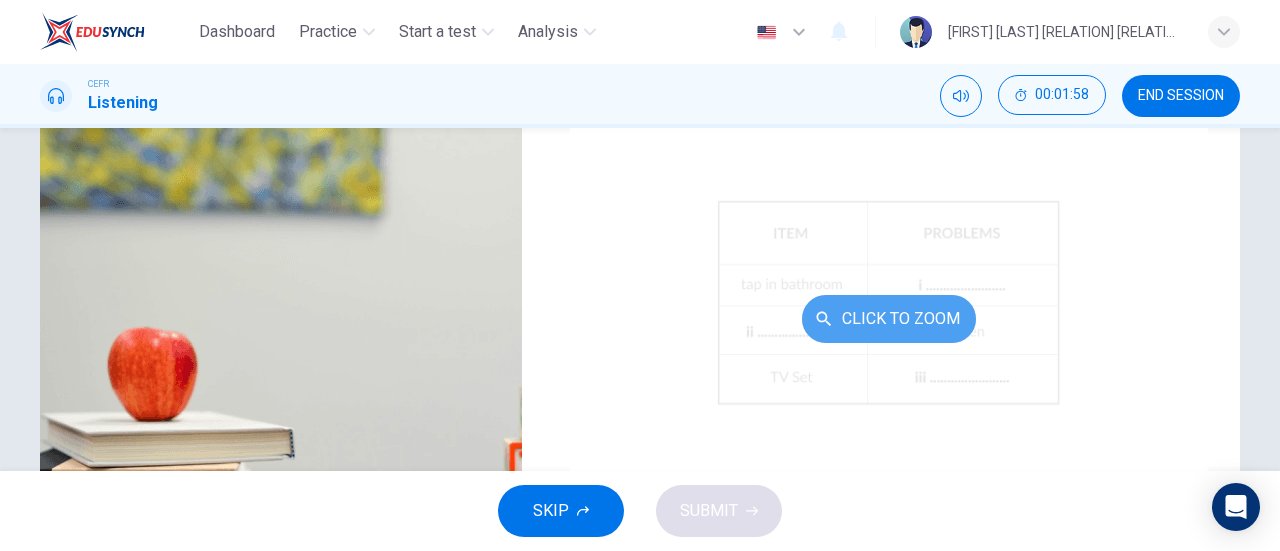 click on "Click to Zoom" at bounding box center (889, 319) 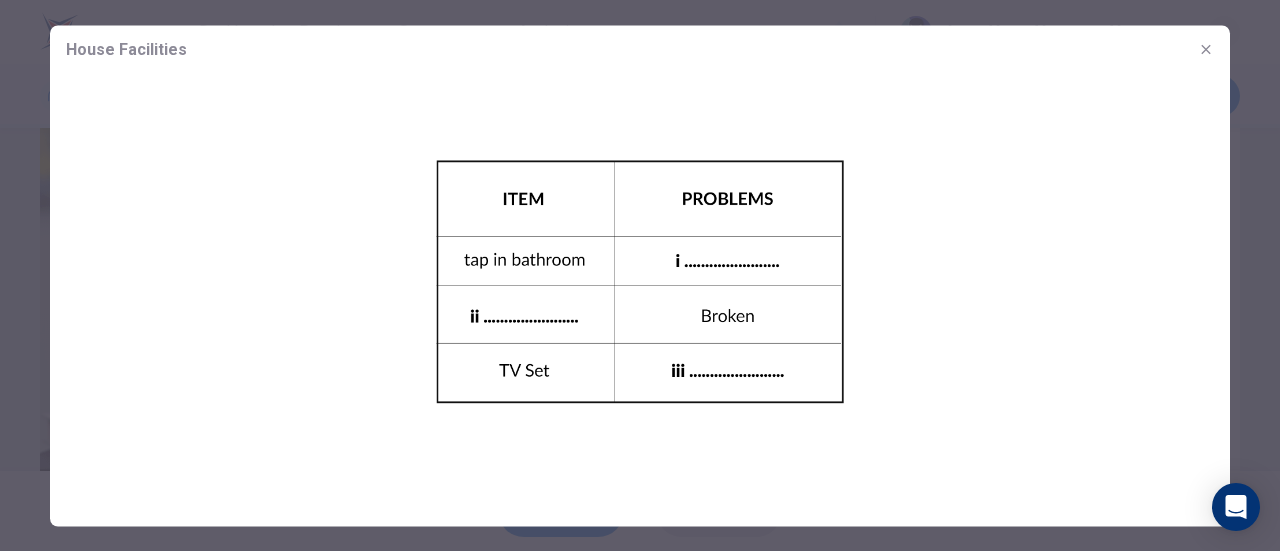 click at bounding box center [640, 281] 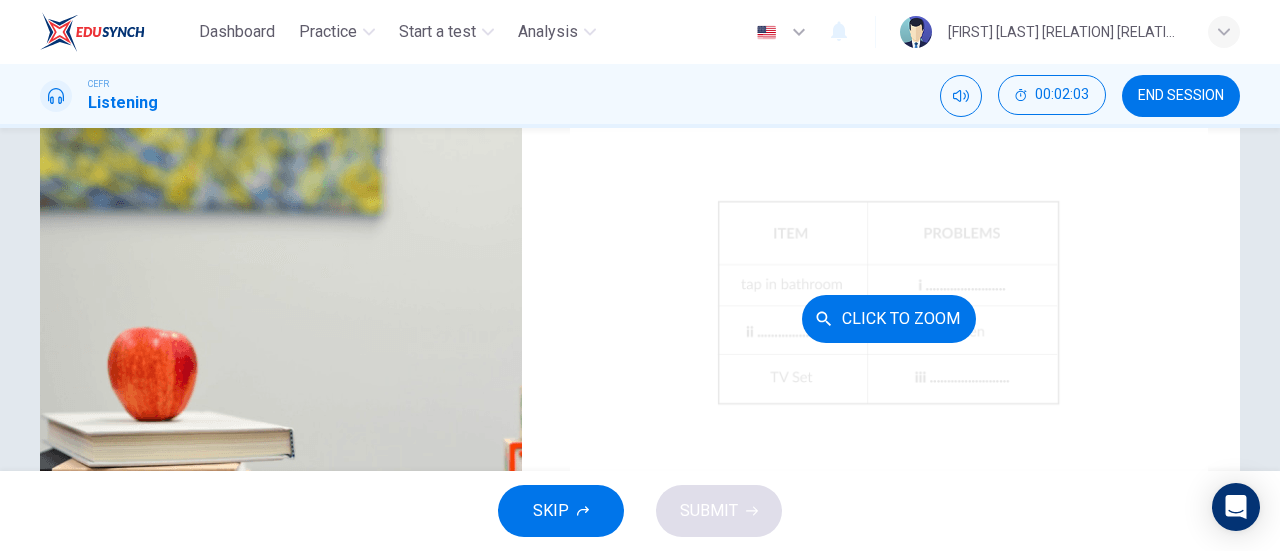 scroll, scrollTop: 118, scrollLeft: 0, axis: vertical 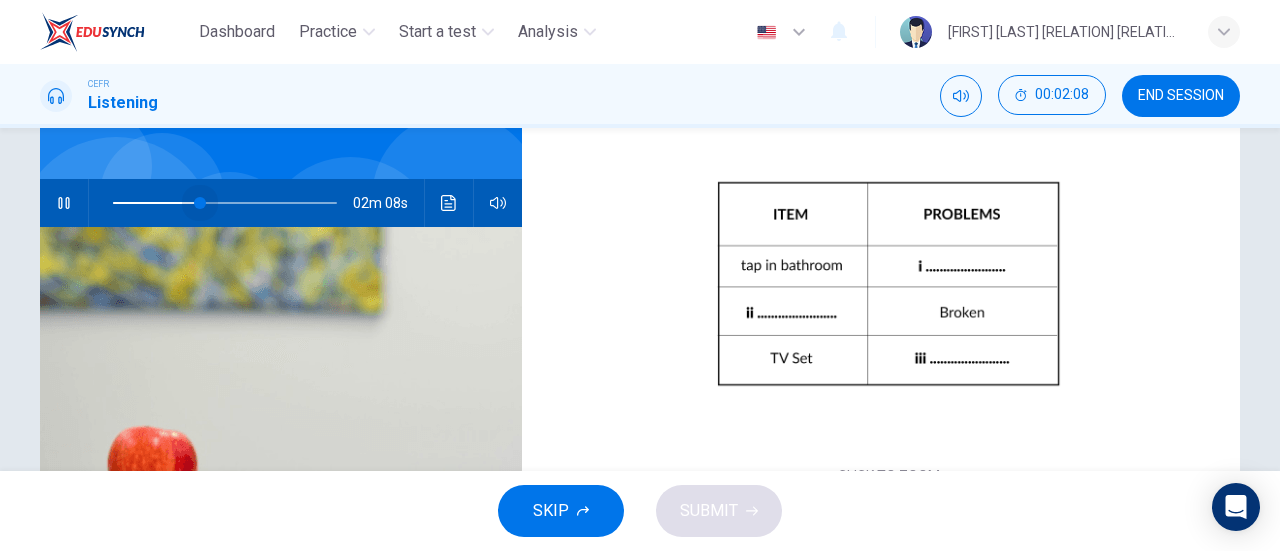 click at bounding box center [225, 203] 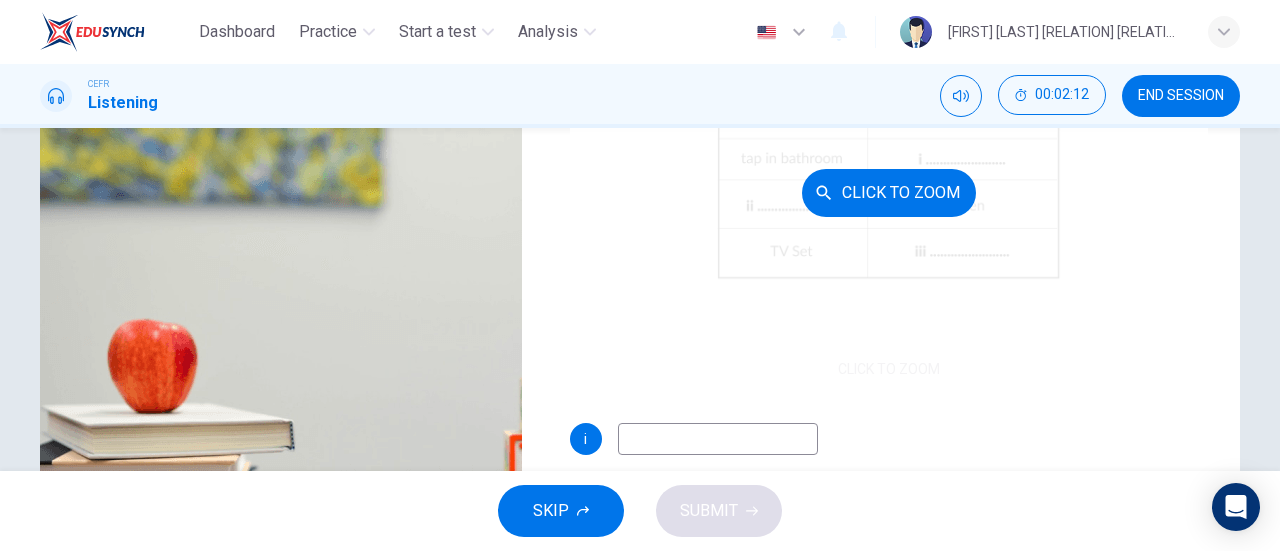 scroll, scrollTop: 257, scrollLeft: 0, axis: vertical 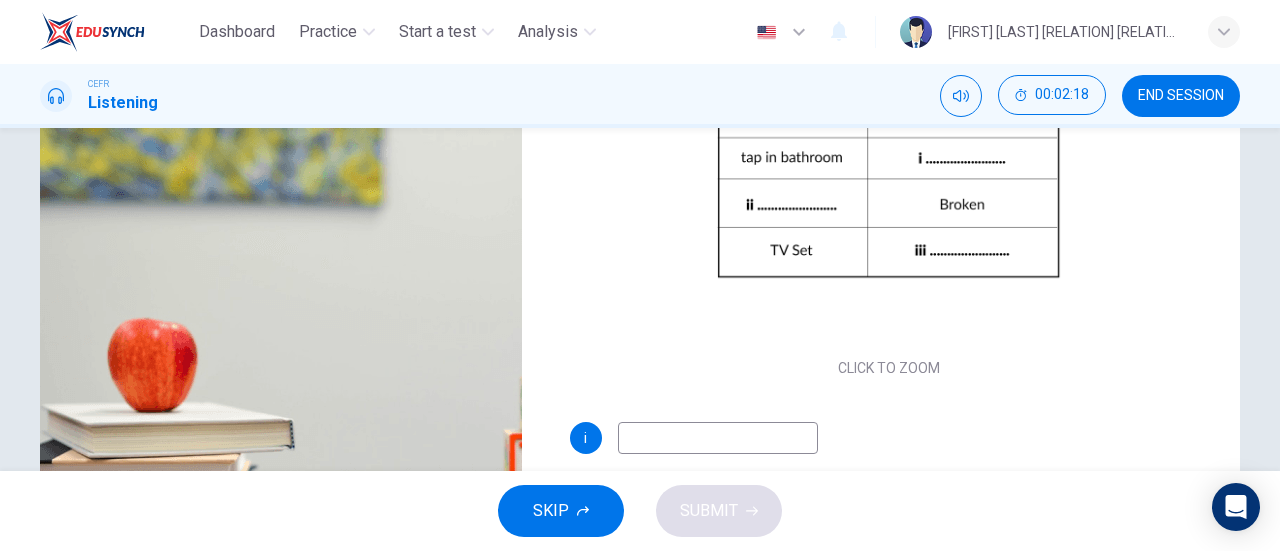click at bounding box center [718, 438] 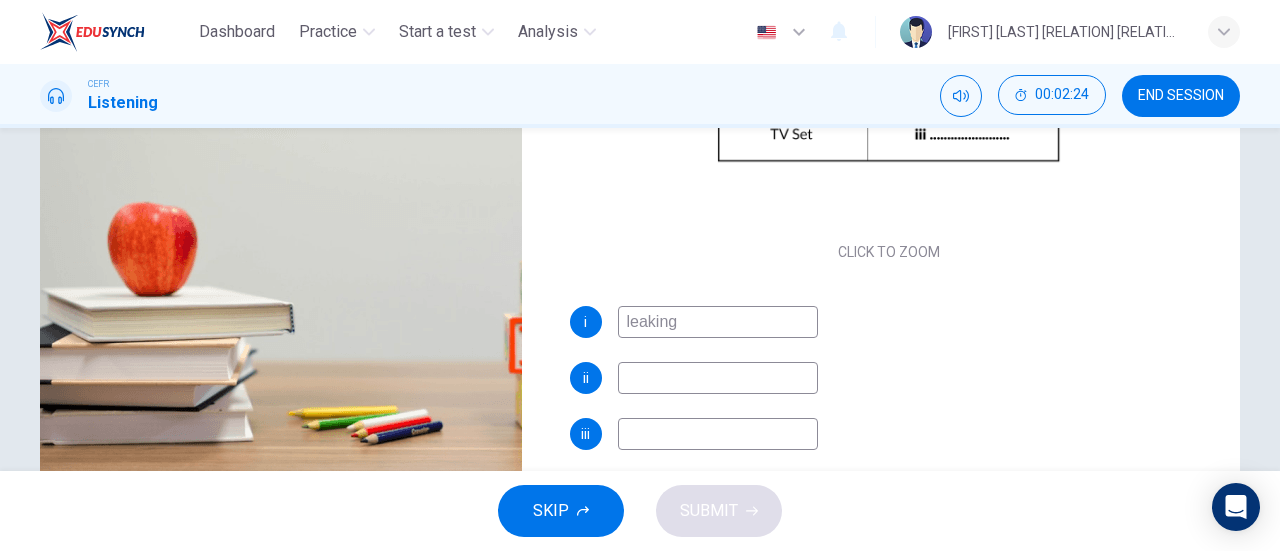 scroll, scrollTop: 375, scrollLeft: 0, axis: vertical 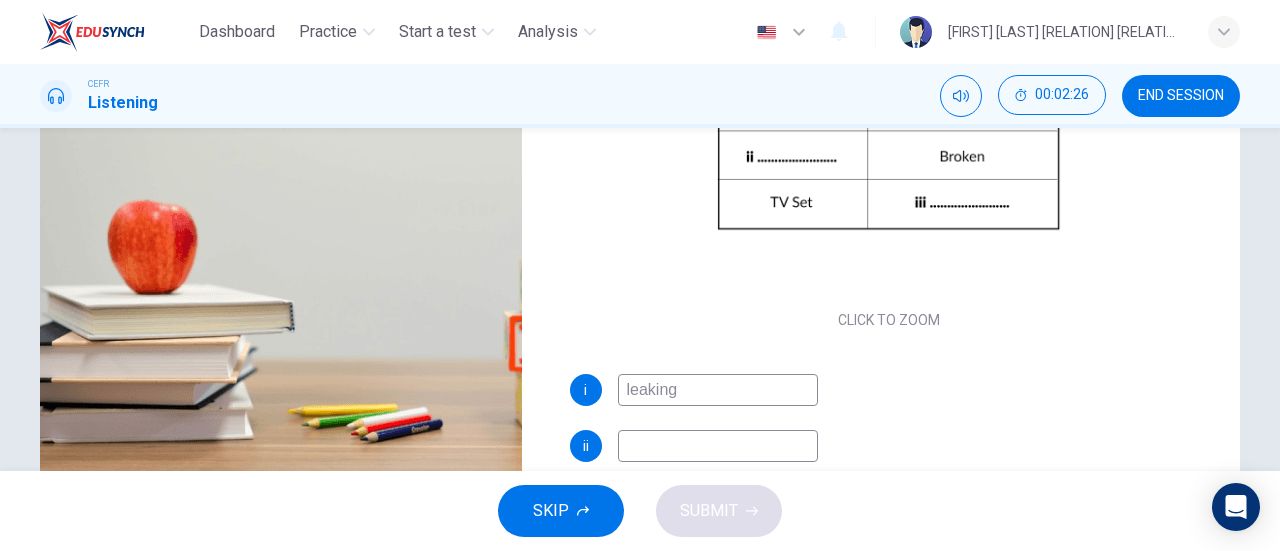 type on "leaking" 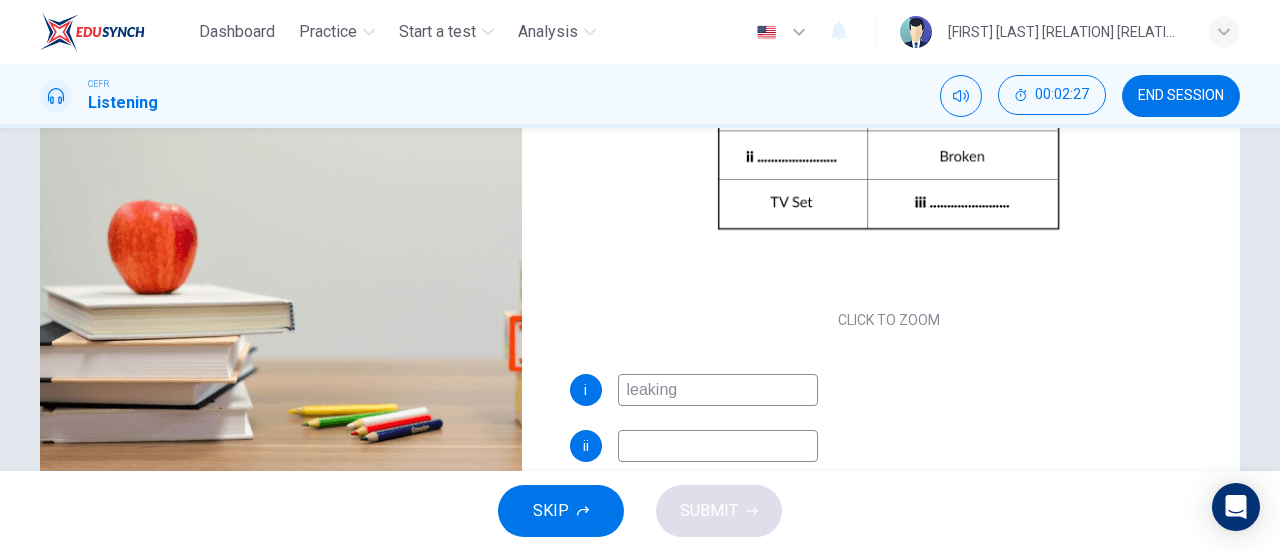 click at bounding box center [718, 390] 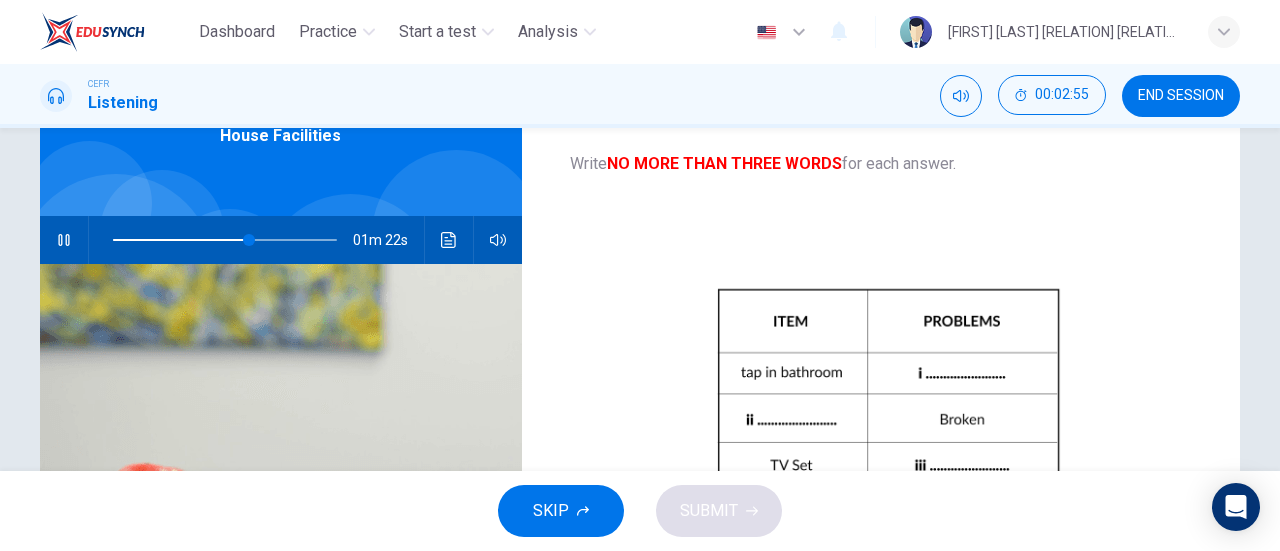 scroll, scrollTop: 111, scrollLeft: 0, axis: vertical 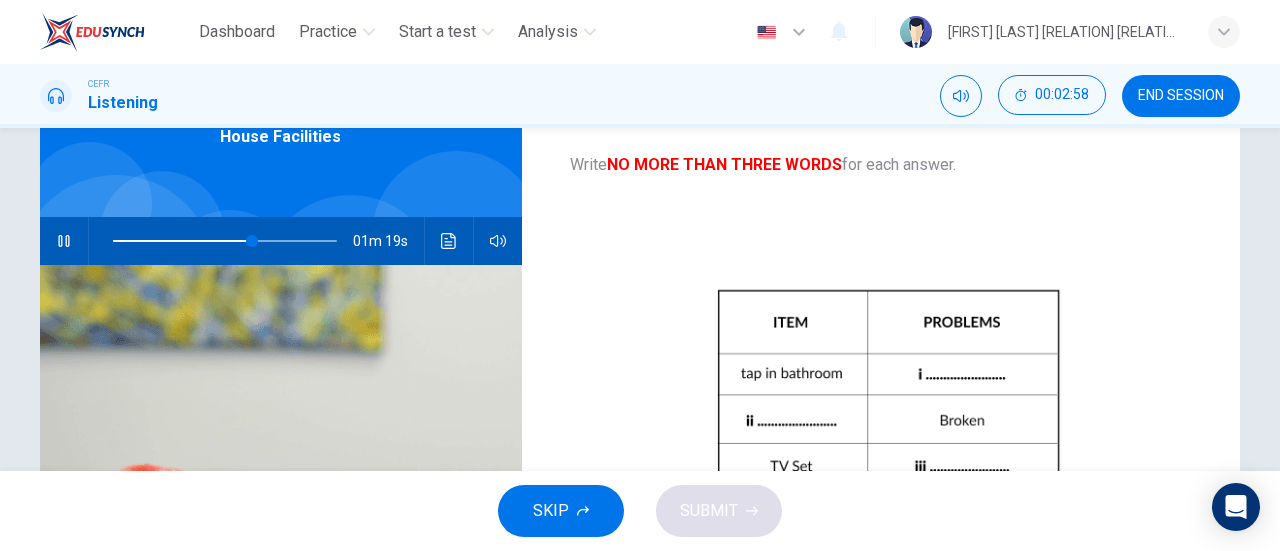 type on "stove" 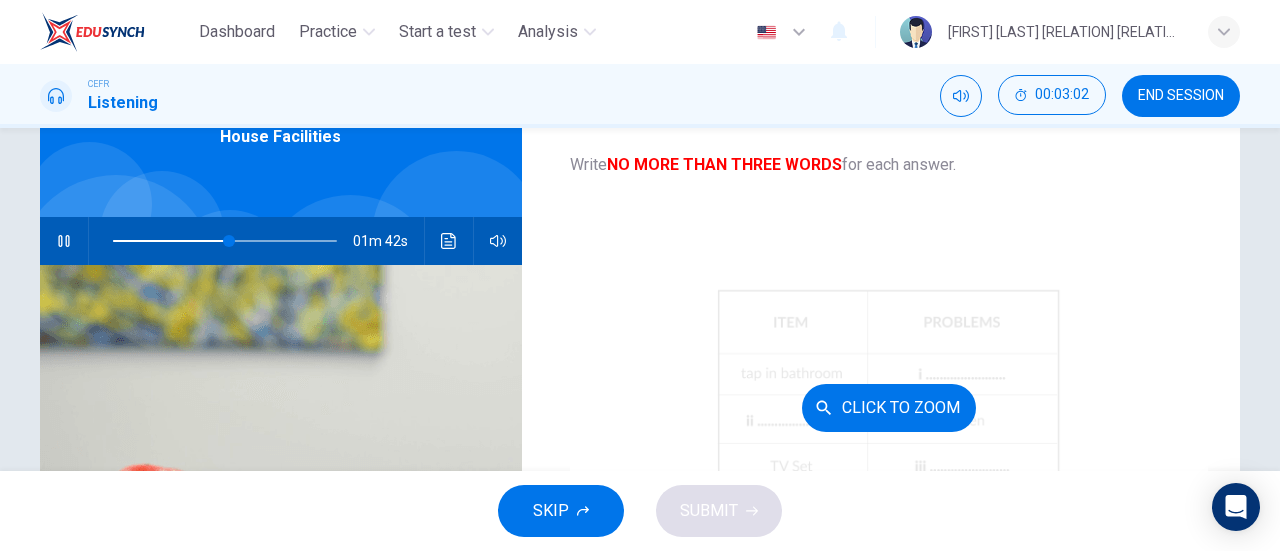 scroll, scrollTop: 118, scrollLeft: 0, axis: vertical 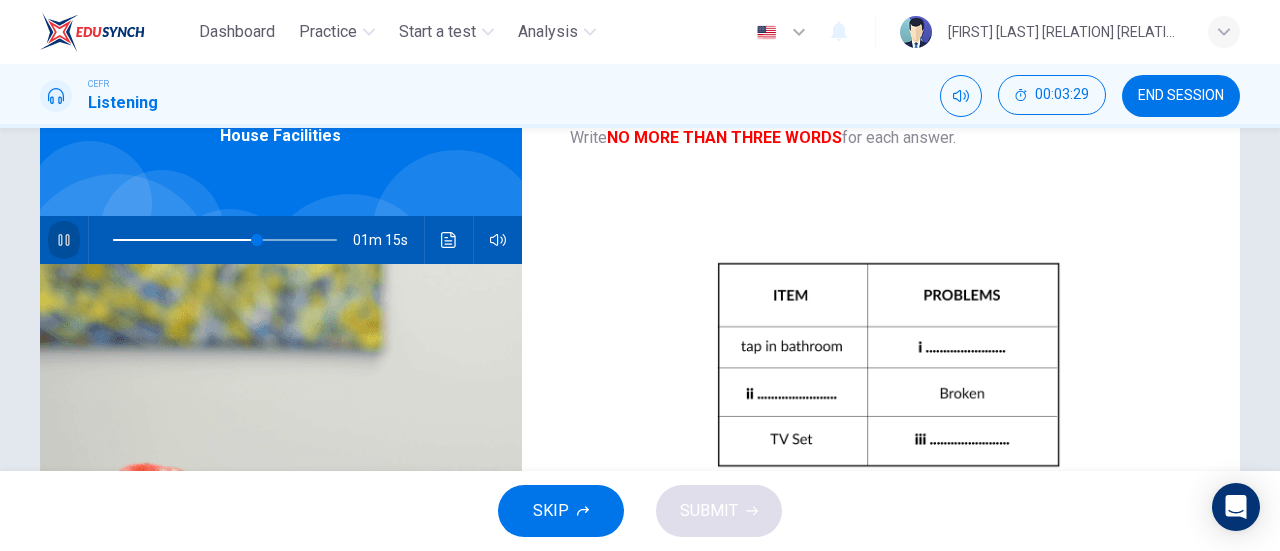 click at bounding box center [64, 240] 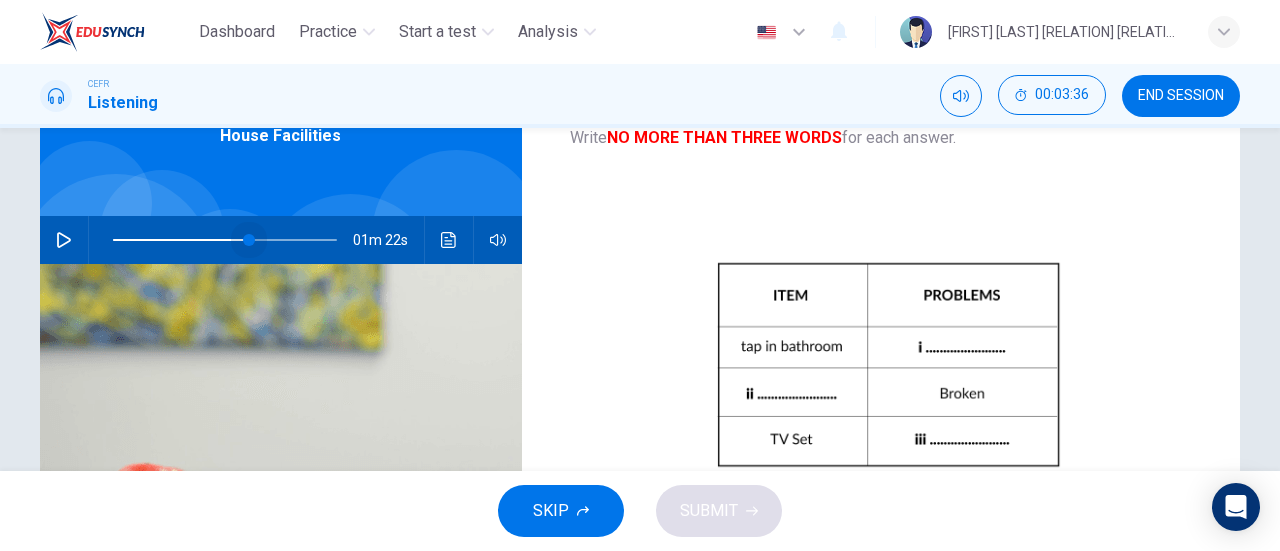 click at bounding box center [249, 240] 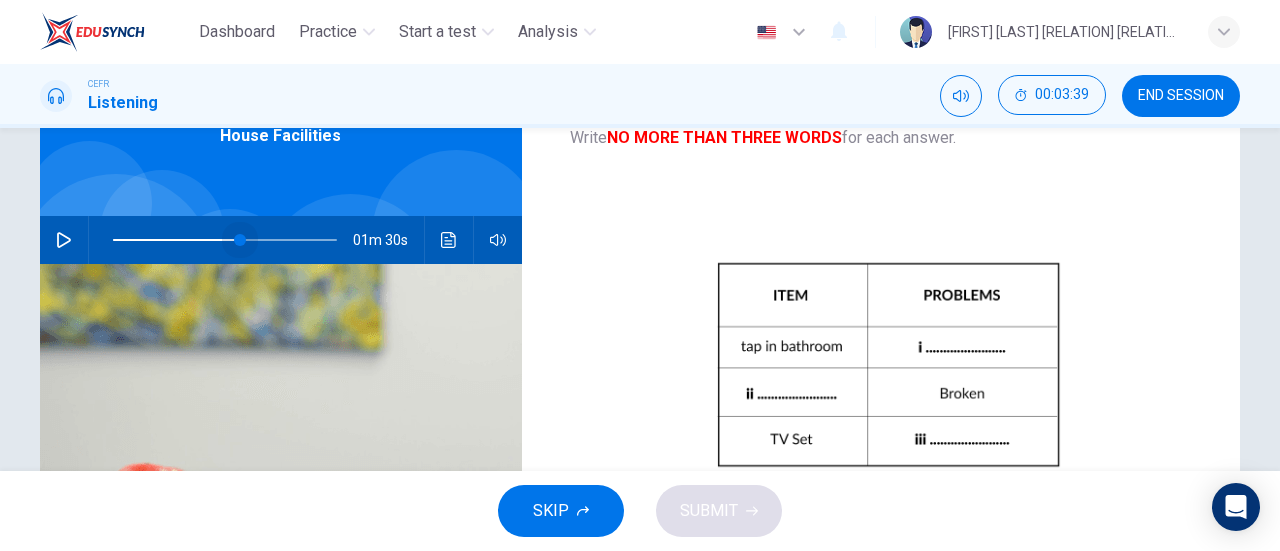 click at bounding box center (240, 240) 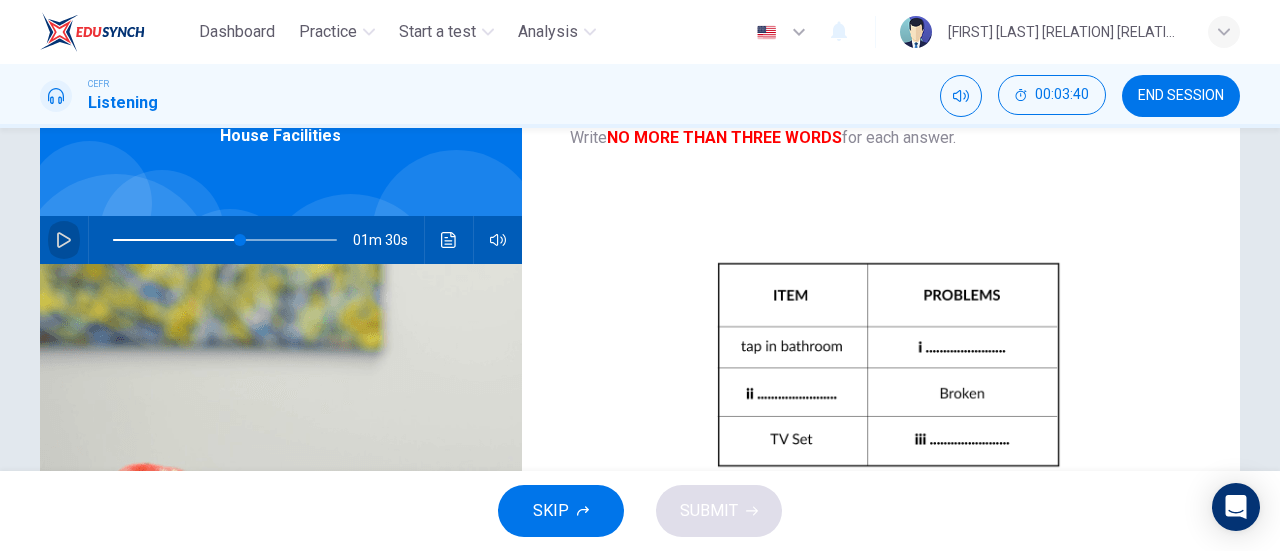 click at bounding box center [64, 240] 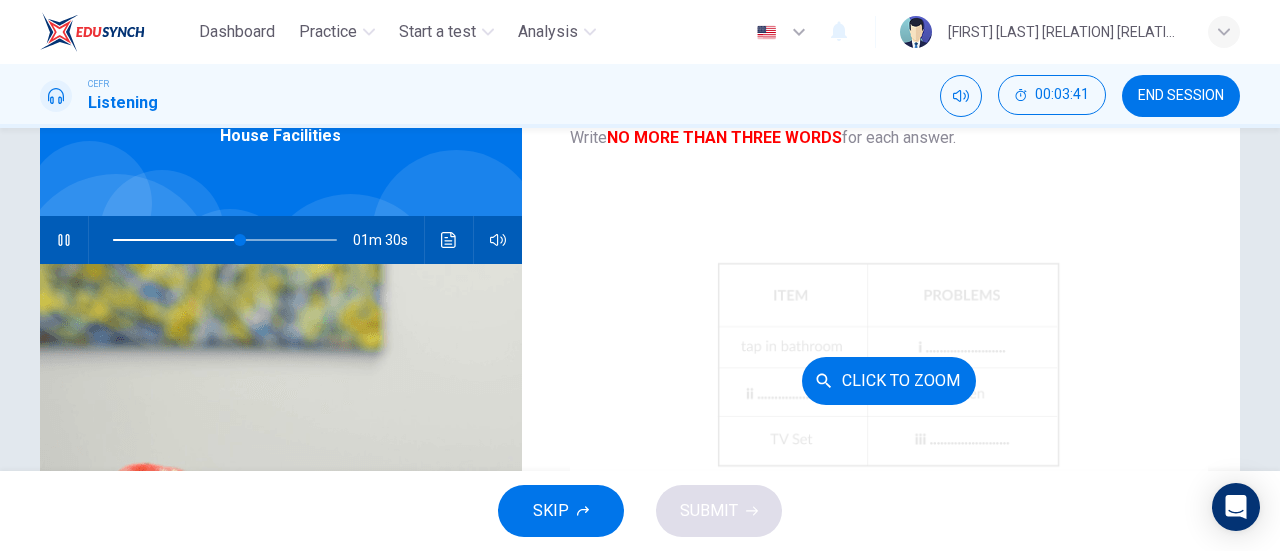 scroll, scrollTop: 118, scrollLeft: 0, axis: vertical 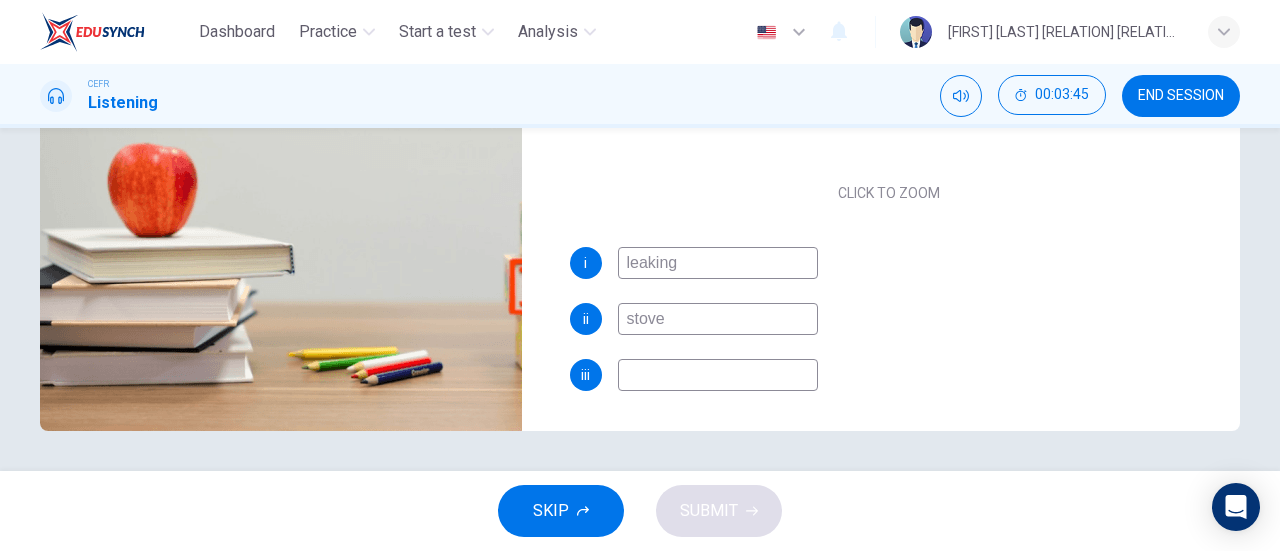 click at bounding box center [718, 263] 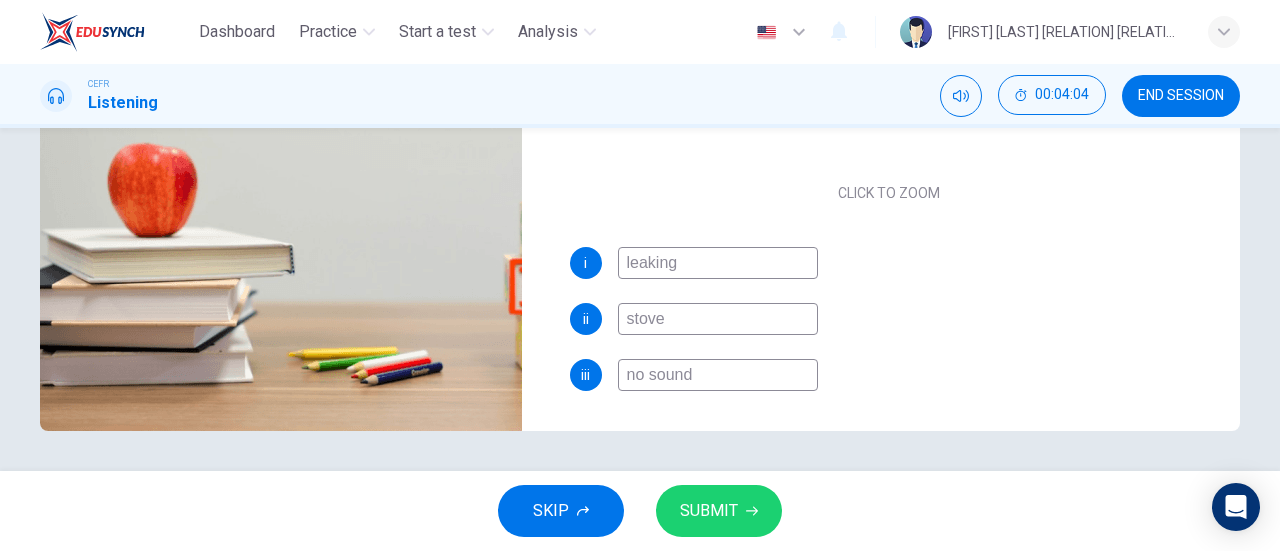 type on "no sound" 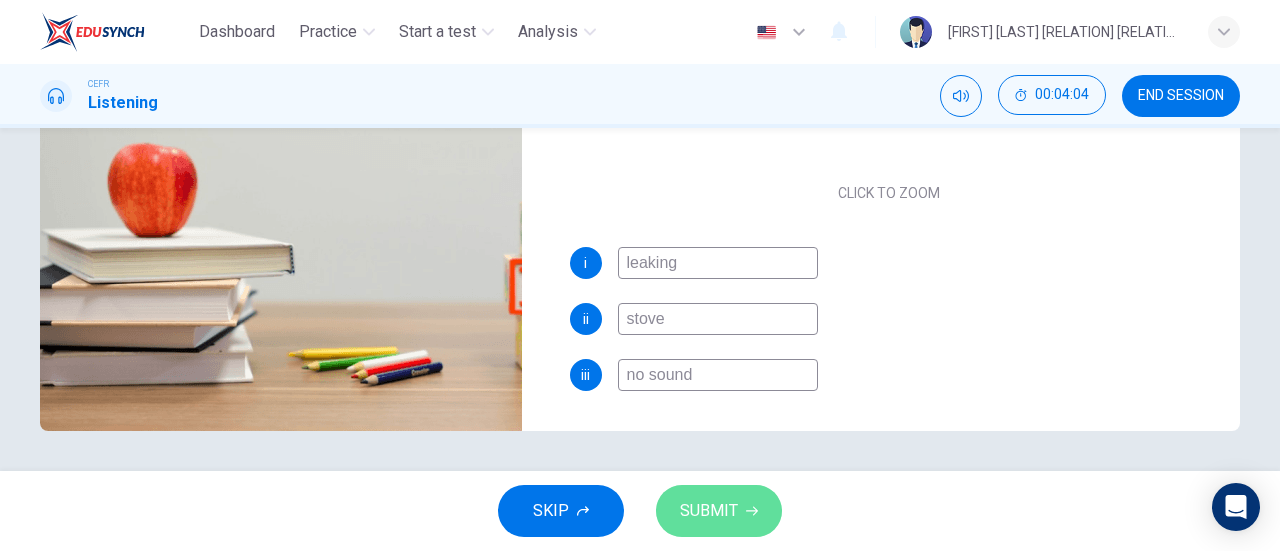 click on "SUBMIT" at bounding box center [709, 511] 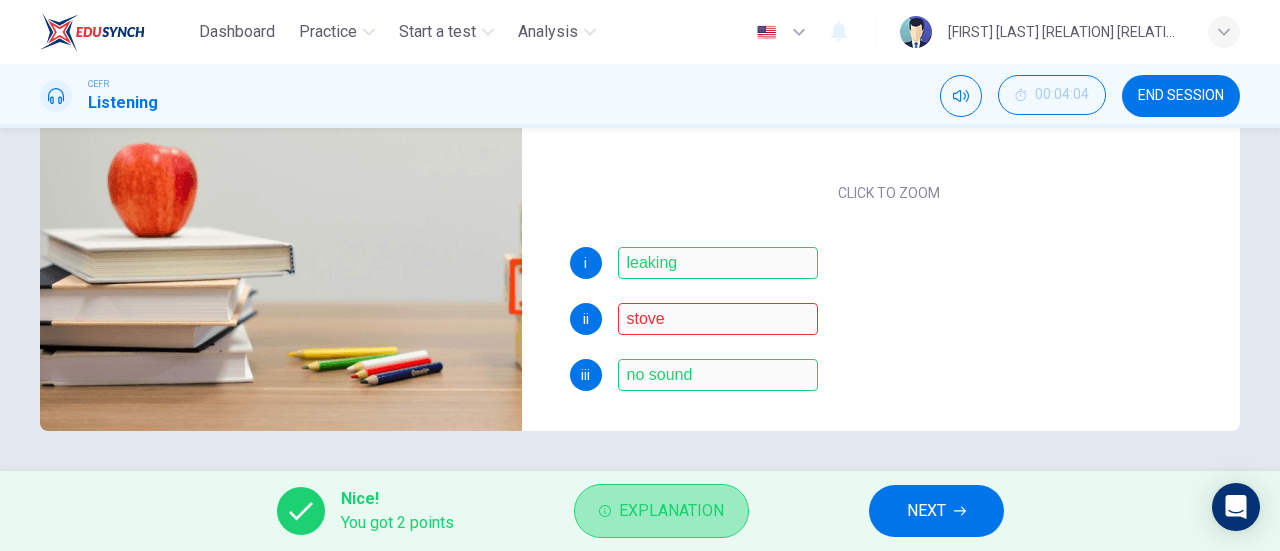 click on "Explanation" at bounding box center (671, 511) 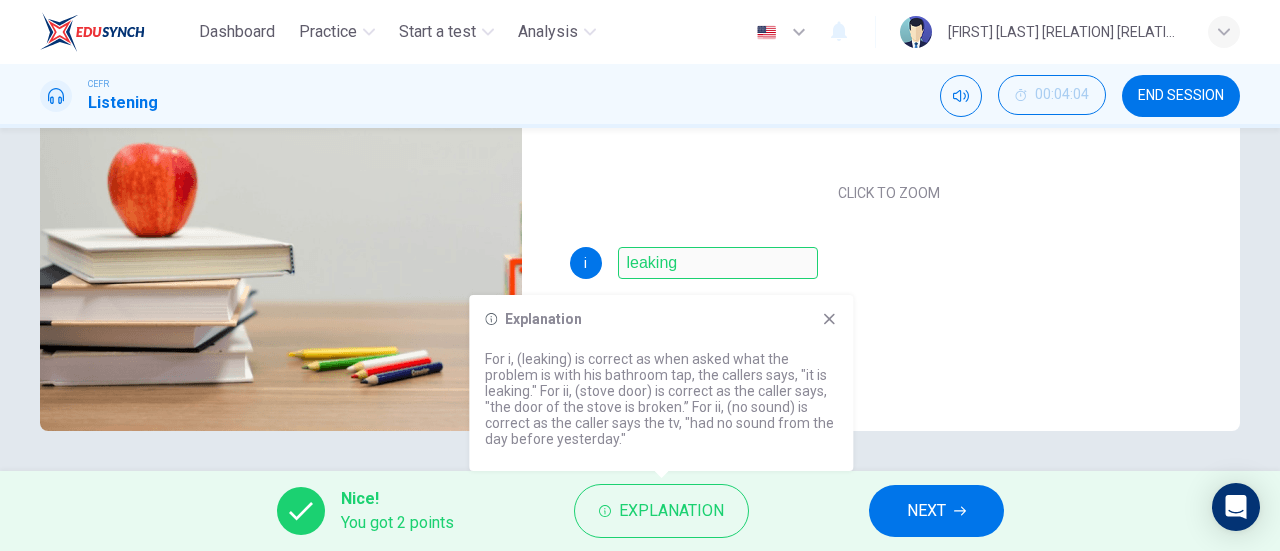 click at bounding box center (829, 319) 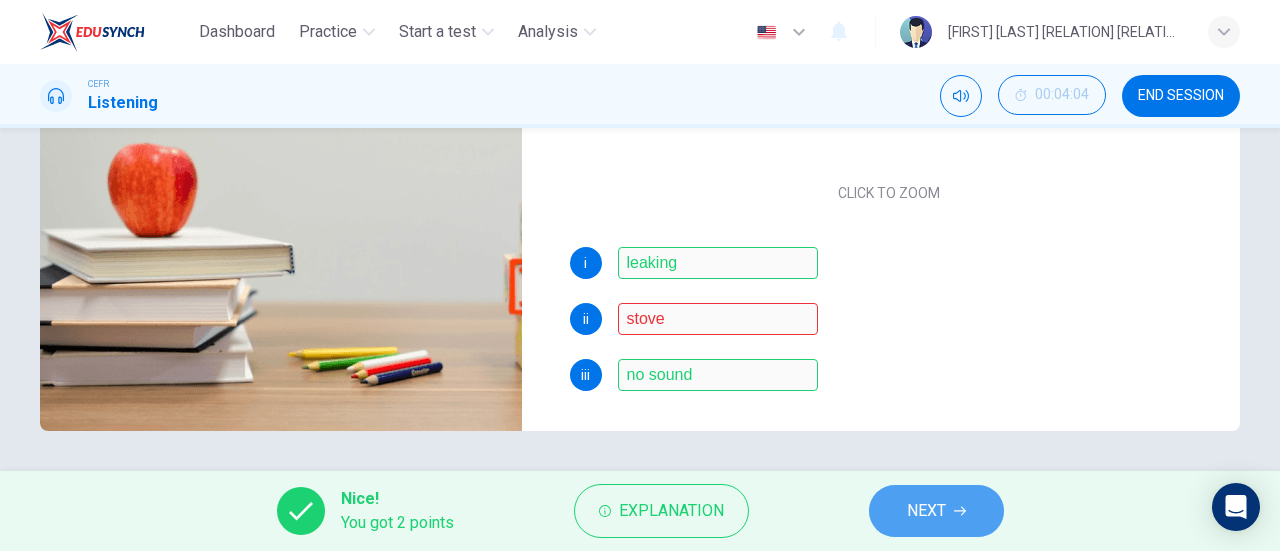 click on "NEXT" at bounding box center (926, 511) 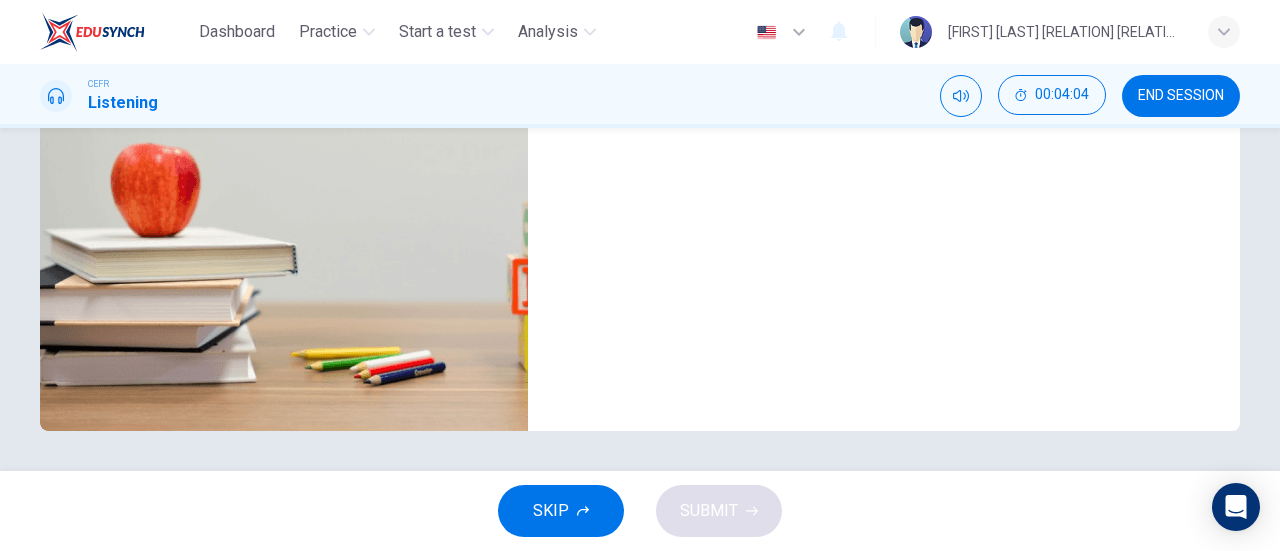 scroll, scrollTop: 0, scrollLeft: 0, axis: both 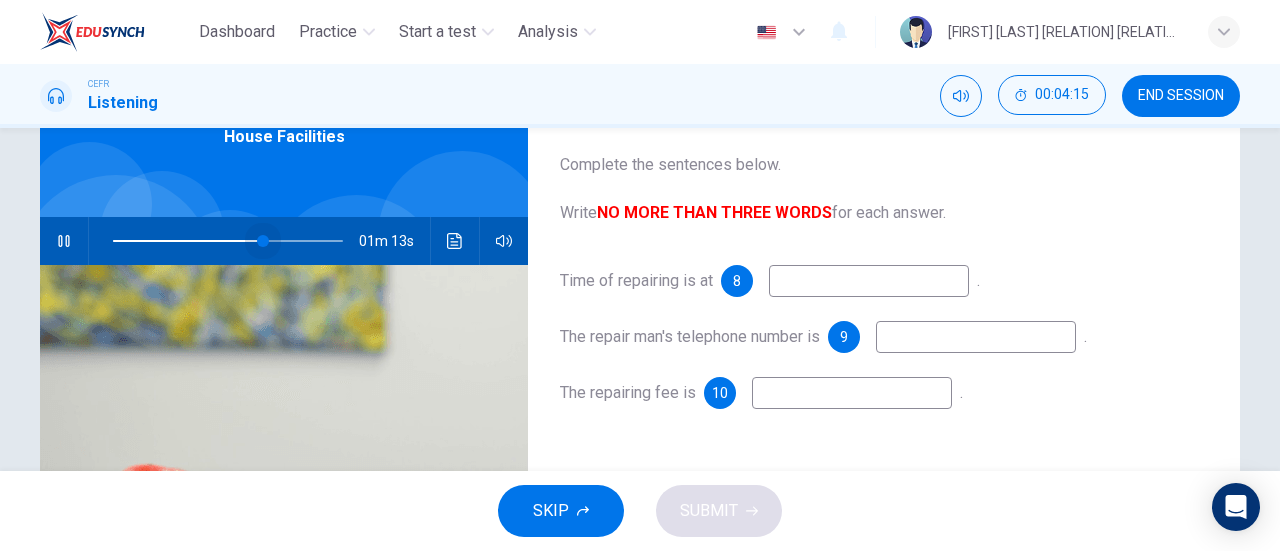 click at bounding box center [228, 241] 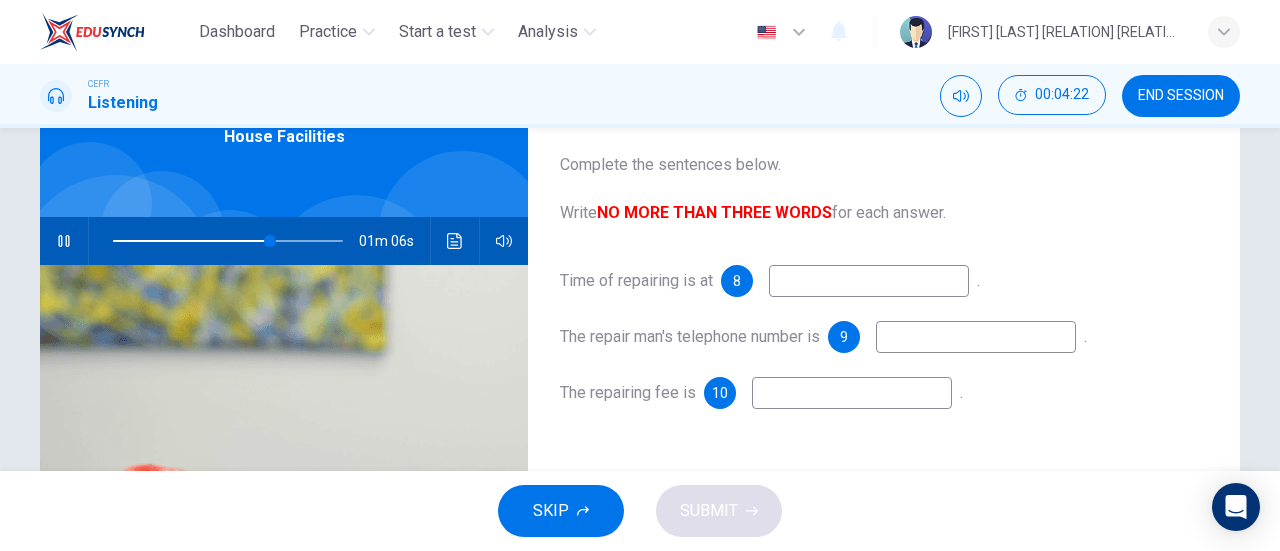 click at bounding box center (869, 281) 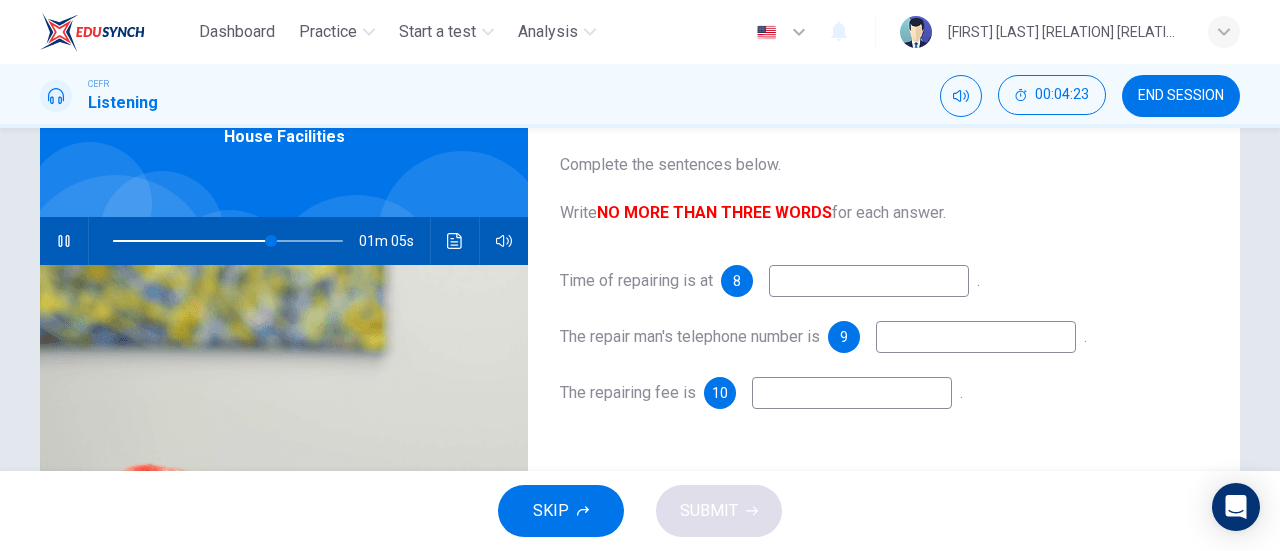 click at bounding box center [869, 281] 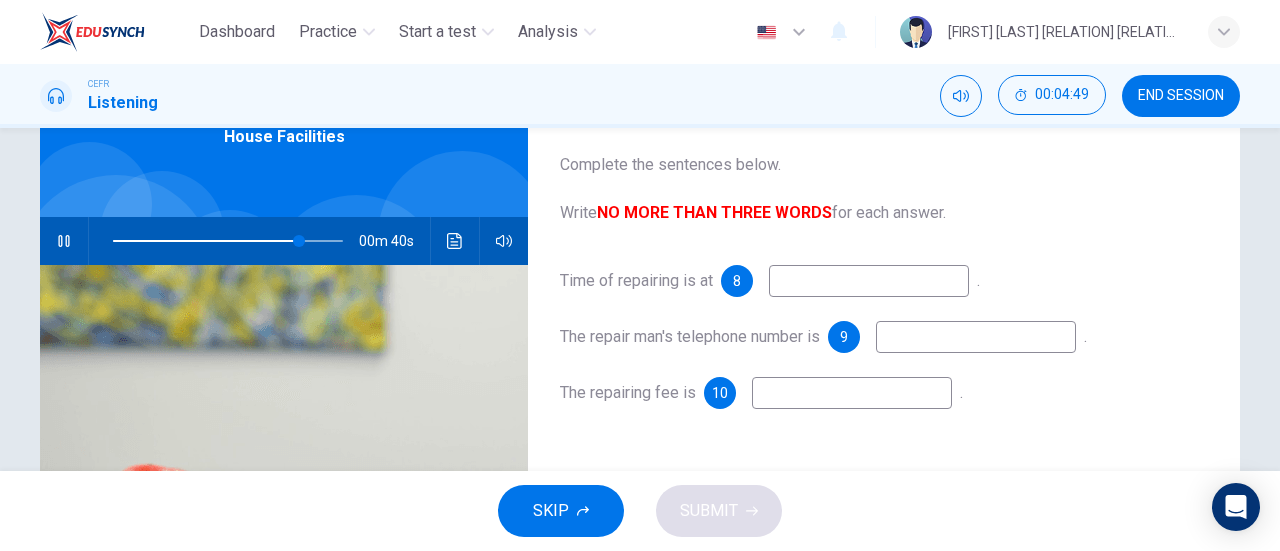 click at bounding box center [869, 281] 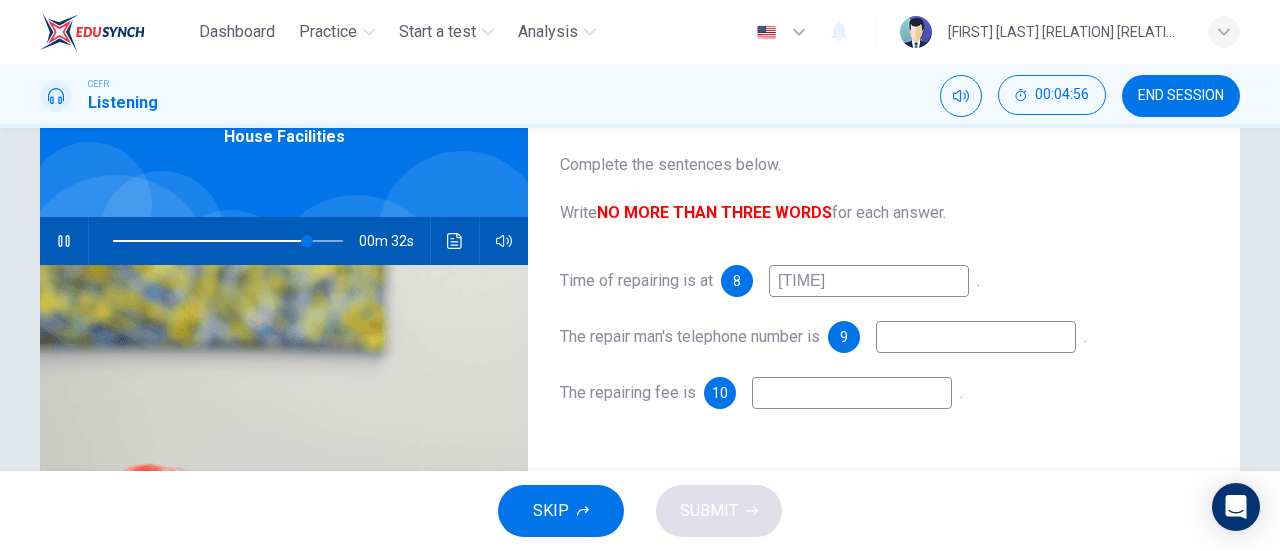 type on "[TIME]" 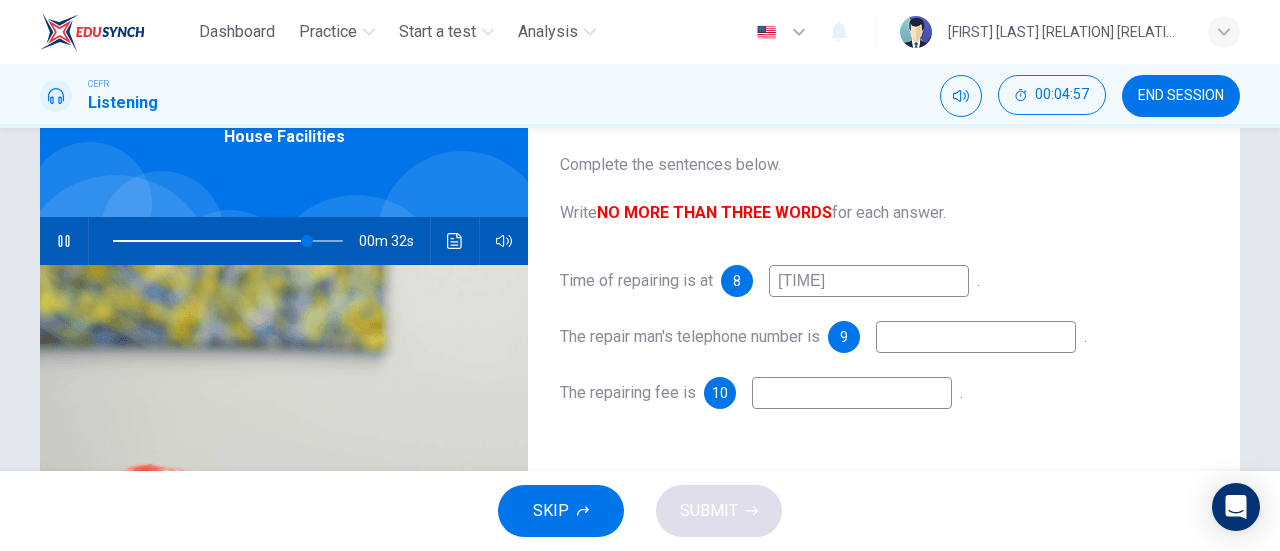 click at bounding box center [869, 281] 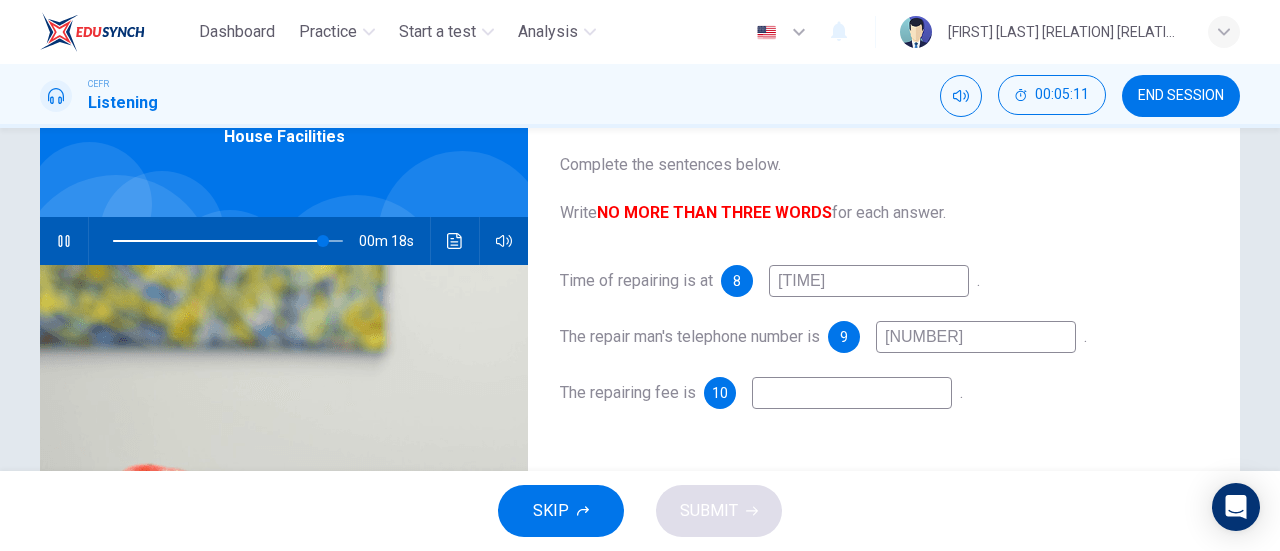 type on "[NUMBER]" 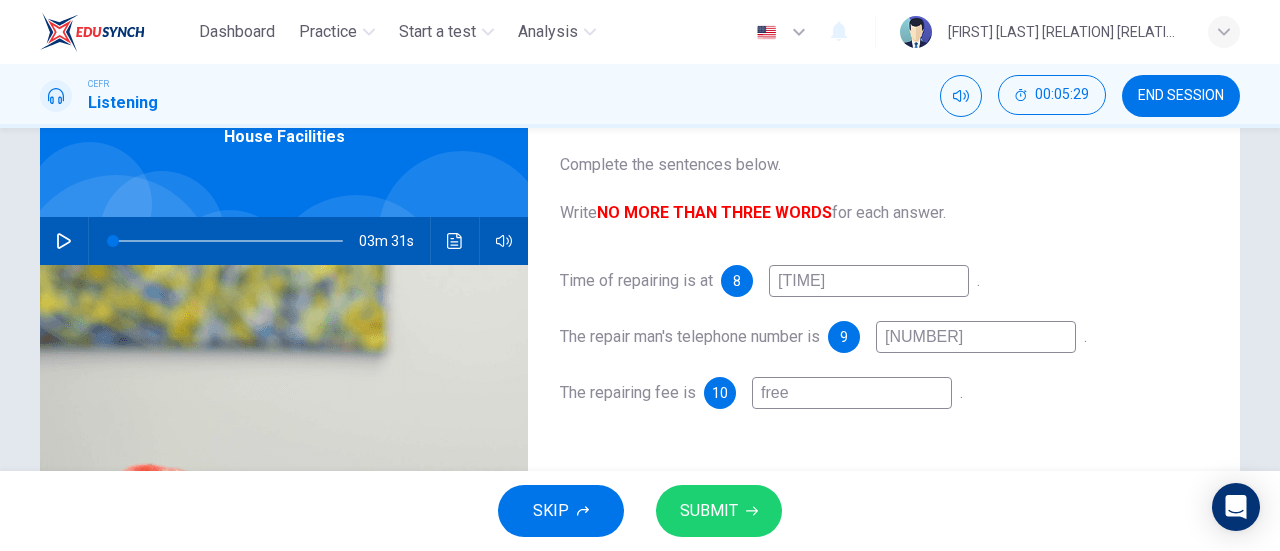 type on "free" 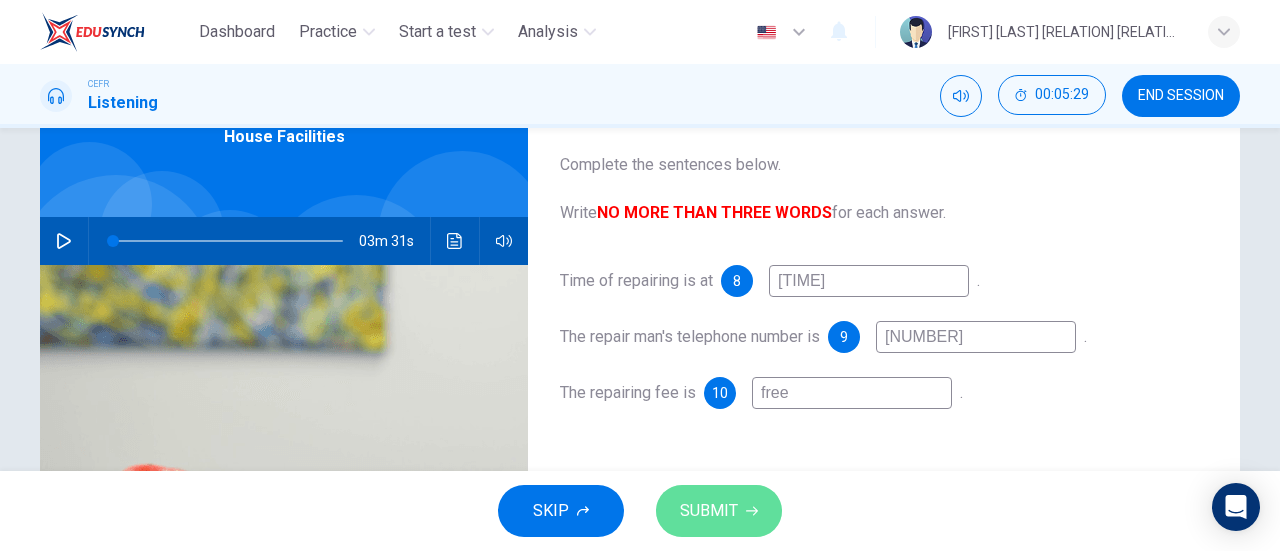 click on "SUBMIT" at bounding box center [709, 511] 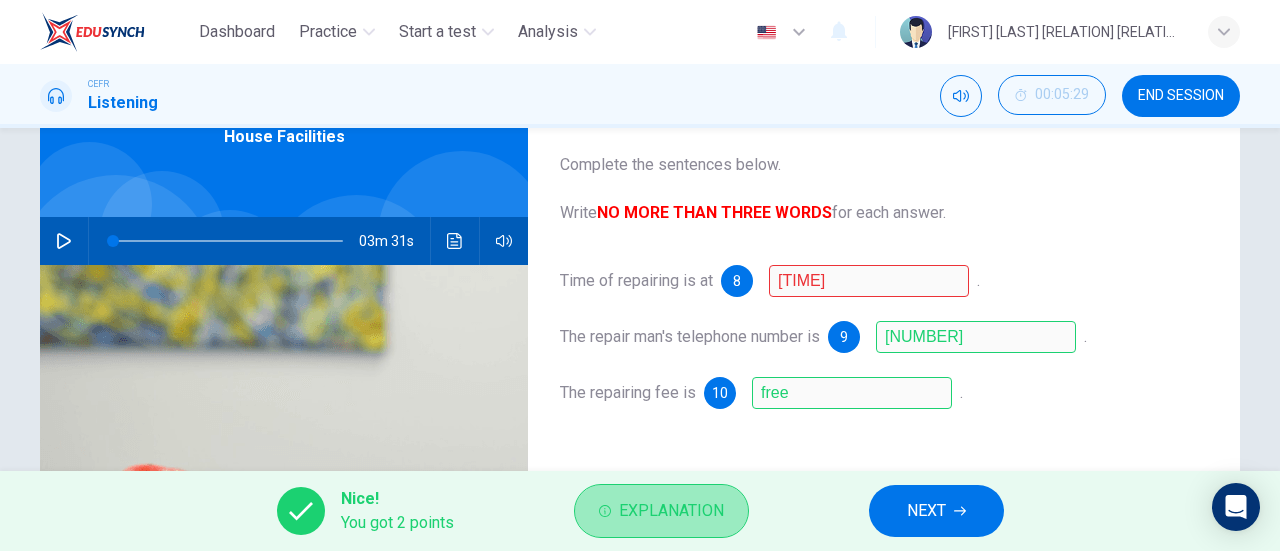 click on "Explanation" at bounding box center [671, 511] 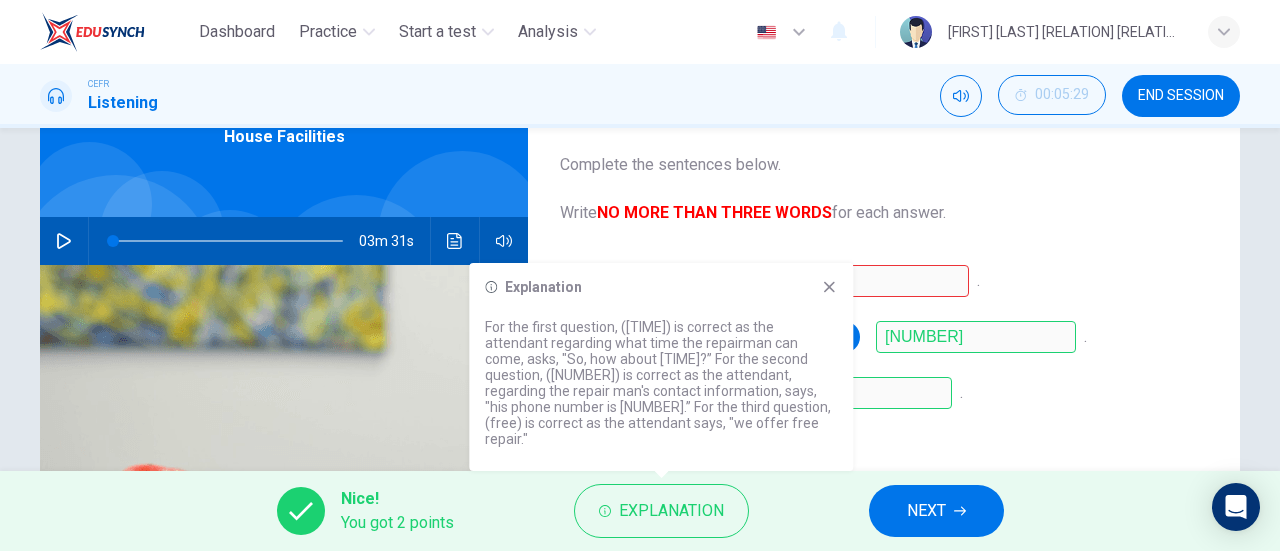 click at bounding box center (829, 287) 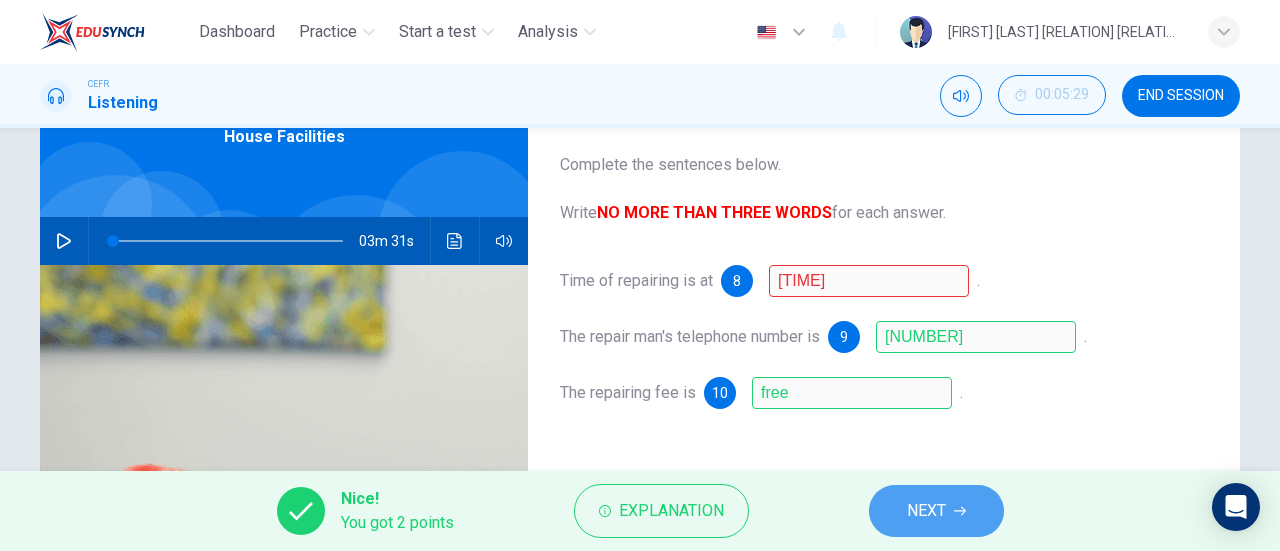 click on "NEXT" at bounding box center (926, 511) 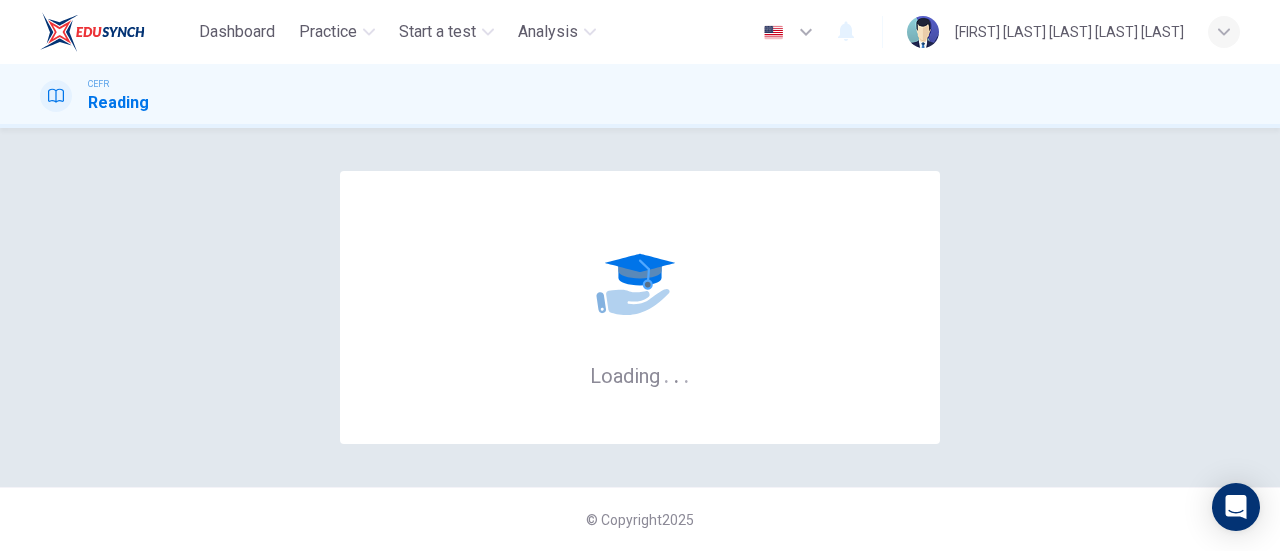 scroll, scrollTop: 0, scrollLeft: 0, axis: both 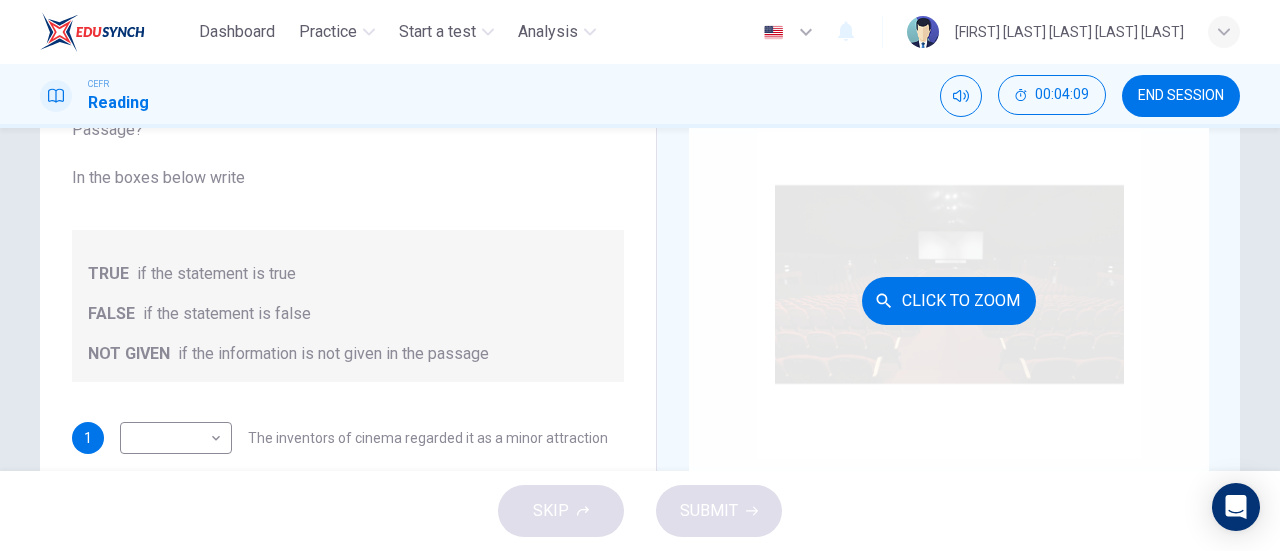 click on "Click to Zoom" at bounding box center (949, 301) 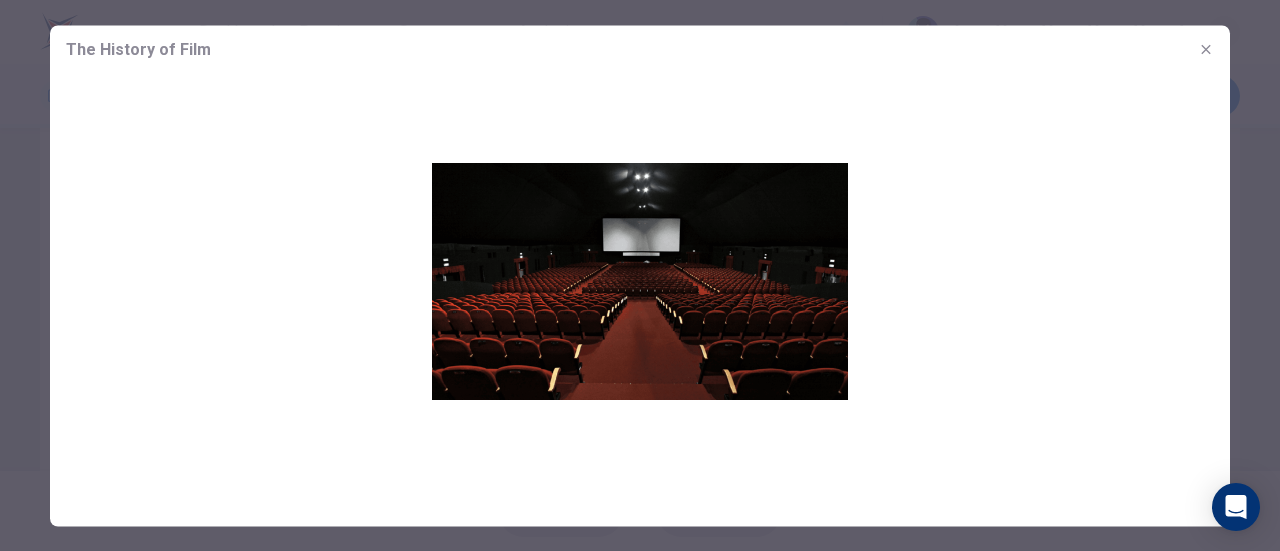 click at bounding box center (1206, 49) 